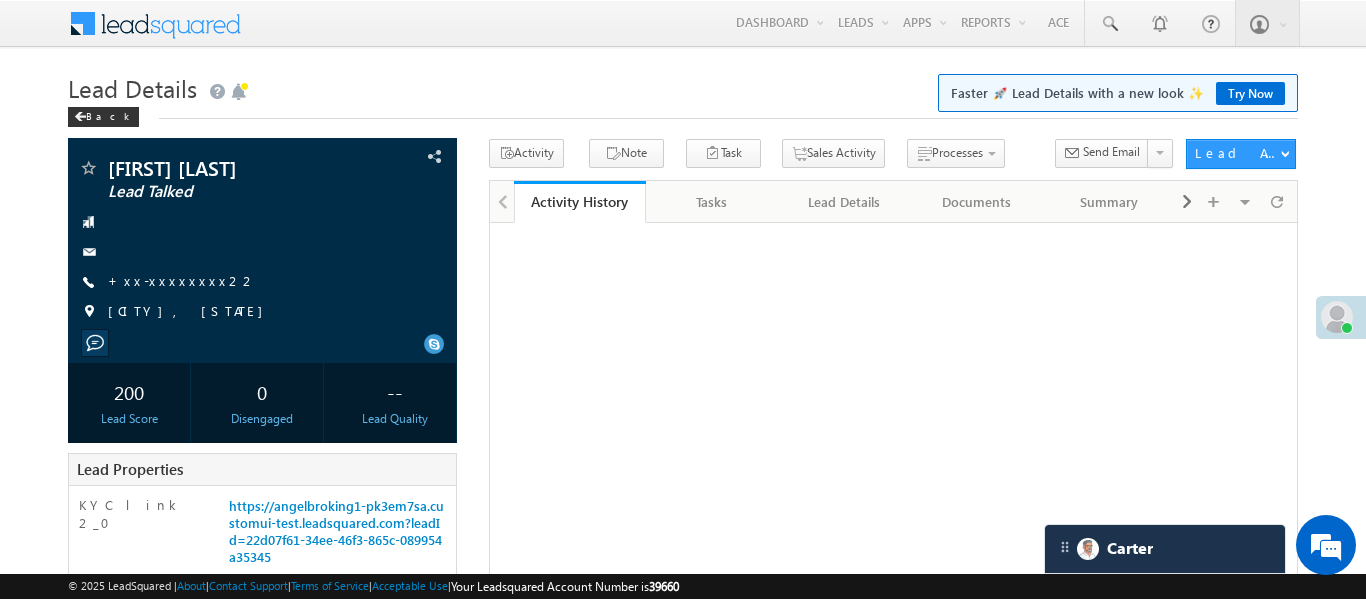 scroll, scrollTop: 0, scrollLeft: 0, axis: both 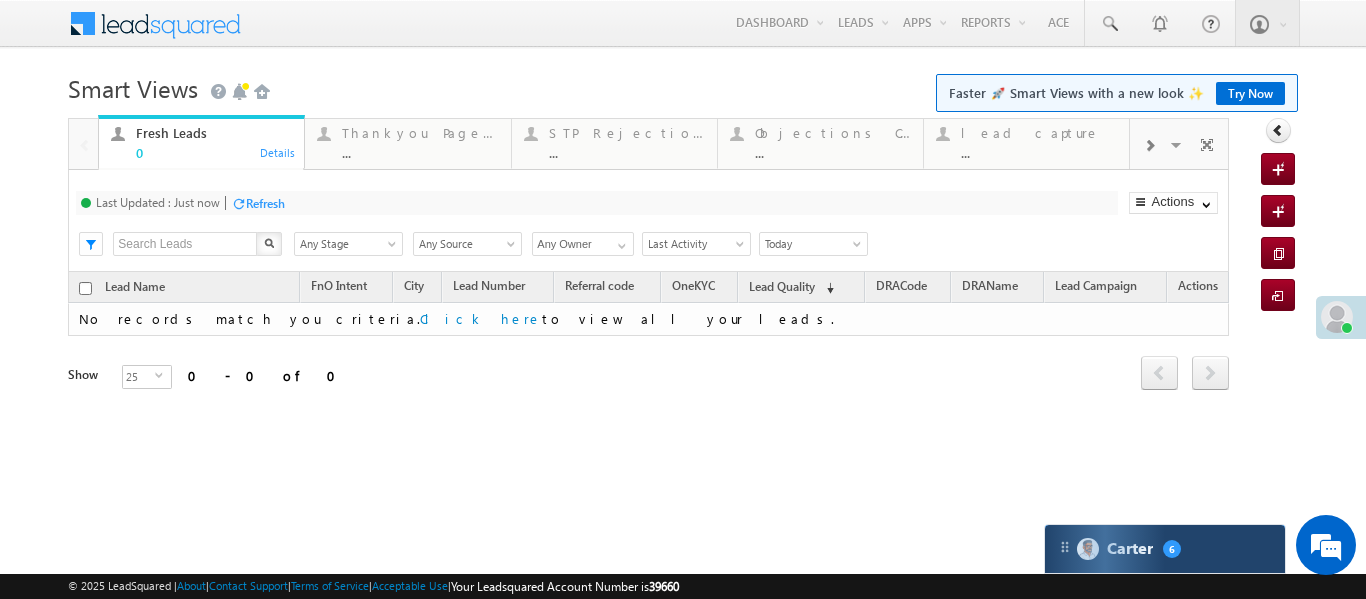 click on "Carter 6" at bounding box center [1165, 549] 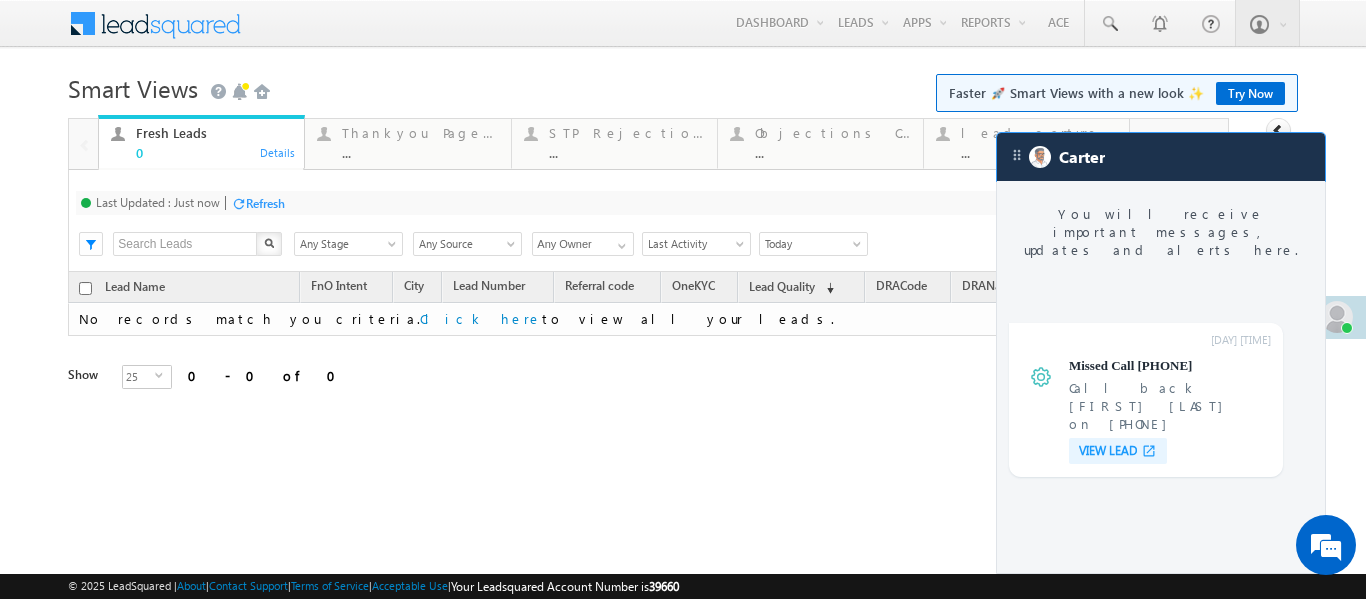 scroll, scrollTop: 7604, scrollLeft: 0, axis: vertical 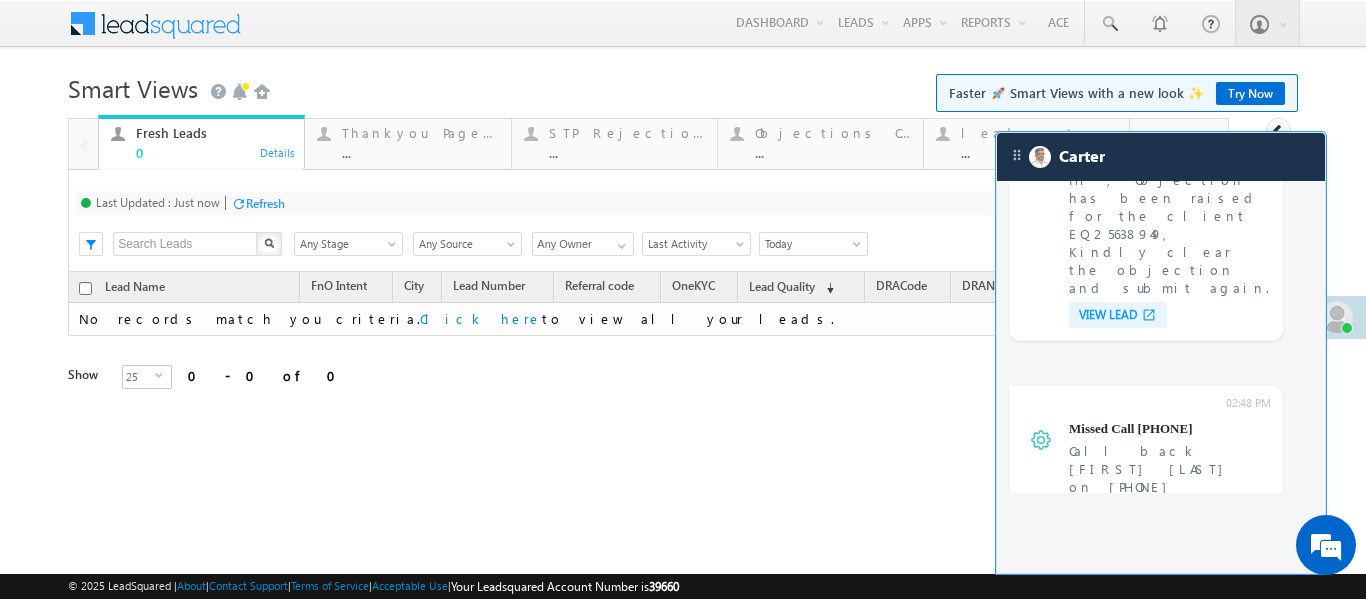 click on "VIEW LEAD" at bounding box center (1108, 1358) 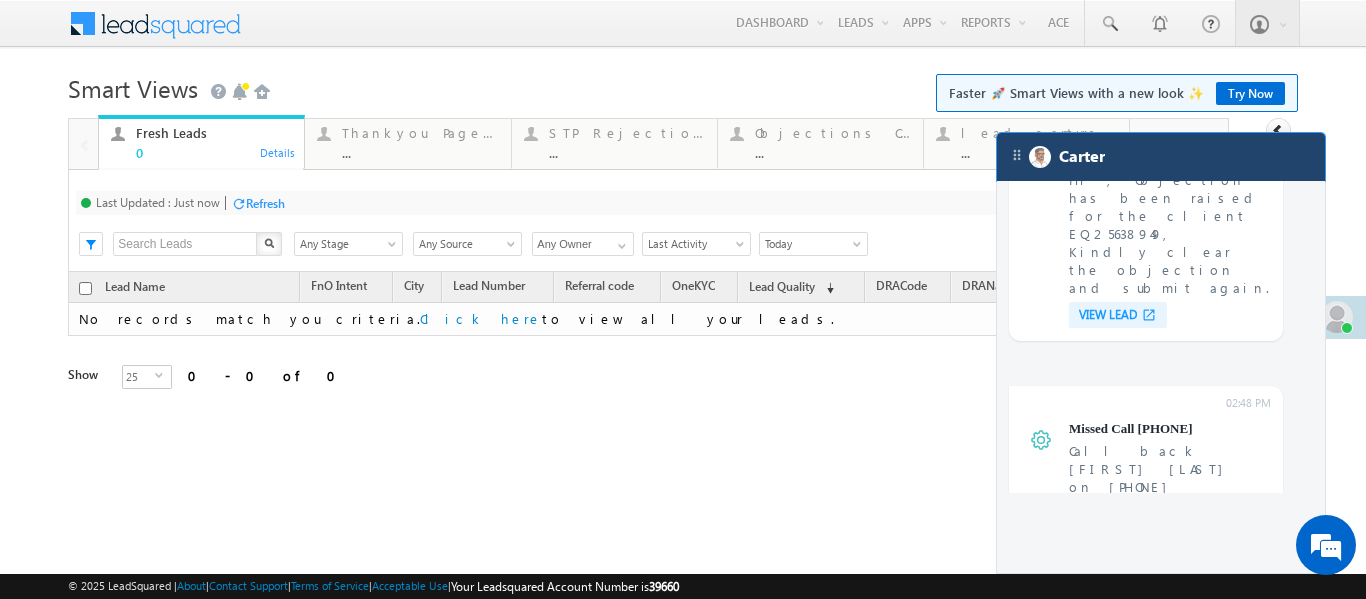 click on "Carter" at bounding box center (1161, 157) 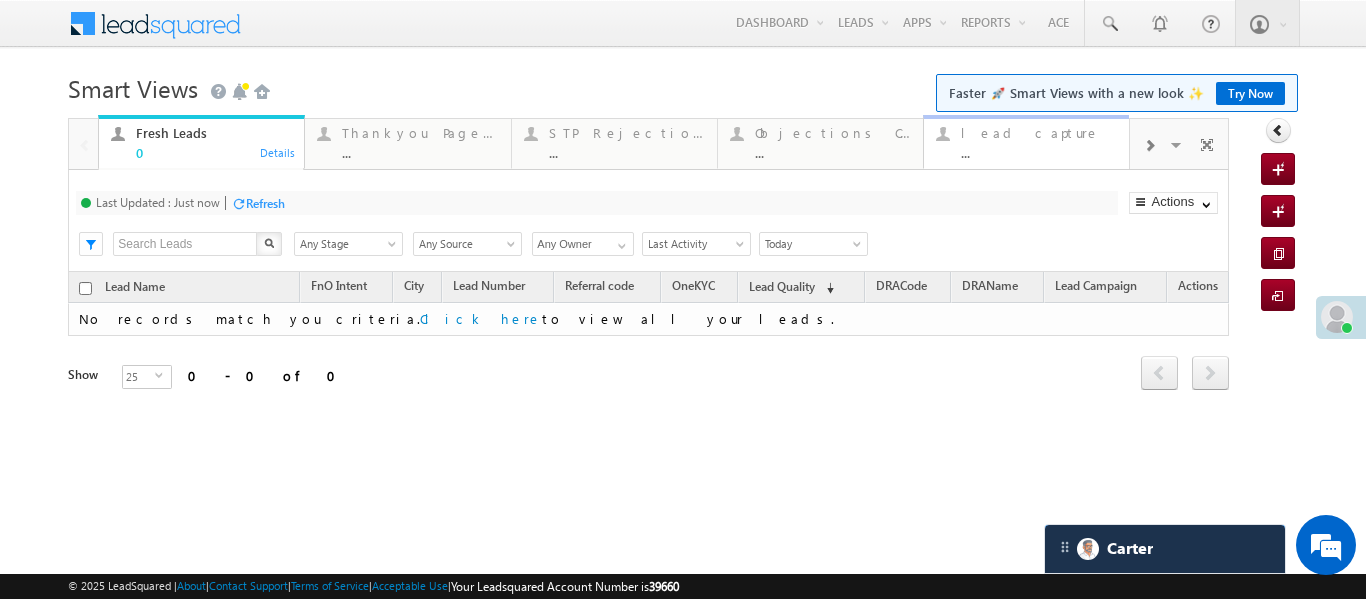 scroll, scrollTop: 7735, scrollLeft: 0, axis: vertical 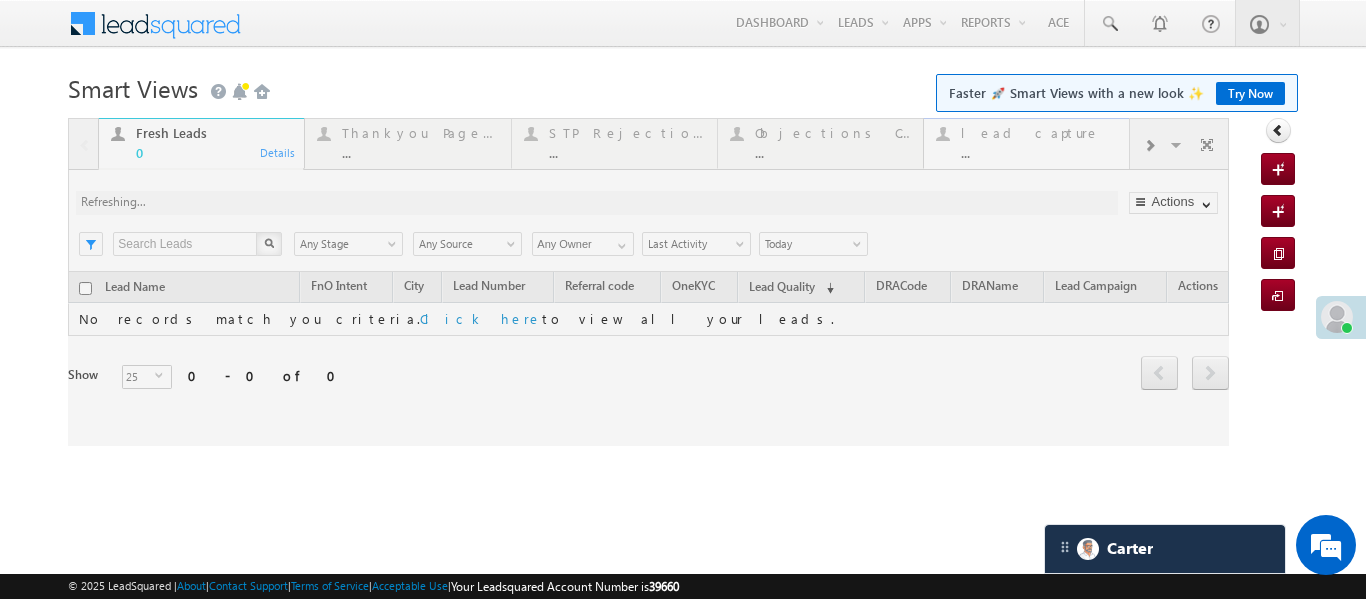 click at bounding box center (648, 282) 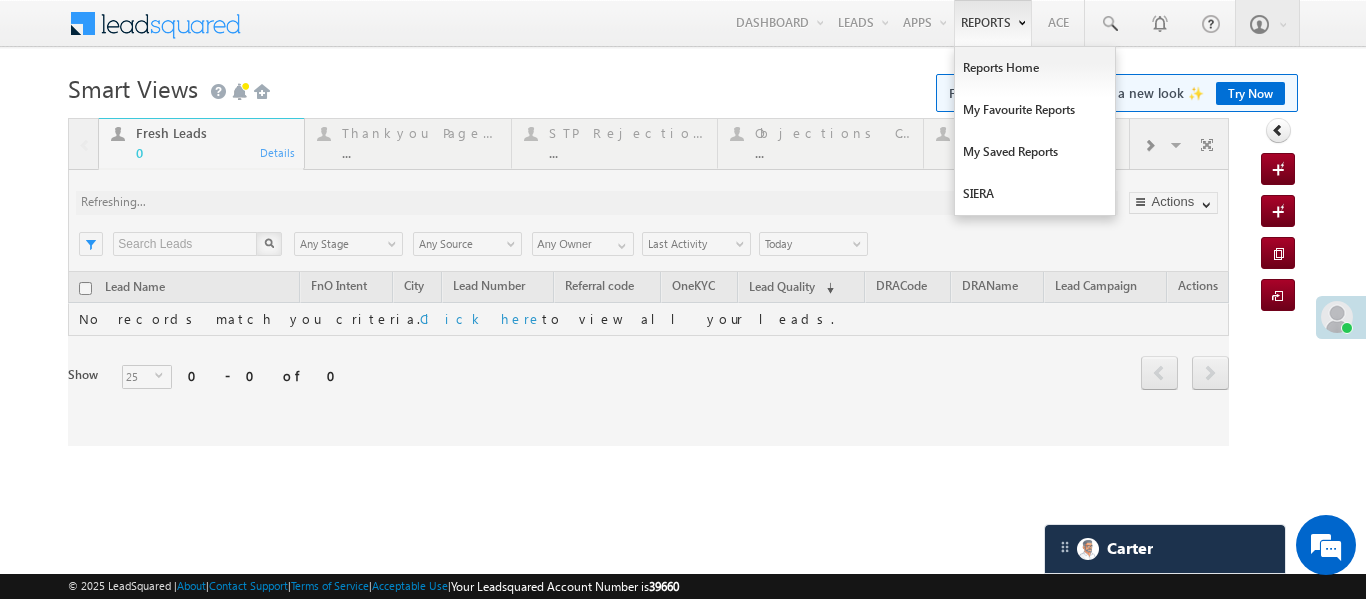 drag, startPoint x: 958, startPoint y: 138, endPoint x: 1017, endPoint y: 0, distance: 150.08331 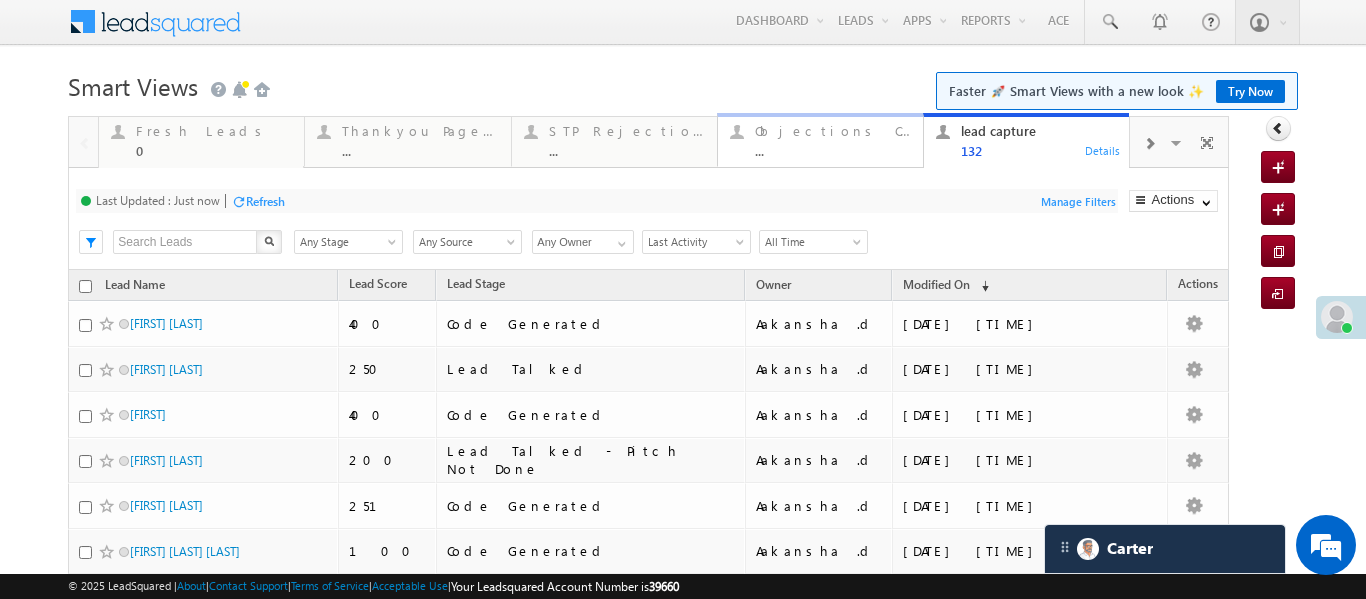 scroll, scrollTop: 0, scrollLeft: 0, axis: both 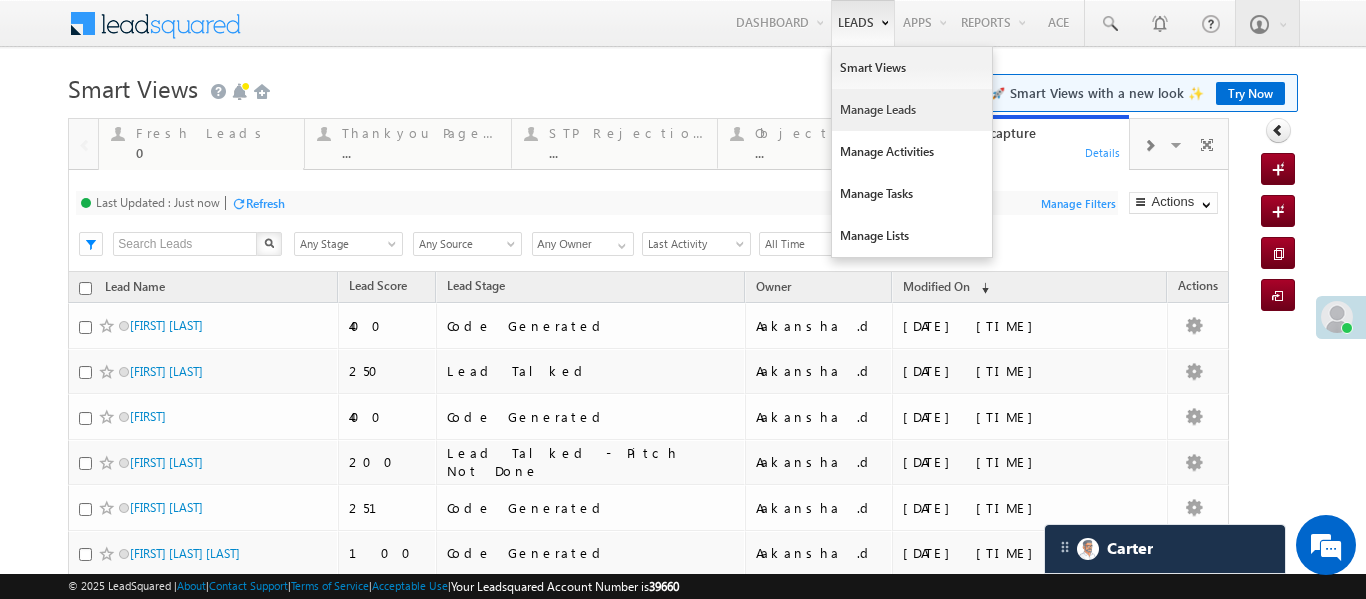 click on "Manage Leads" at bounding box center (912, 110) 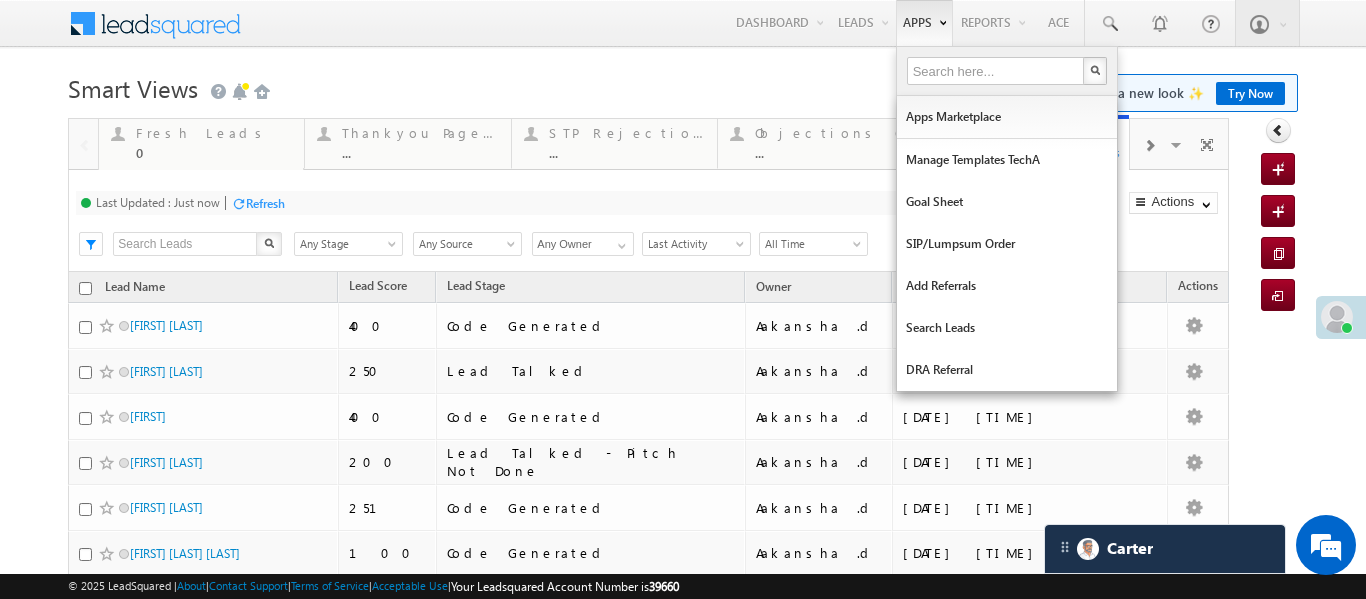 drag, startPoint x: 877, startPoint y: 108, endPoint x: 938, endPoint y: 5, distance: 119.70798 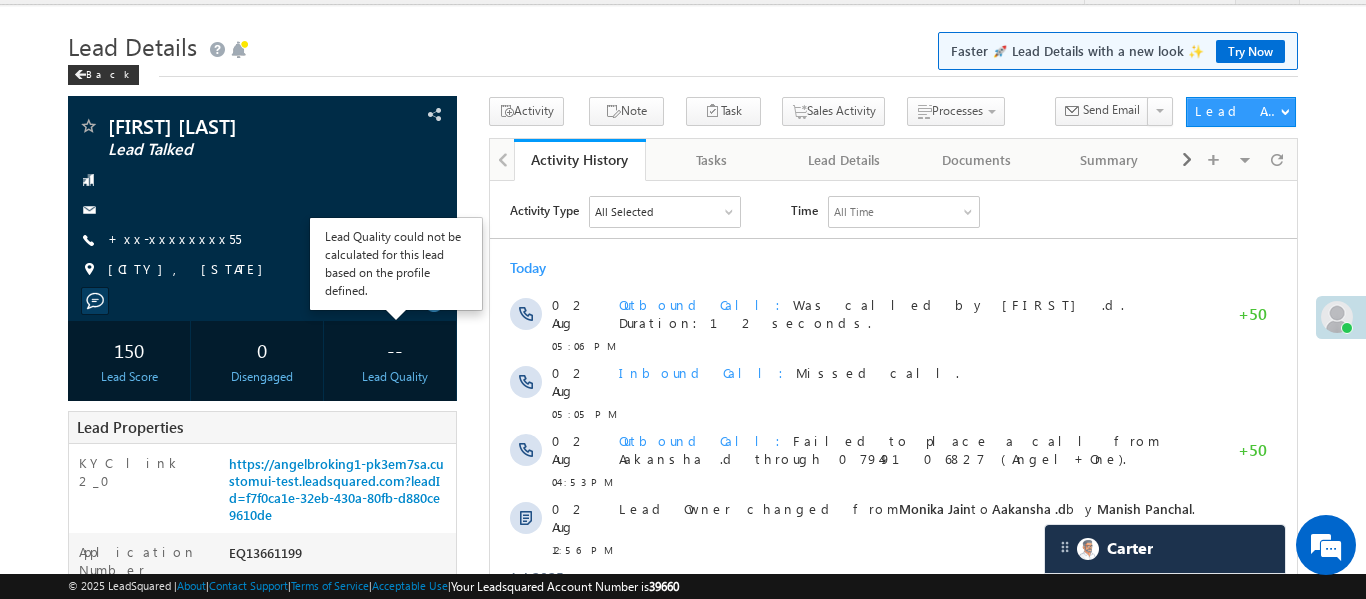 scroll, scrollTop: 0, scrollLeft: 0, axis: both 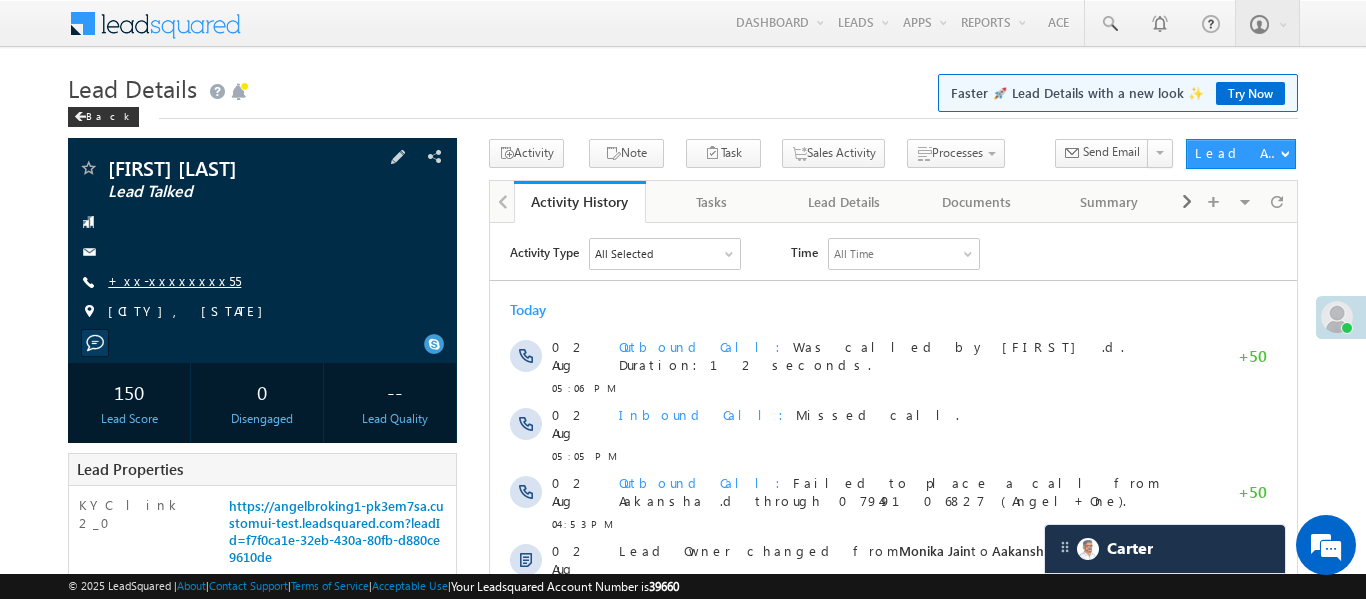 click on "+xx-xxxxxxxx55" at bounding box center [174, 280] 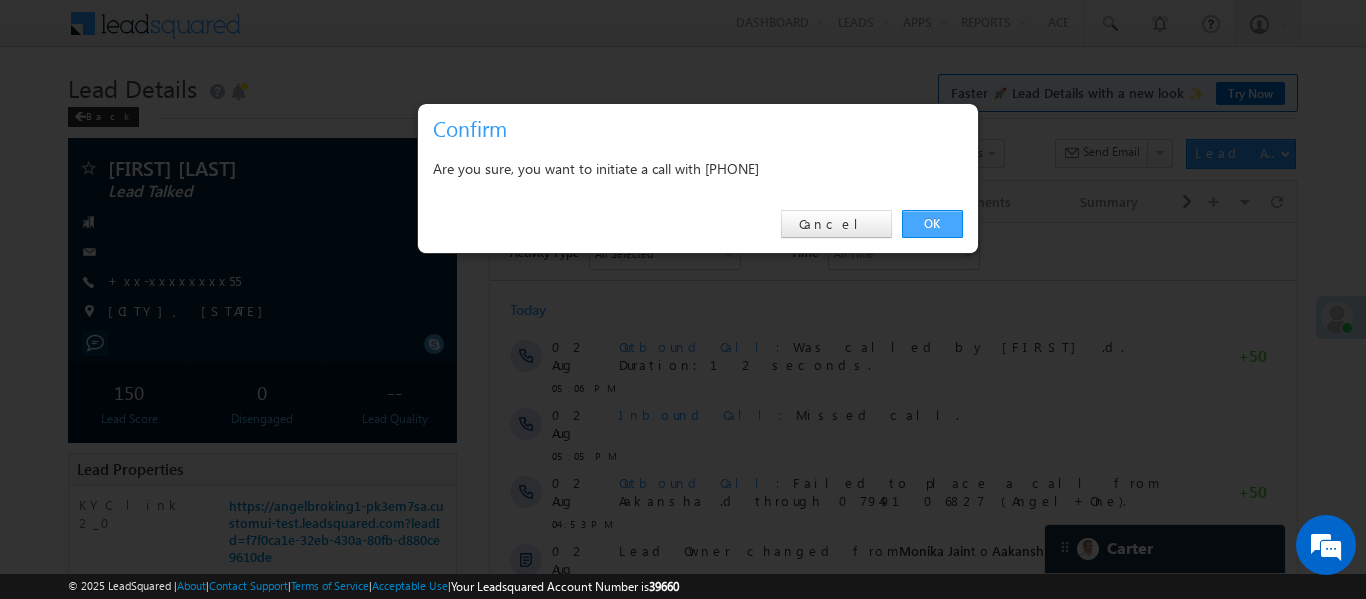 click on "OK" at bounding box center (932, 224) 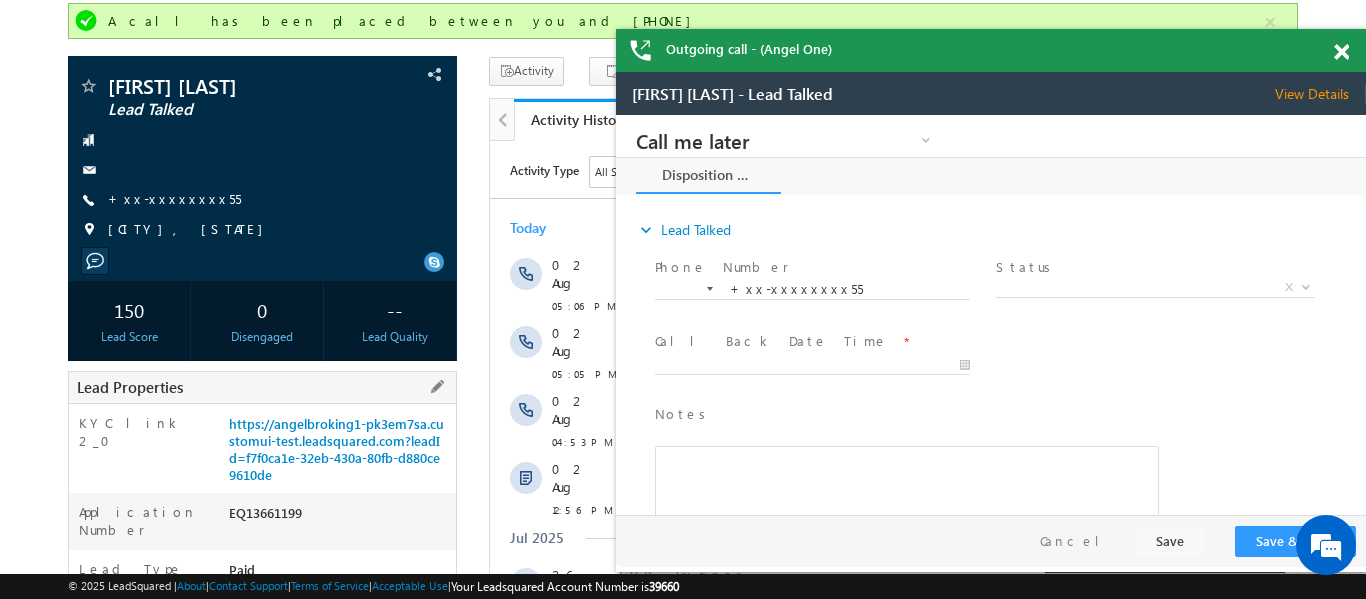 scroll, scrollTop: 336, scrollLeft: 0, axis: vertical 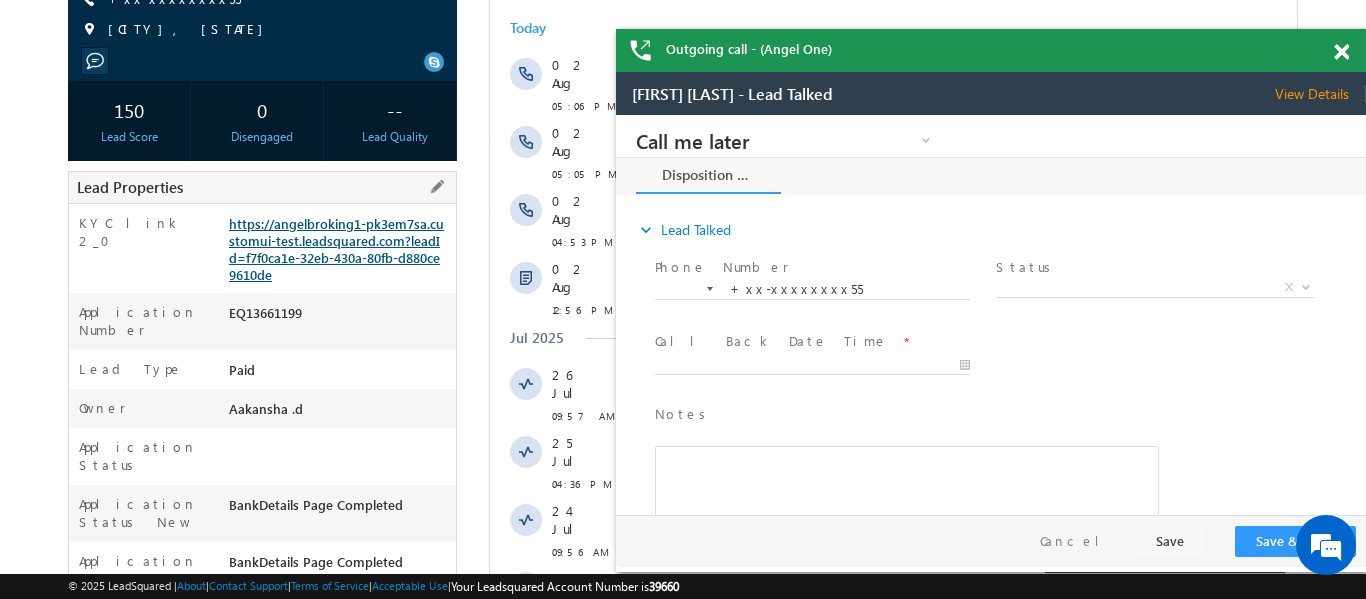click on "https://angelbroking1-pk3em7sa.customui-test.leadsquared.com?leadId=f7f0ca1e-32eb-430a-80fb-d880ce9610de" at bounding box center (336, 249) 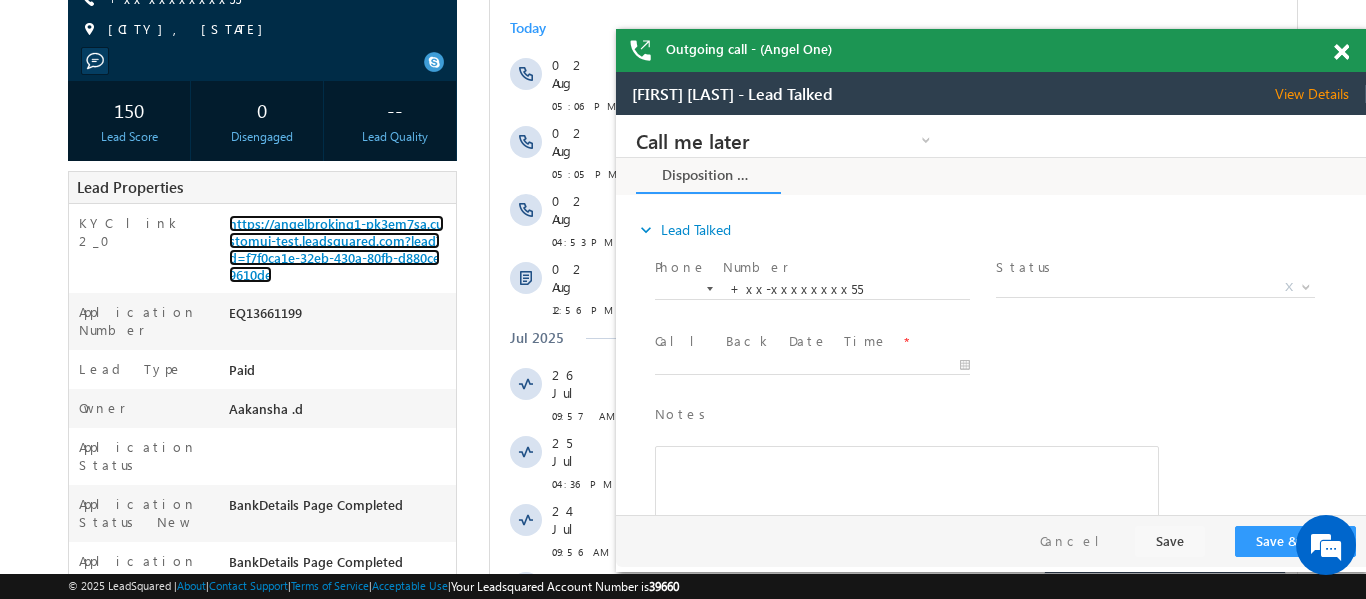 click on "Outgoing call -  (Angel One)" at bounding box center [991, 50] 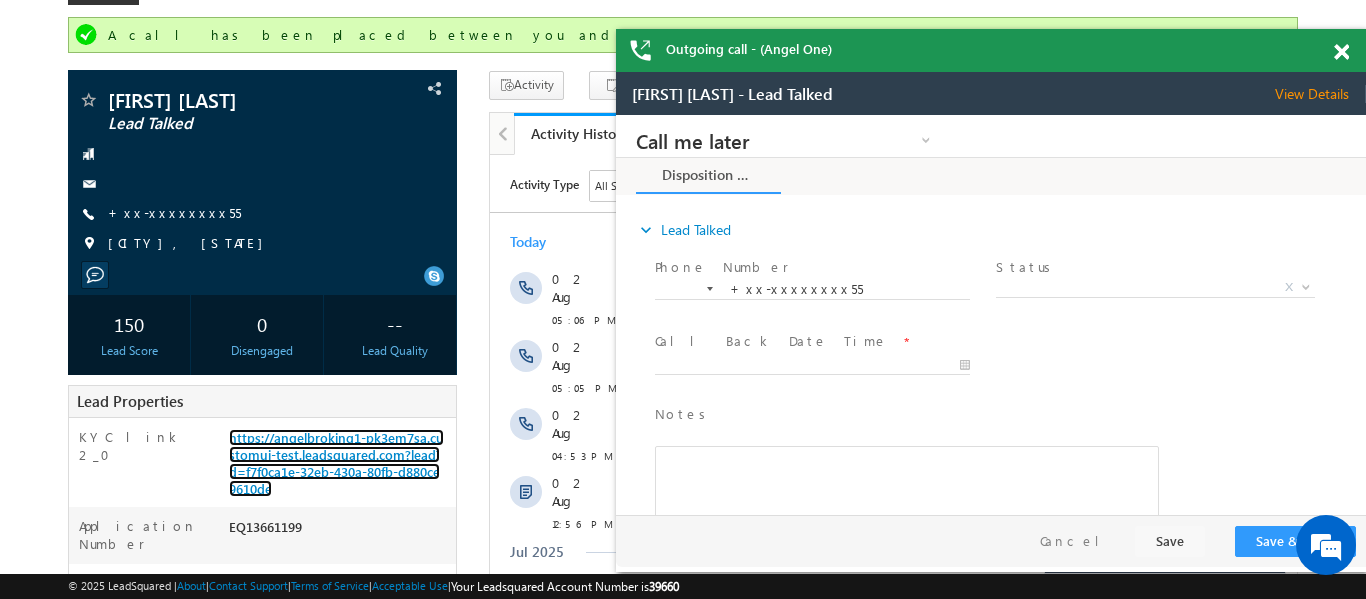 scroll, scrollTop: 103, scrollLeft: 0, axis: vertical 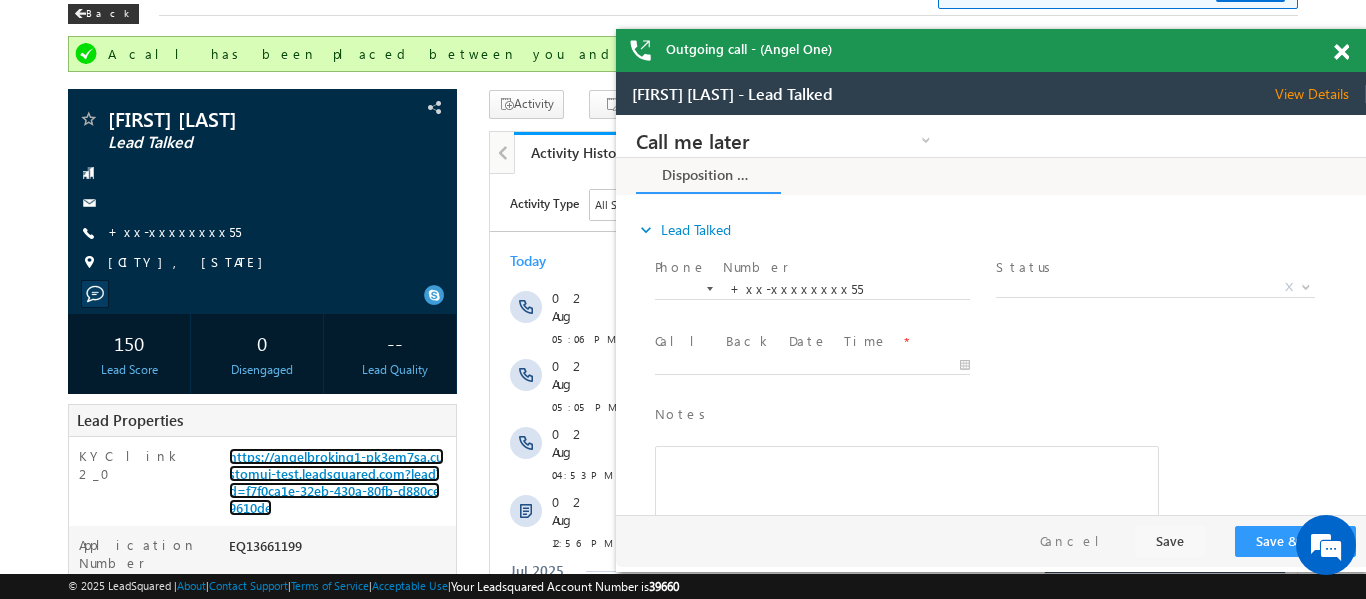 click at bounding box center [1341, 52] 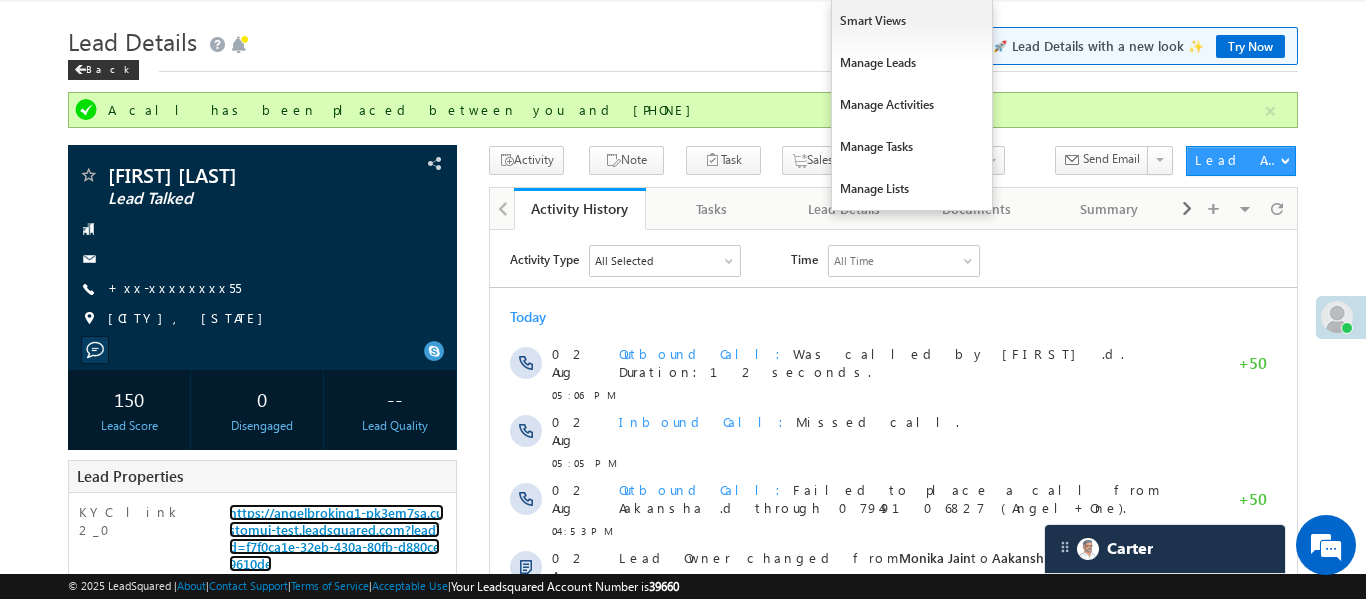 scroll, scrollTop: 0, scrollLeft: 0, axis: both 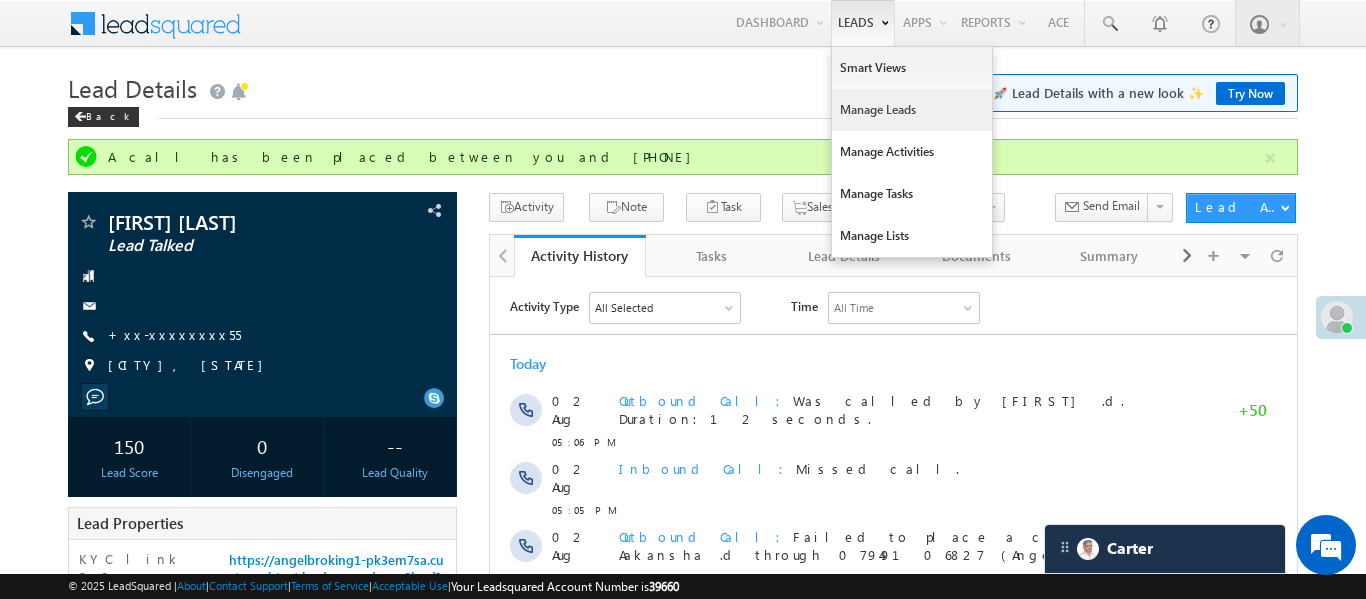 click on "Manage Leads" at bounding box center [912, 110] 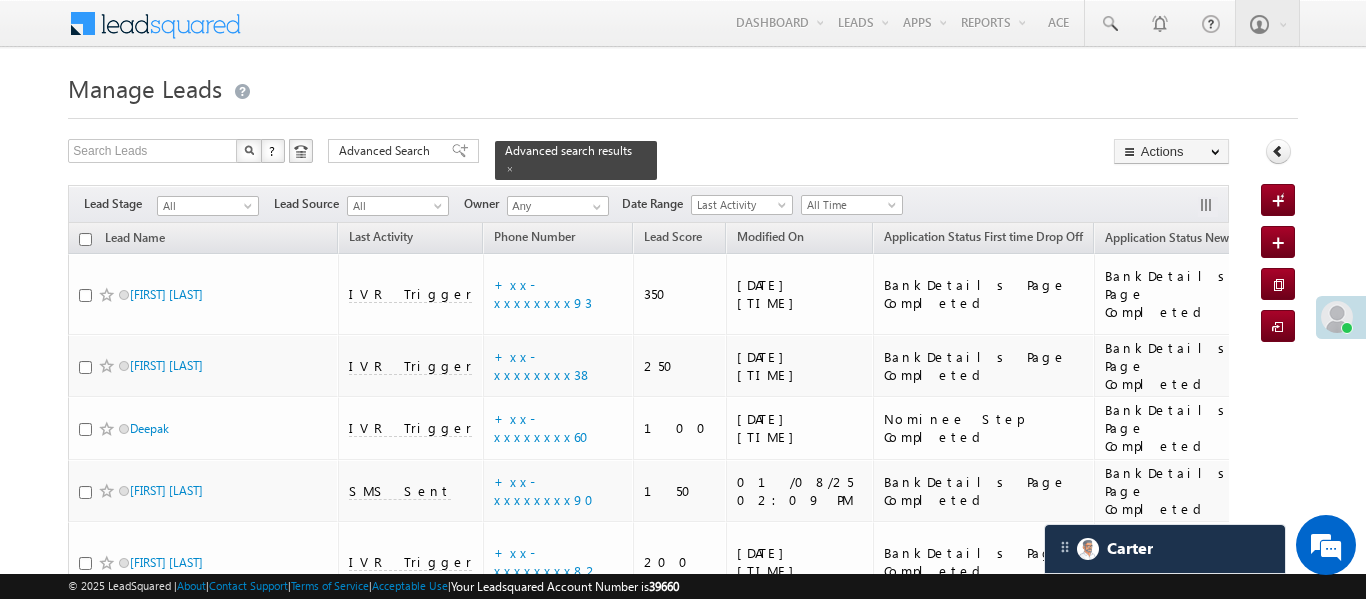 scroll, scrollTop: 0, scrollLeft: 0, axis: both 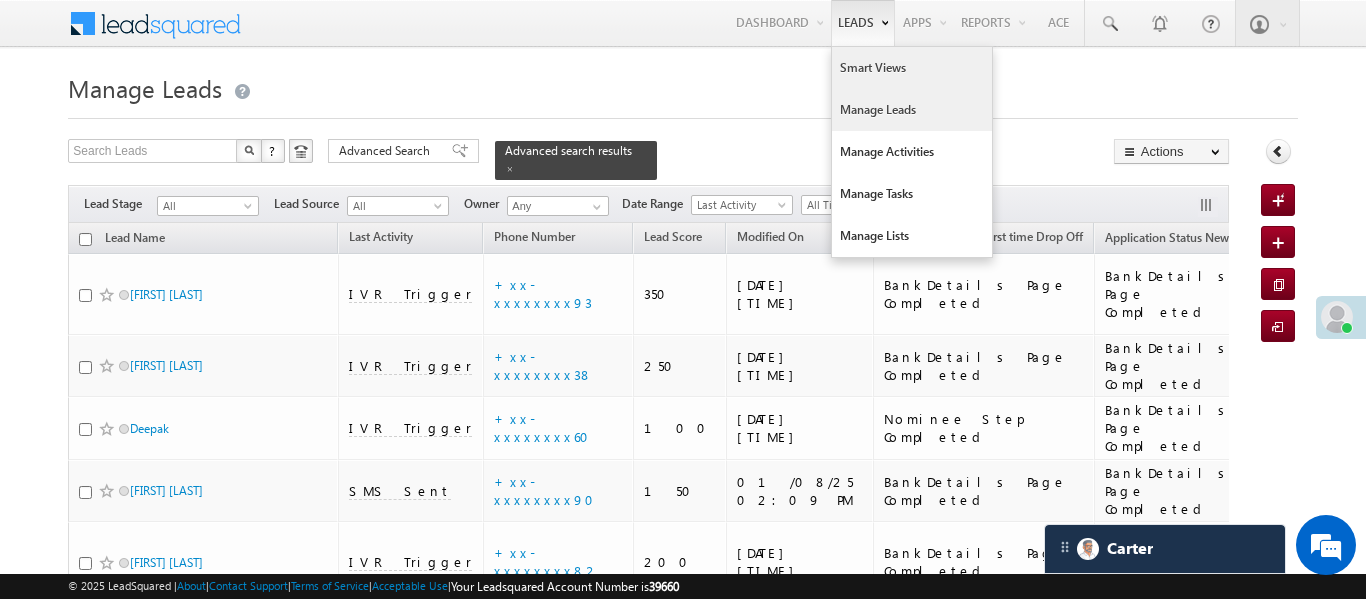 click on "Smart Views" at bounding box center [912, 68] 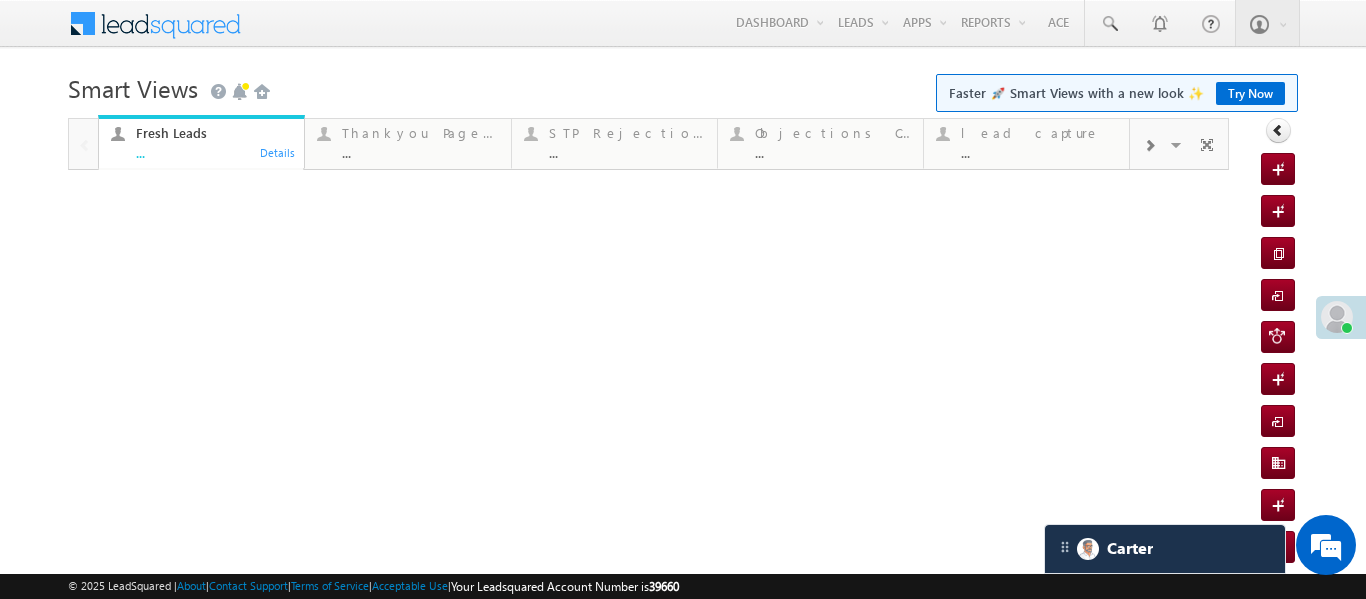 scroll, scrollTop: 0, scrollLeft: 0, axis: both 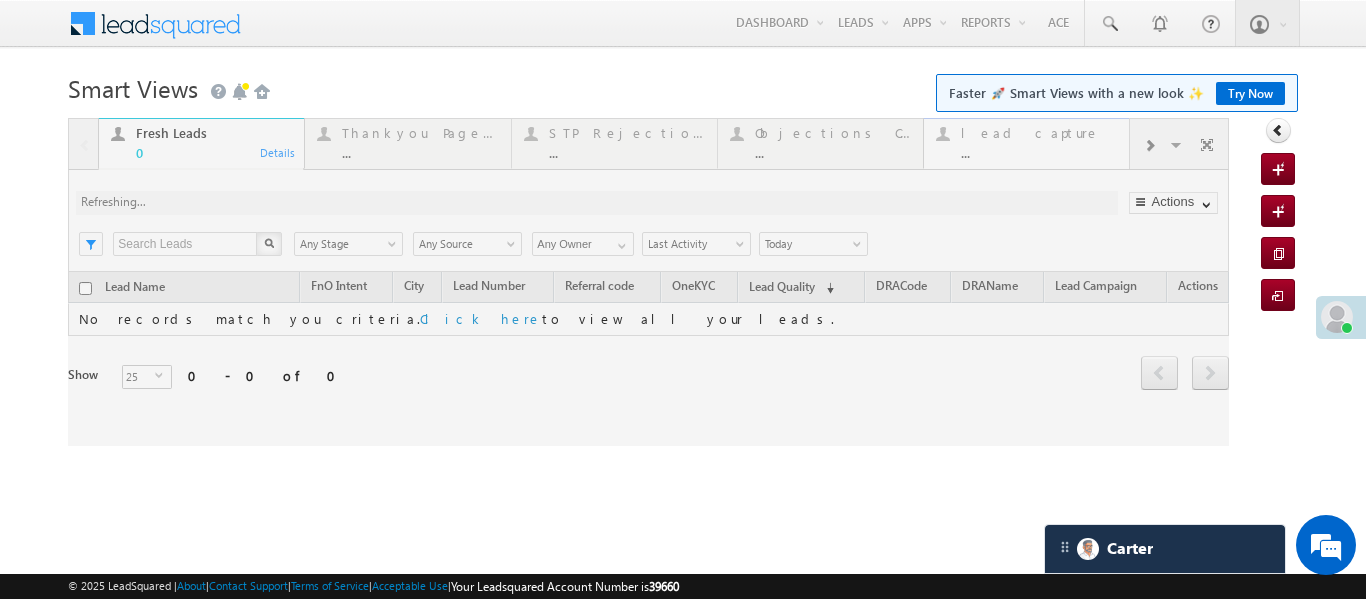 click at bounding box center [648, 282] 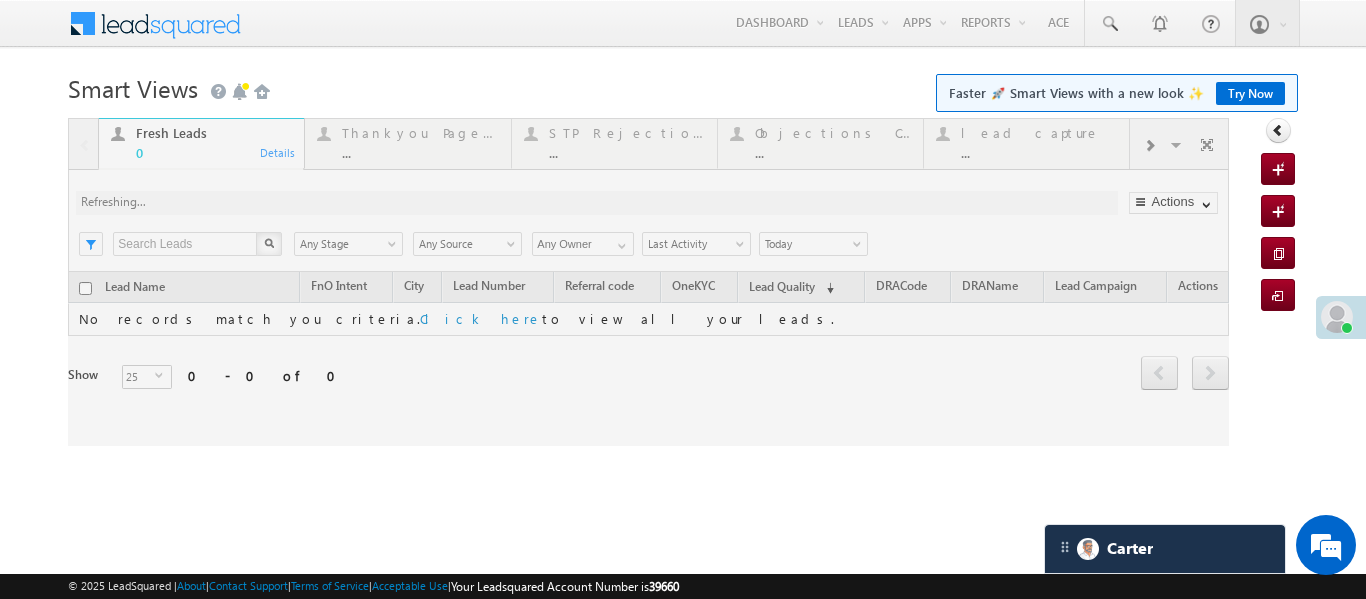 click at bounding box center [648, 282] 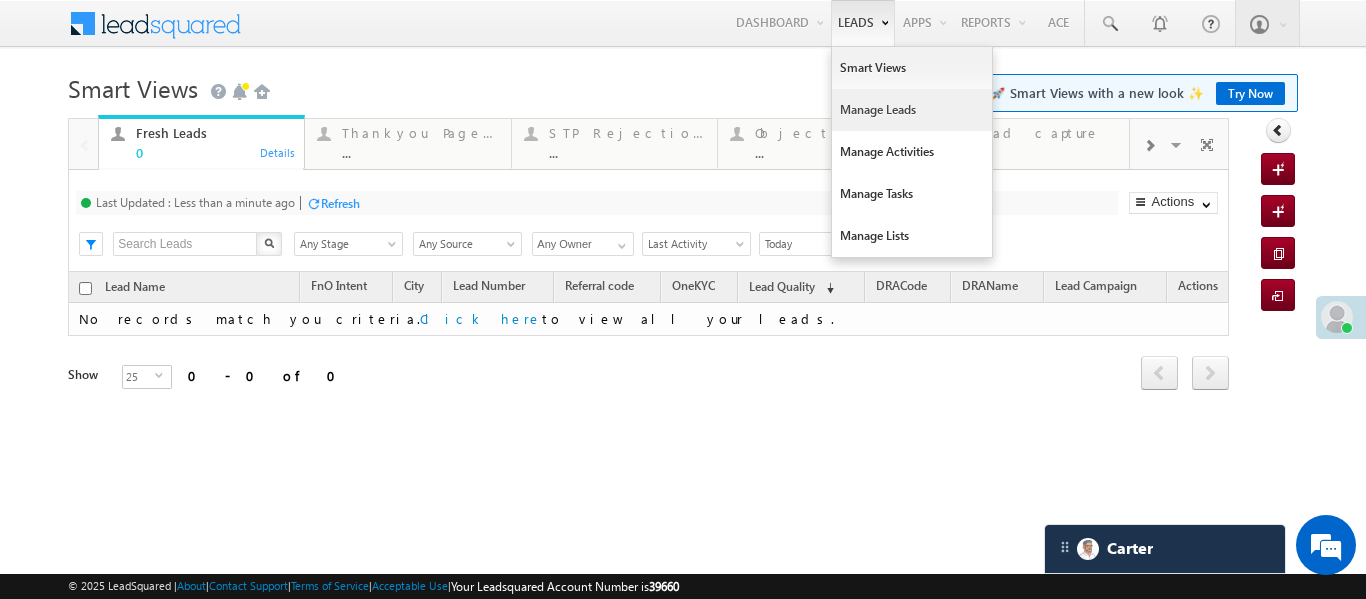 click on "Manage Leads" at bounding box center [912, 110] 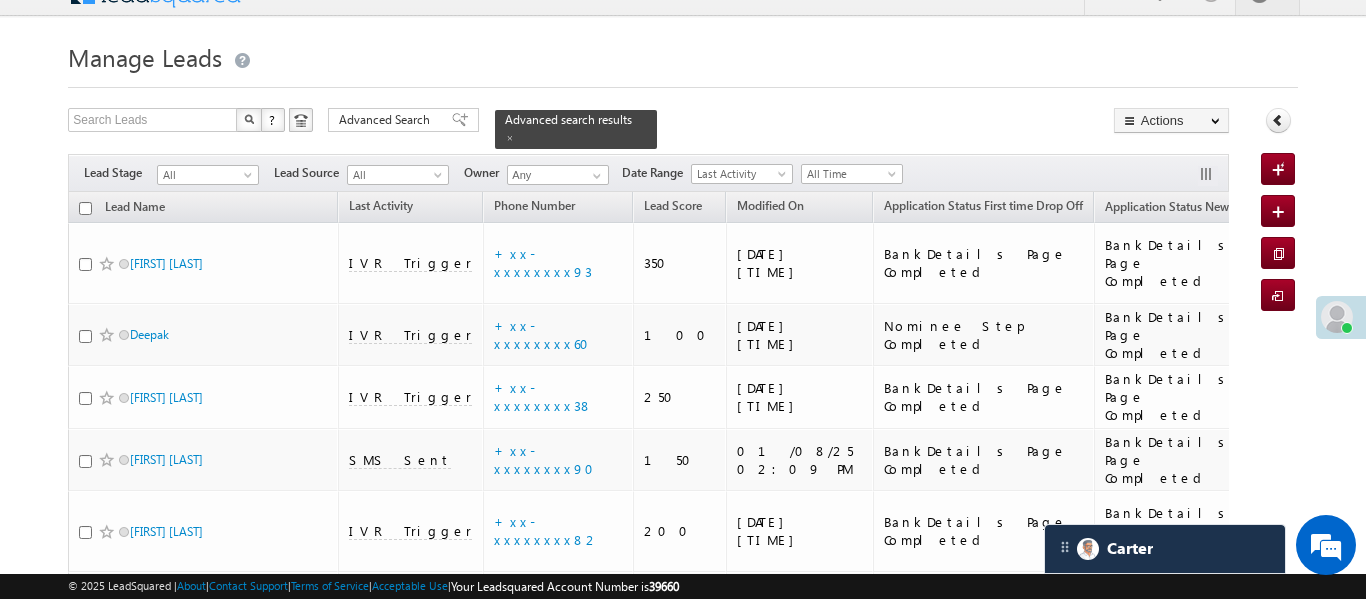 scroll, scrollTop: 67, scrollLeft: 0, axis: vertical 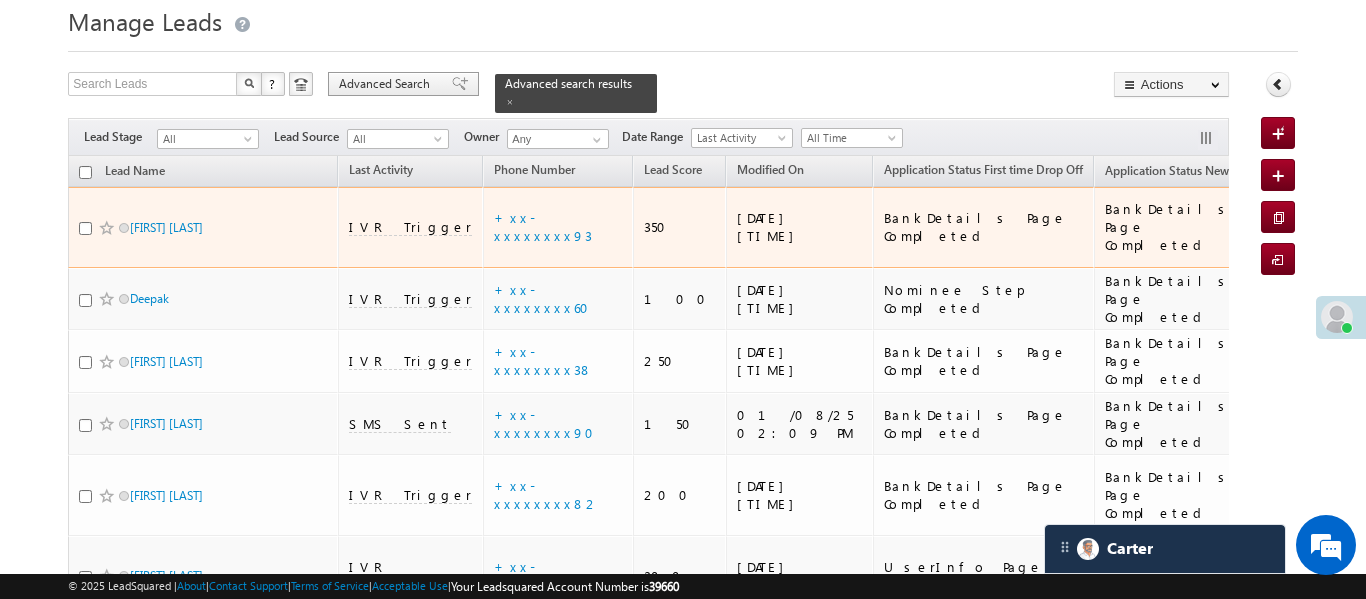 click on "Advanced Search" at bounding box center [387, 84] 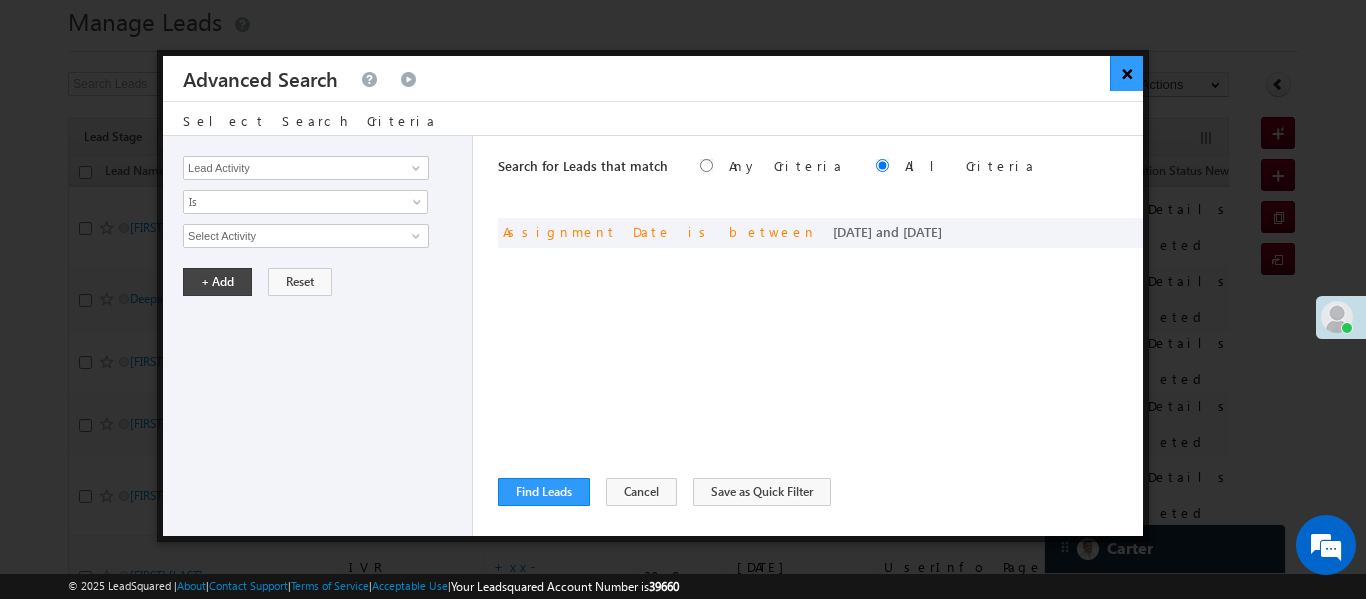 scroll, scrollTop: 0, scrollLeft: 0, axis: both 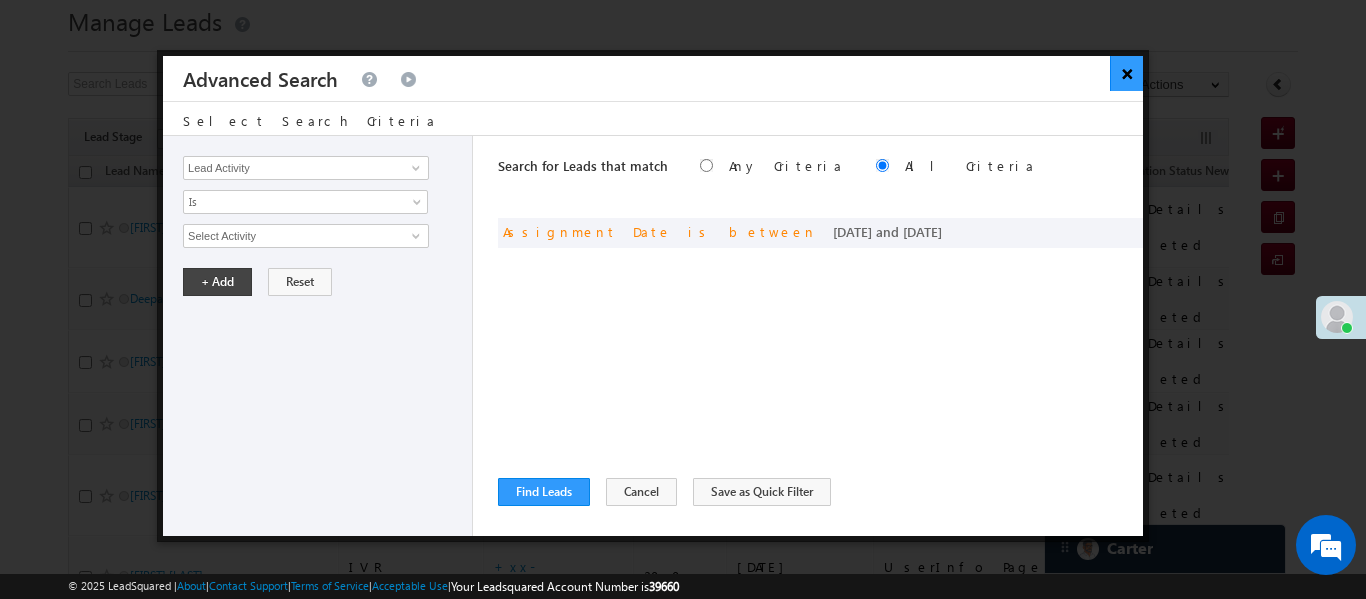 click on "×" at bounding box center [1126, 73] 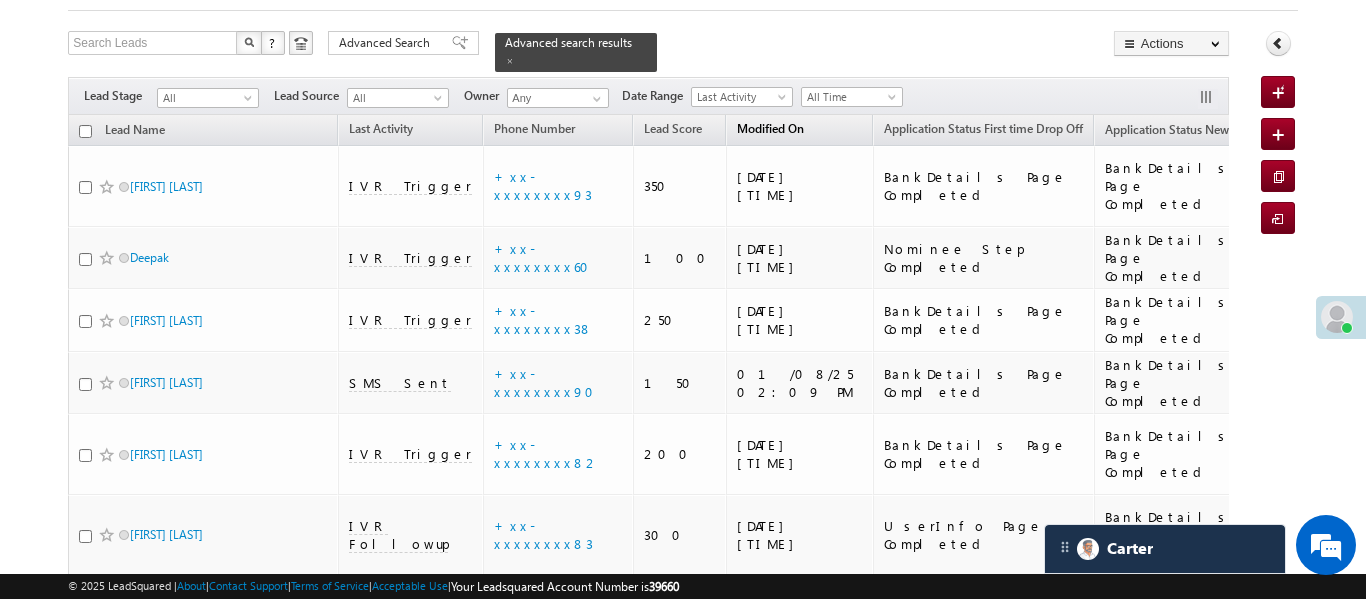 scroll, scrollTop: 0, scrollLeft: 0, axis: both 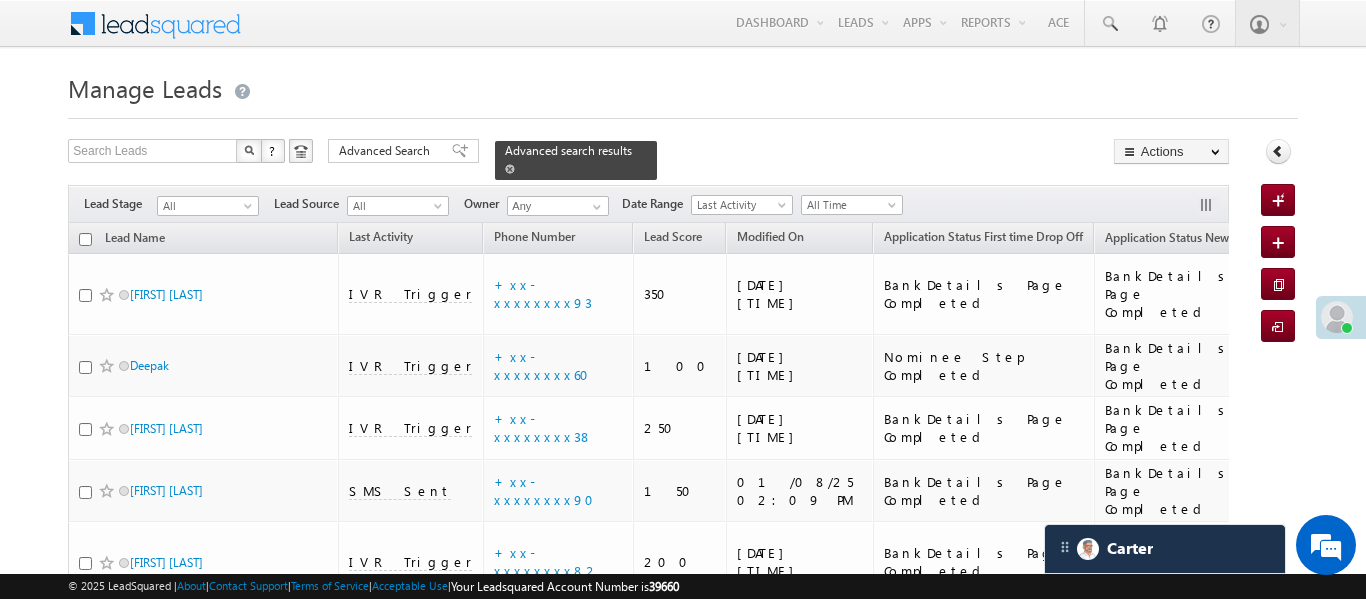 click at bounding box center [510, 169] 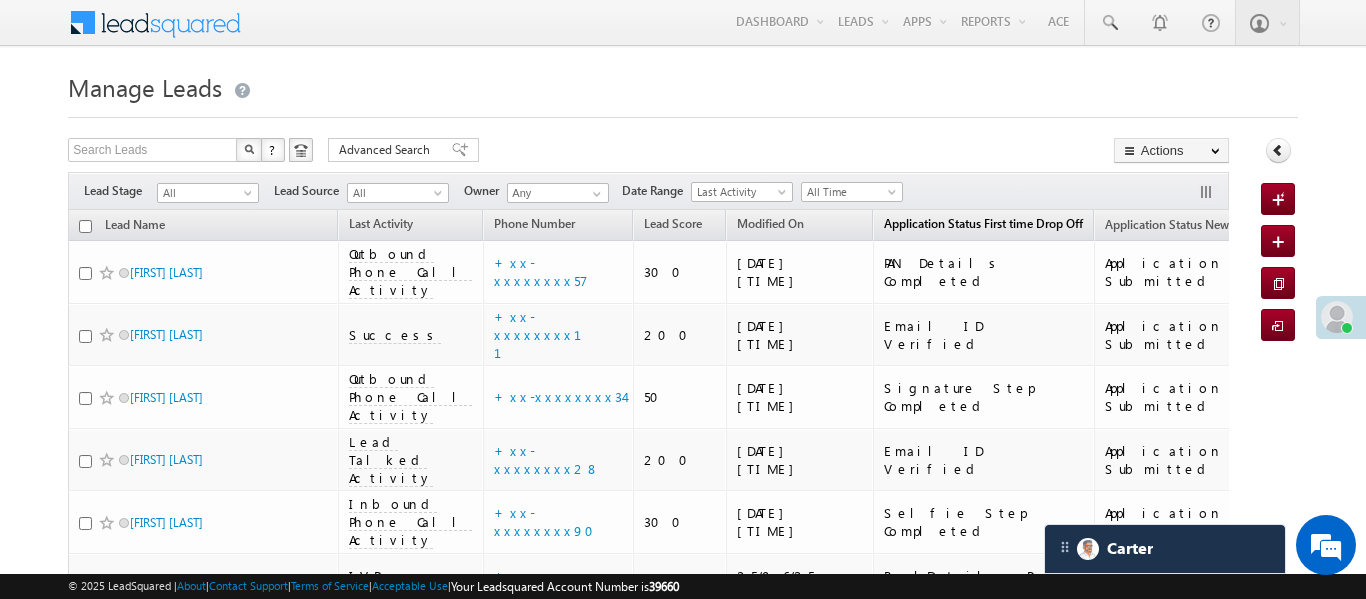 scroll, scrollTop: 146, scrollLeft: 0, axis: vertical 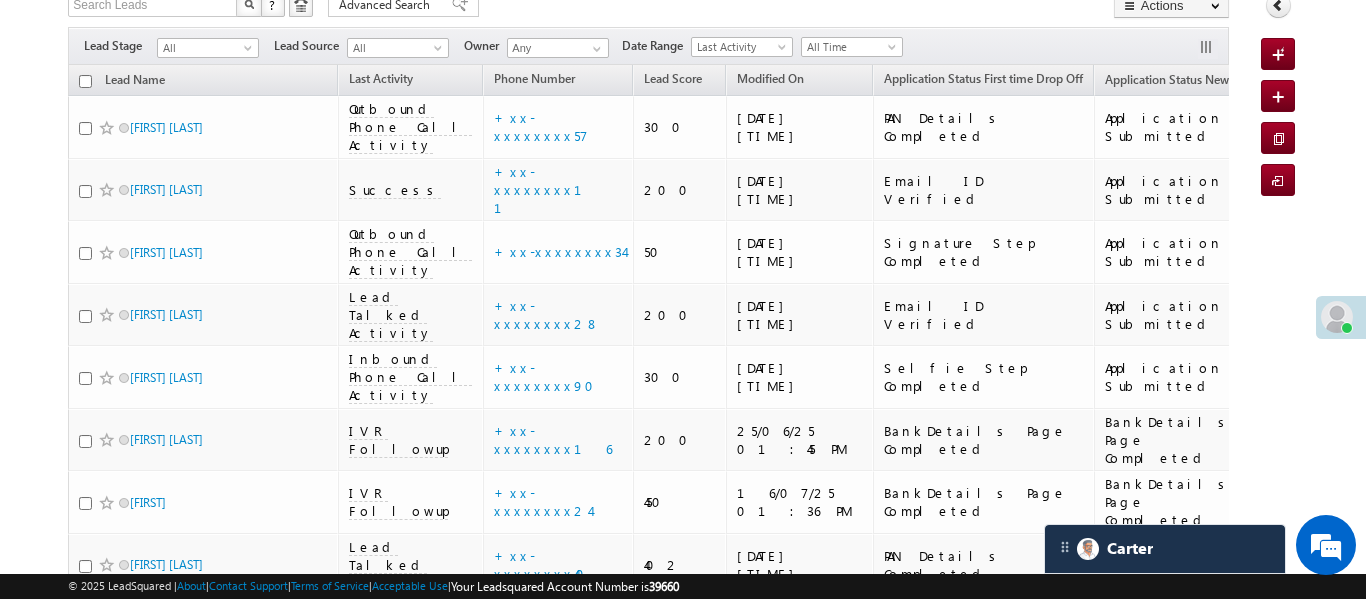 click on "All Time" at bounding box center (849, 47) 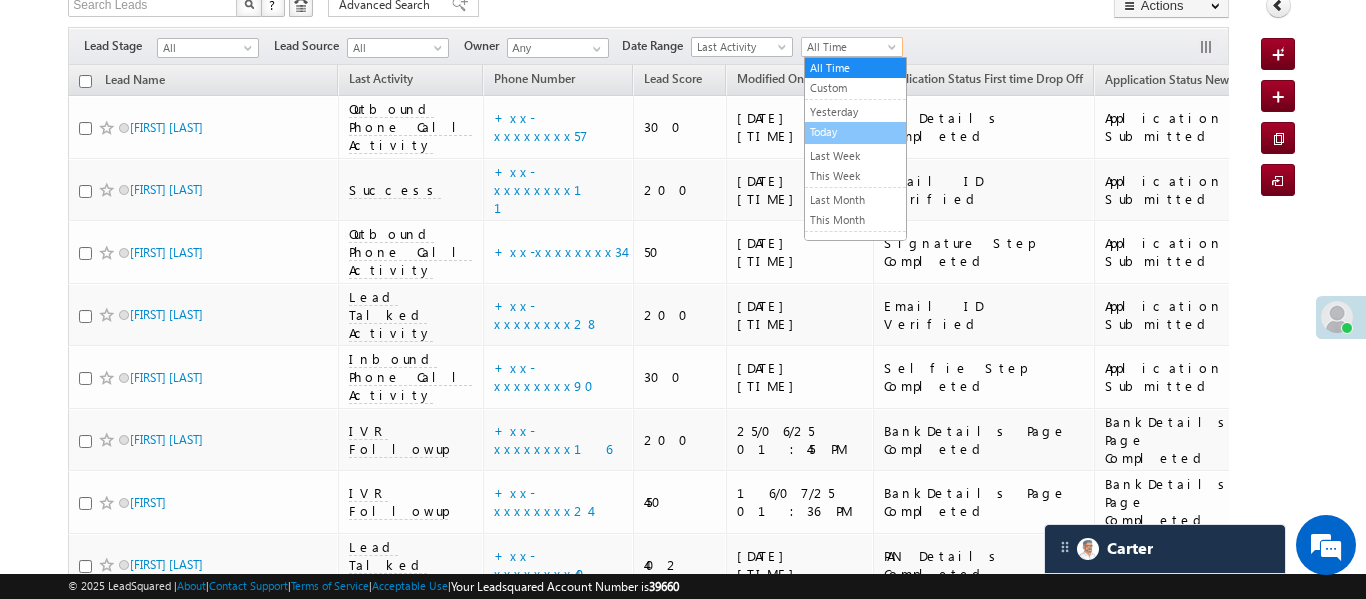 click on "Today" at bounding box center (855, 132) 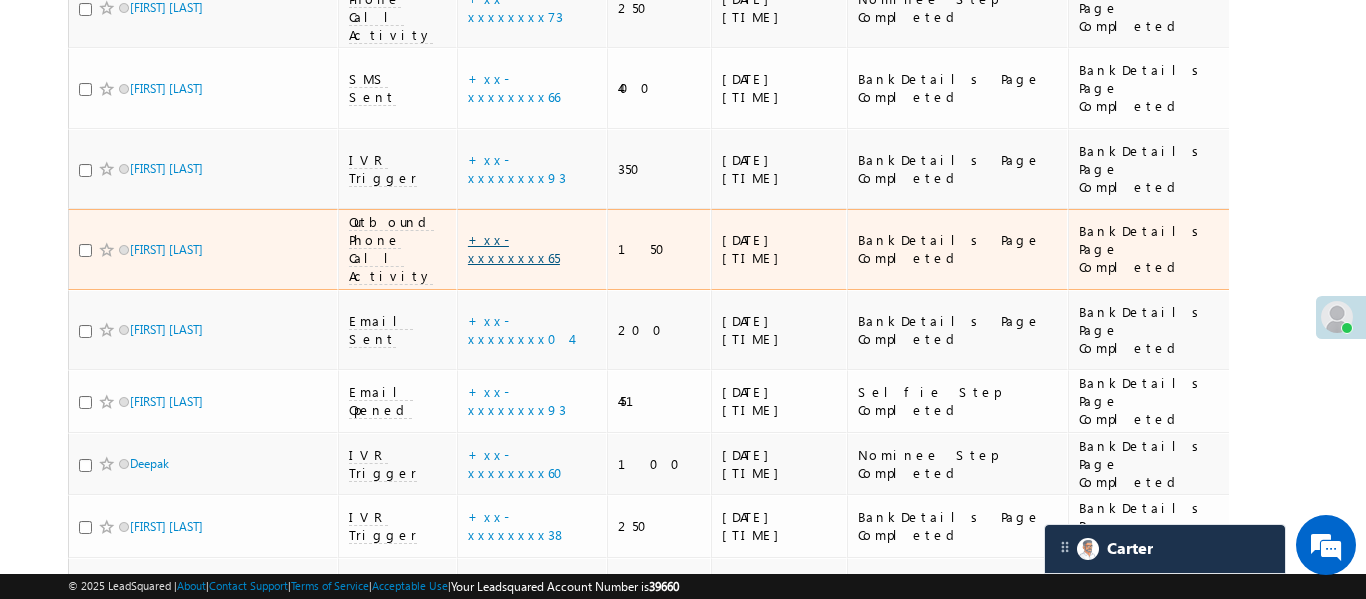 scroll, scrollTop: 682, scrollLeft: 0, axis: vertical 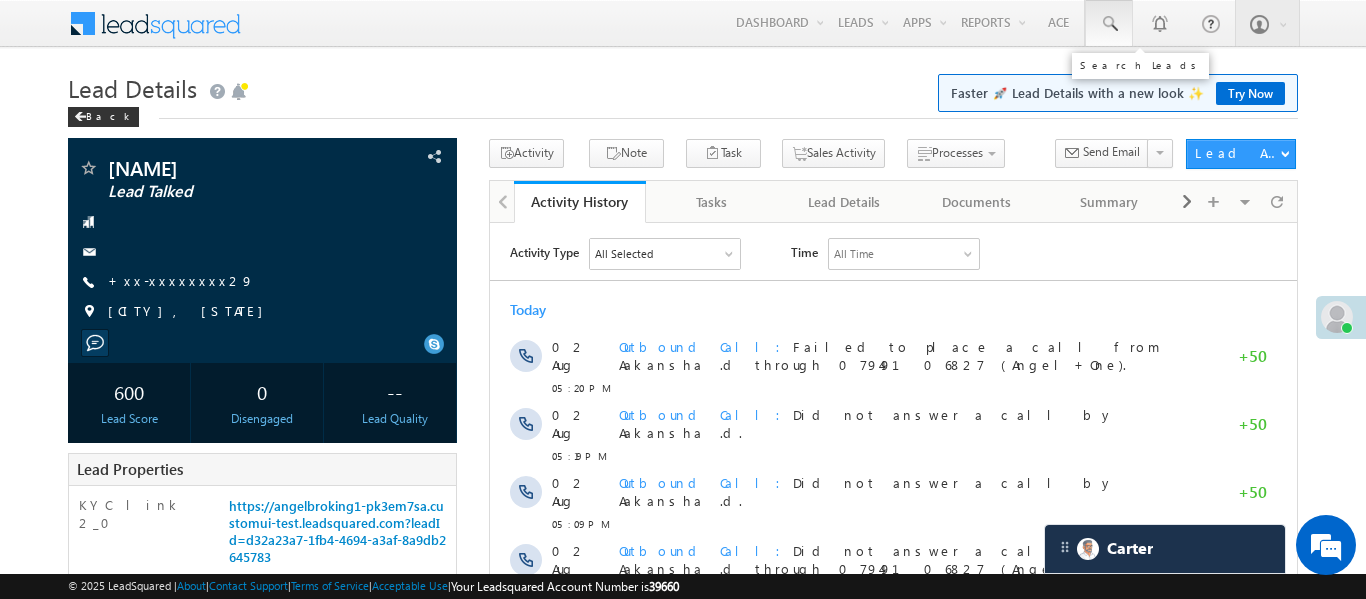 click at bounding box center [1109, 23] 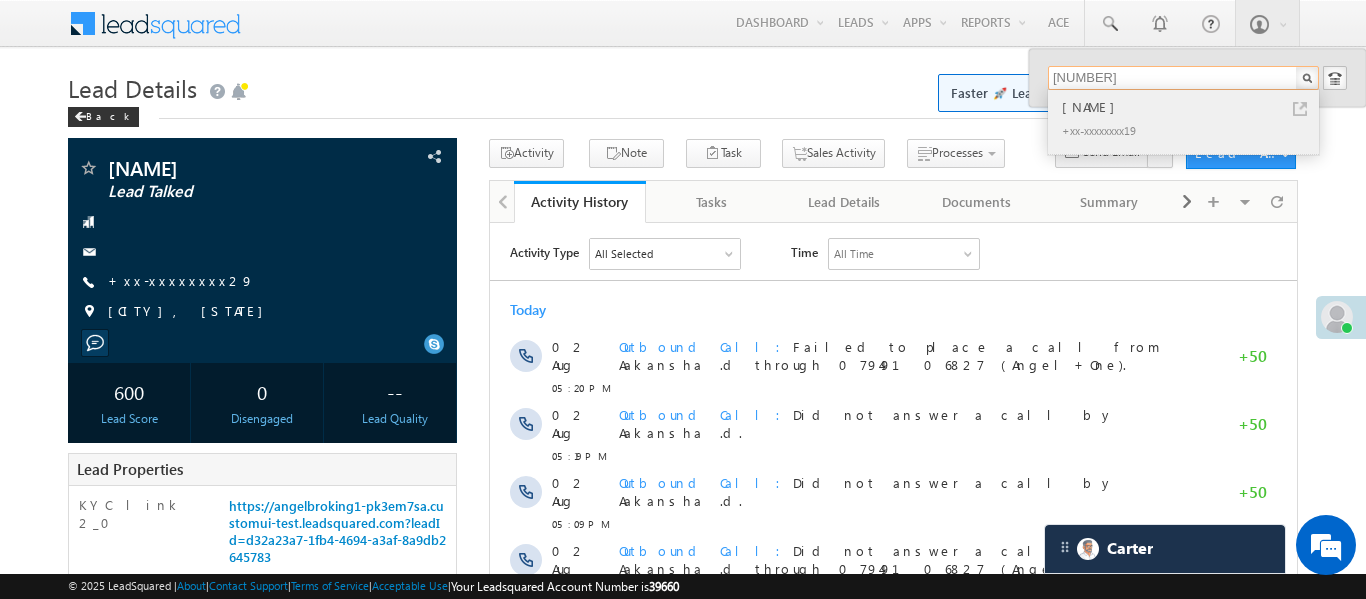 type on "[NUMBER]" 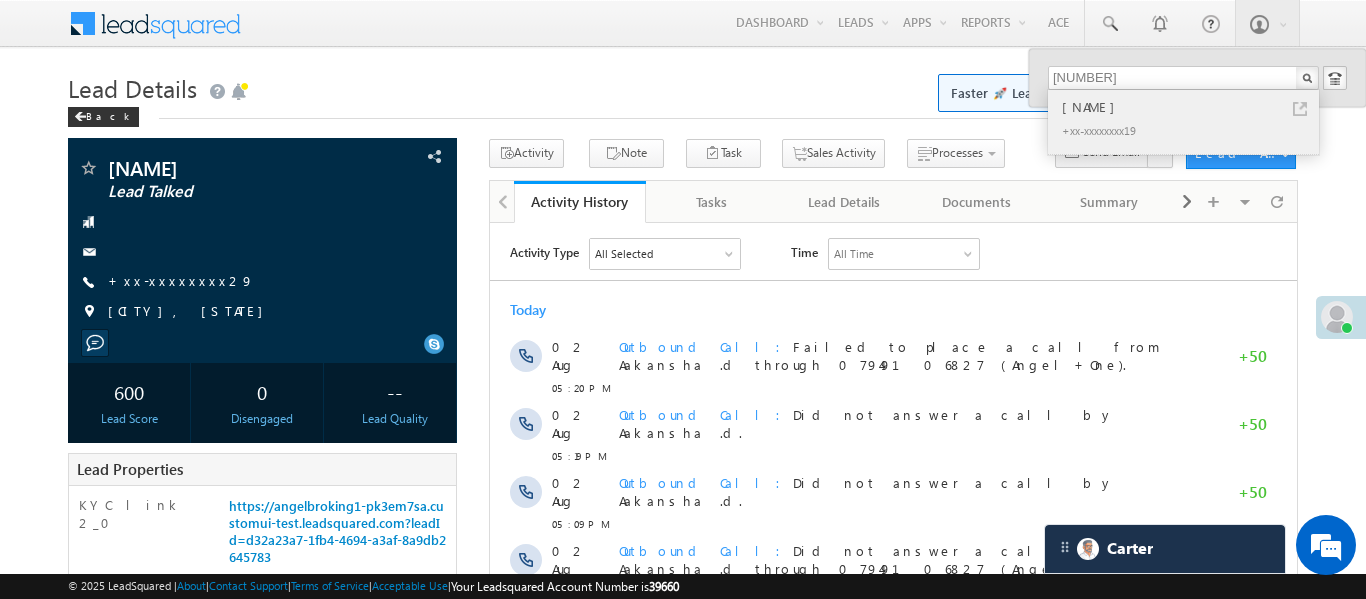 click on "Rajeev Bhandari 			 +xx-xxxxxxxx19" at bounding box center (1182, 122) 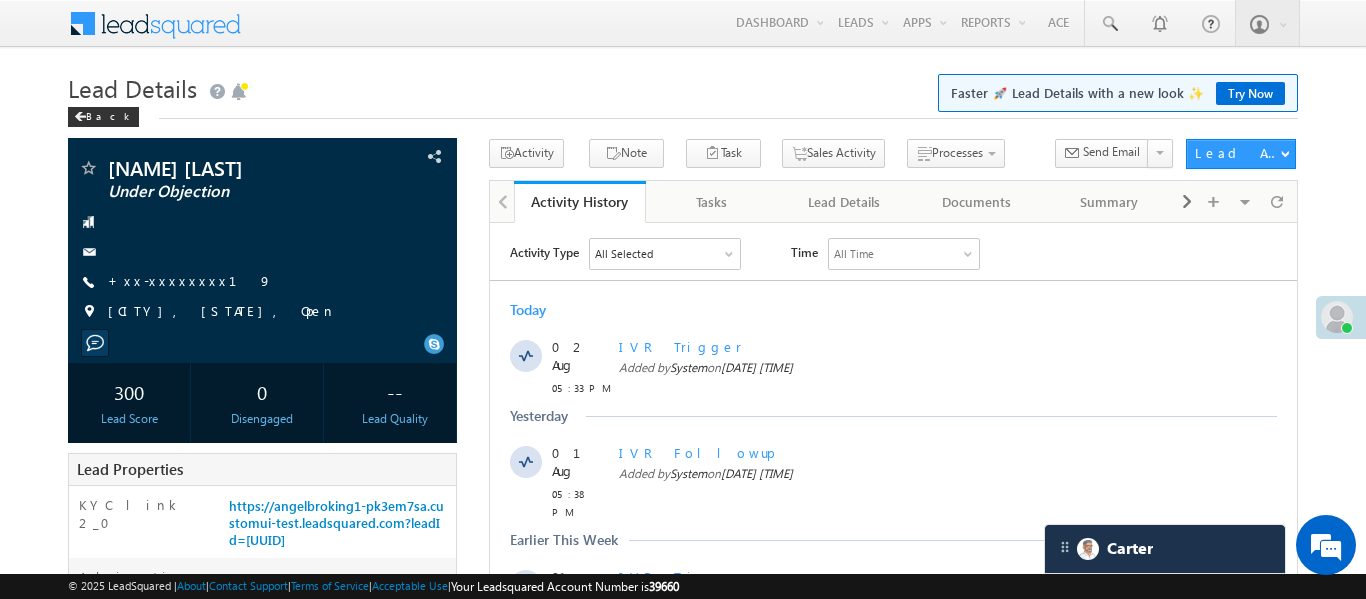 scroll, scrollTop: 0, scrollLeft: 0, axis: both 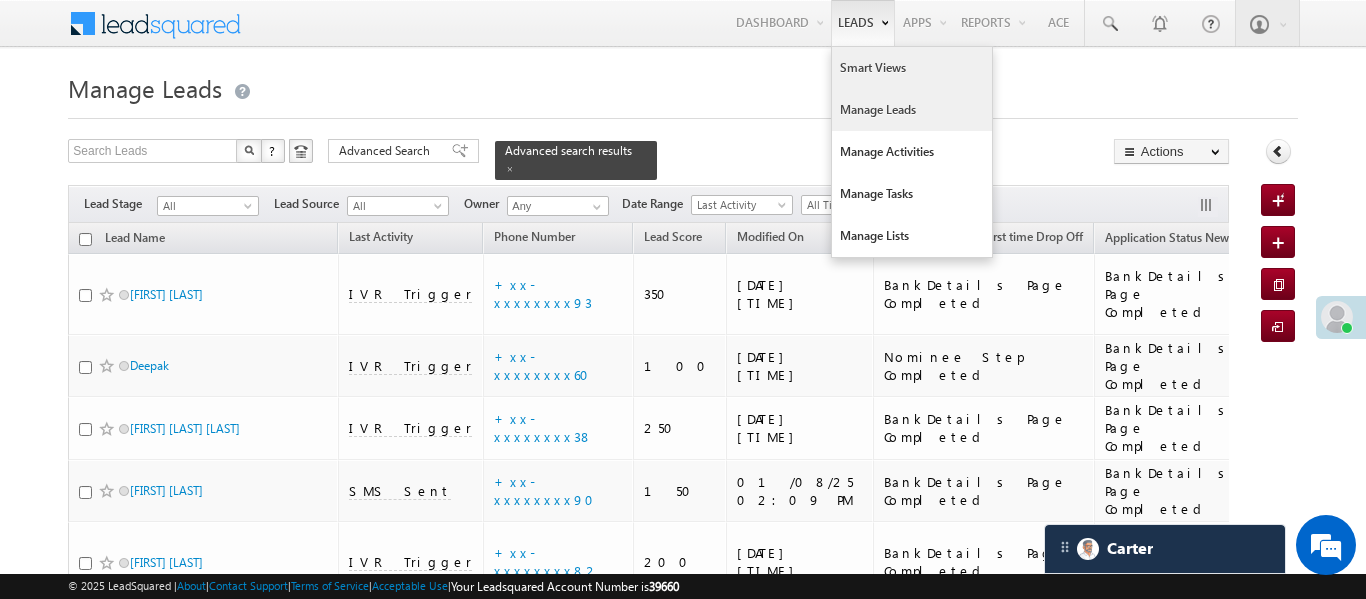 click on "Smart Views" at bounding box center (912, 68) 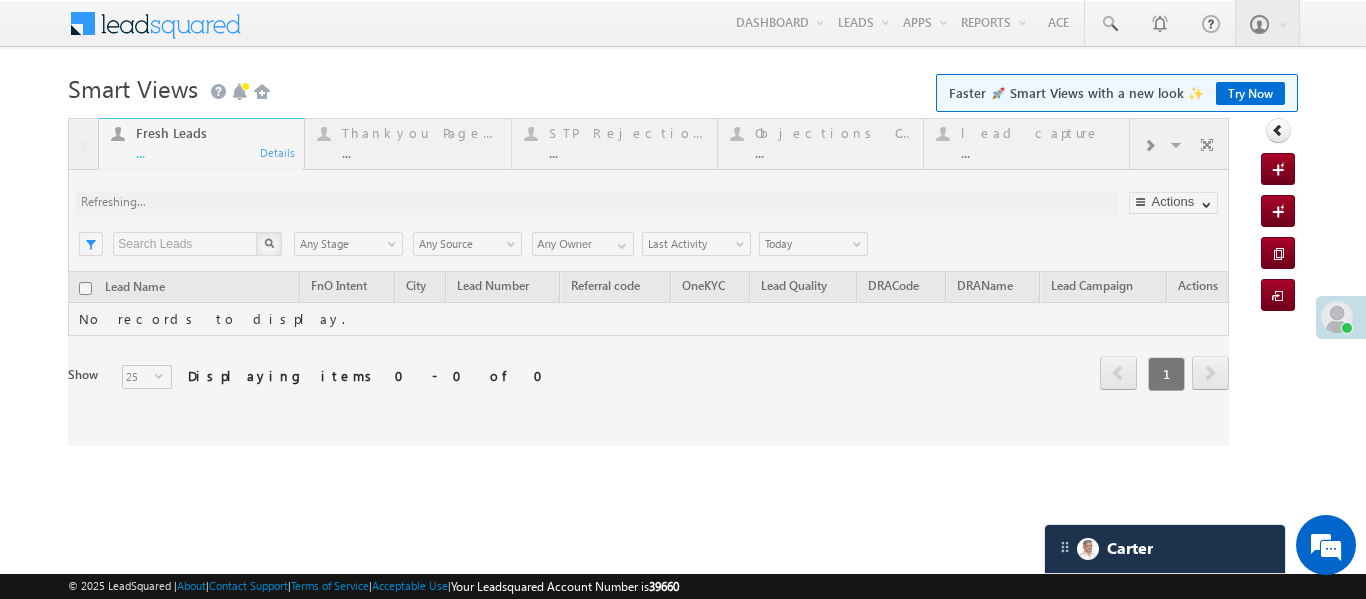 scroll, scrollTop: 0, scrollLeft: 0, axis: both 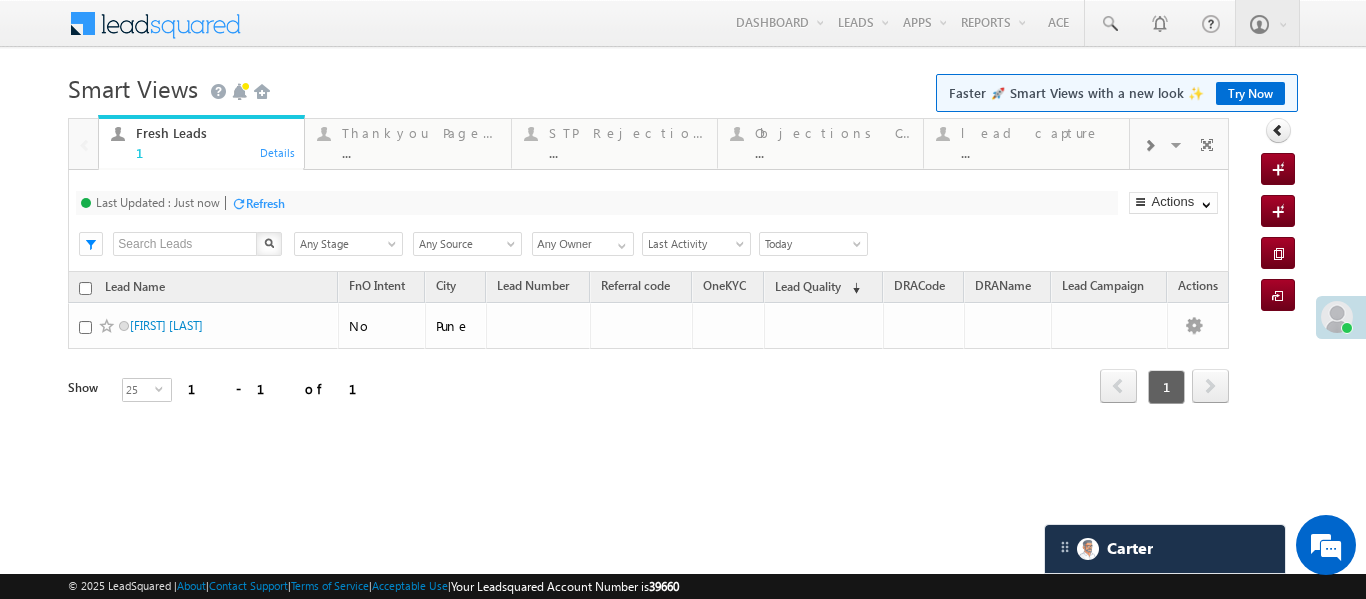 click on "Smart Views Getting Started Faster 🚀 Smart Views with a new look ✨ Try Now" at bounding box center [682, 86] 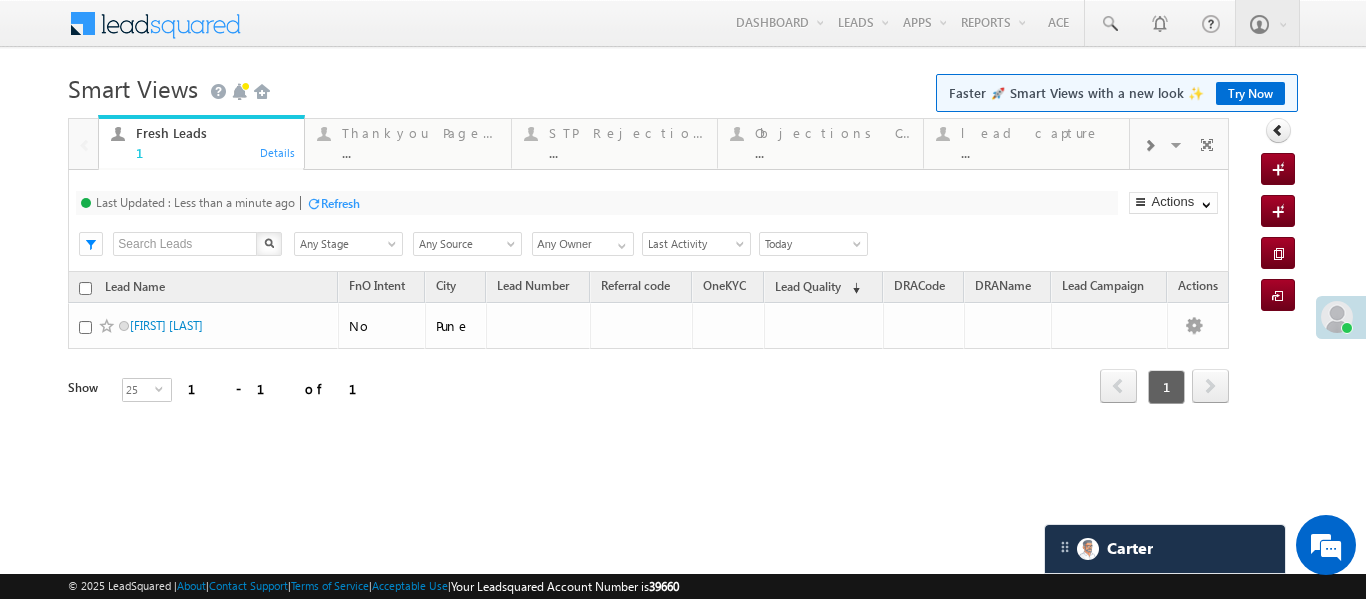 click at bounding box center [1149, 146] 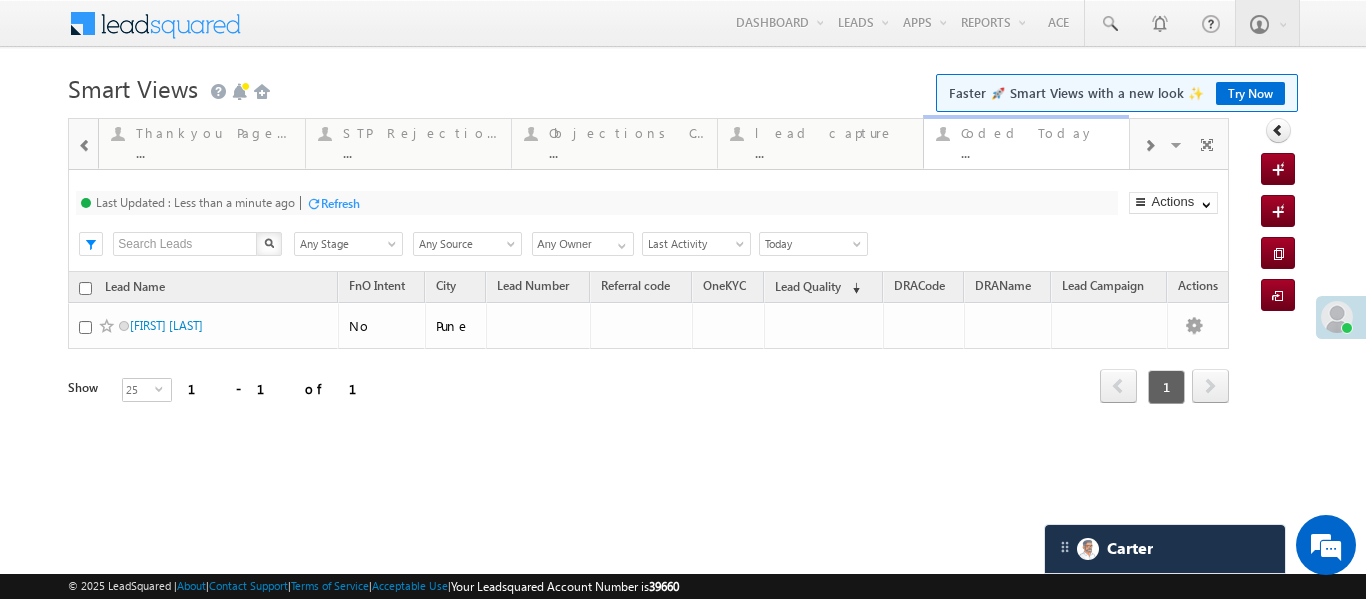 click on "Coded Today ..." at bounding box center (1039, 140) 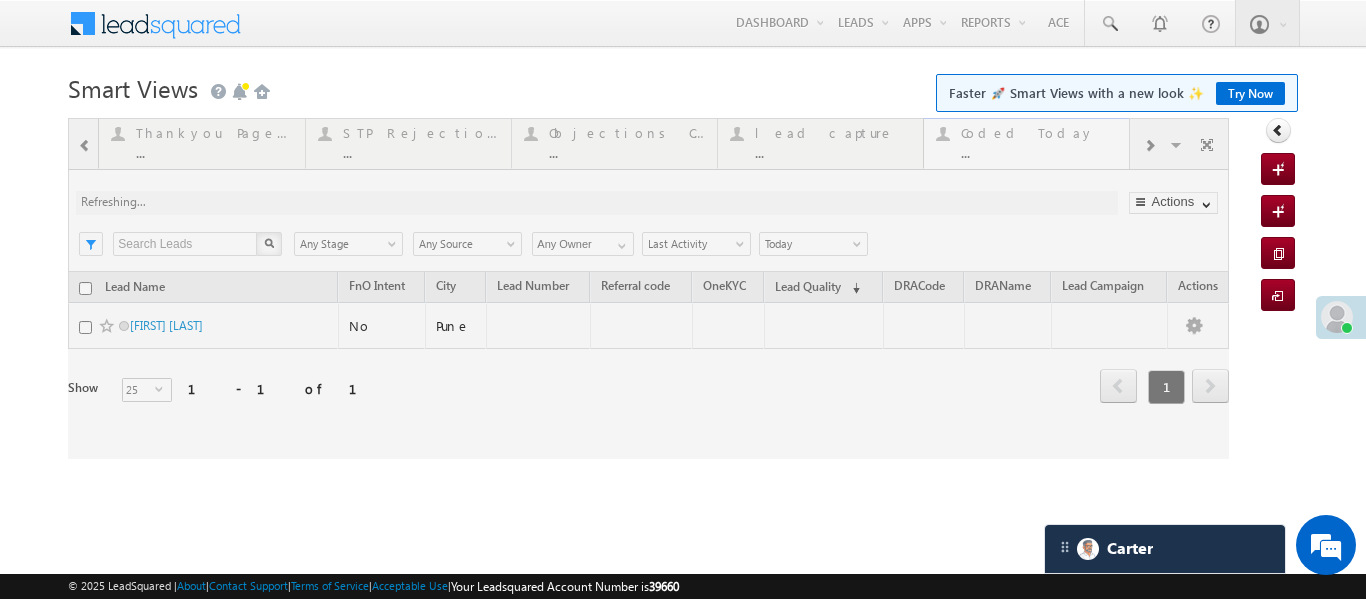 click at bounding box center (648, 288) 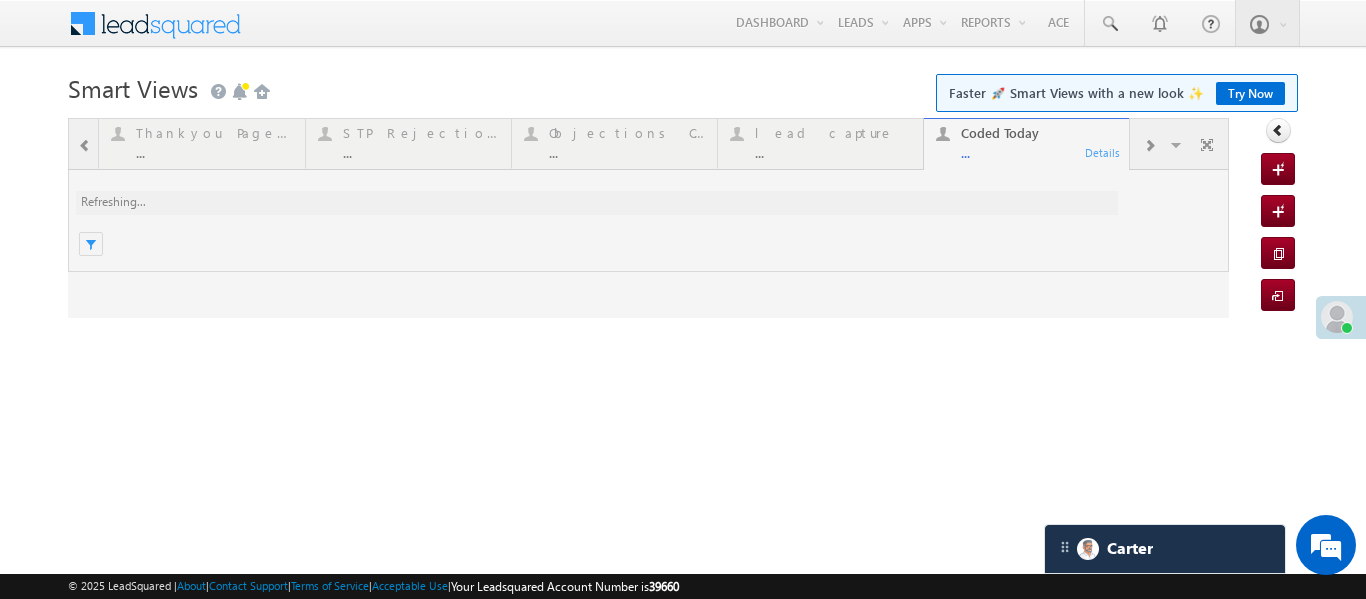 scroll, scrollTop: 0, scrollLeft: 0, axis: both 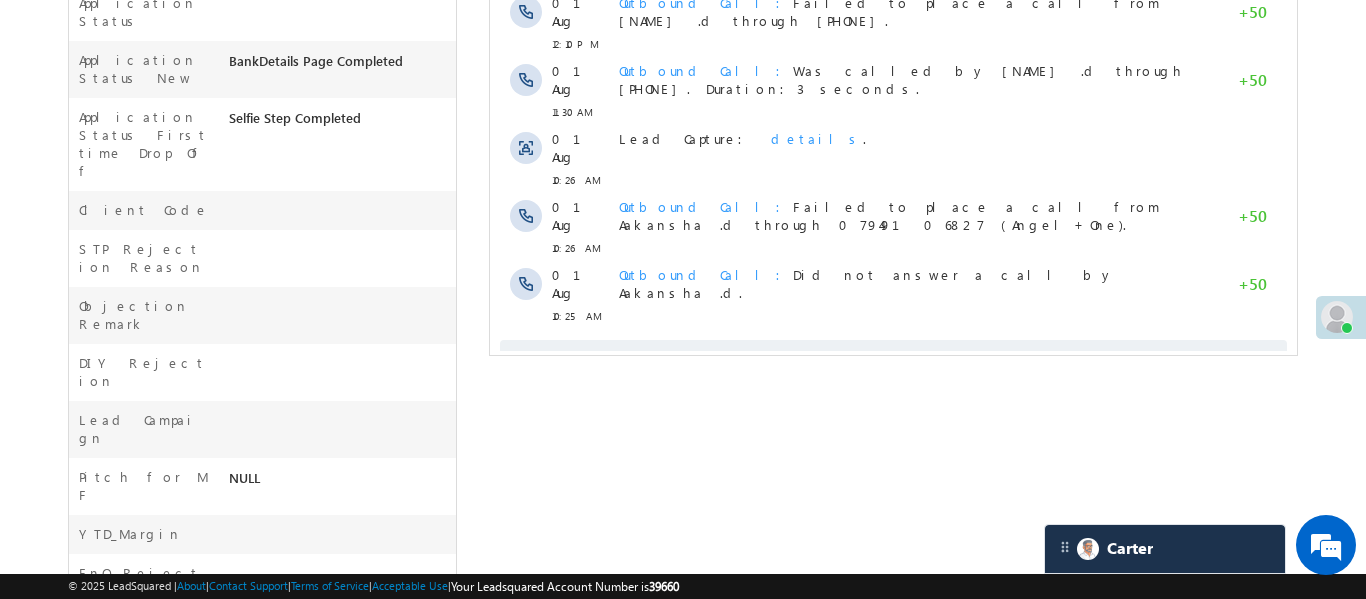 click on "Show More" at bounding box center [892, 360] 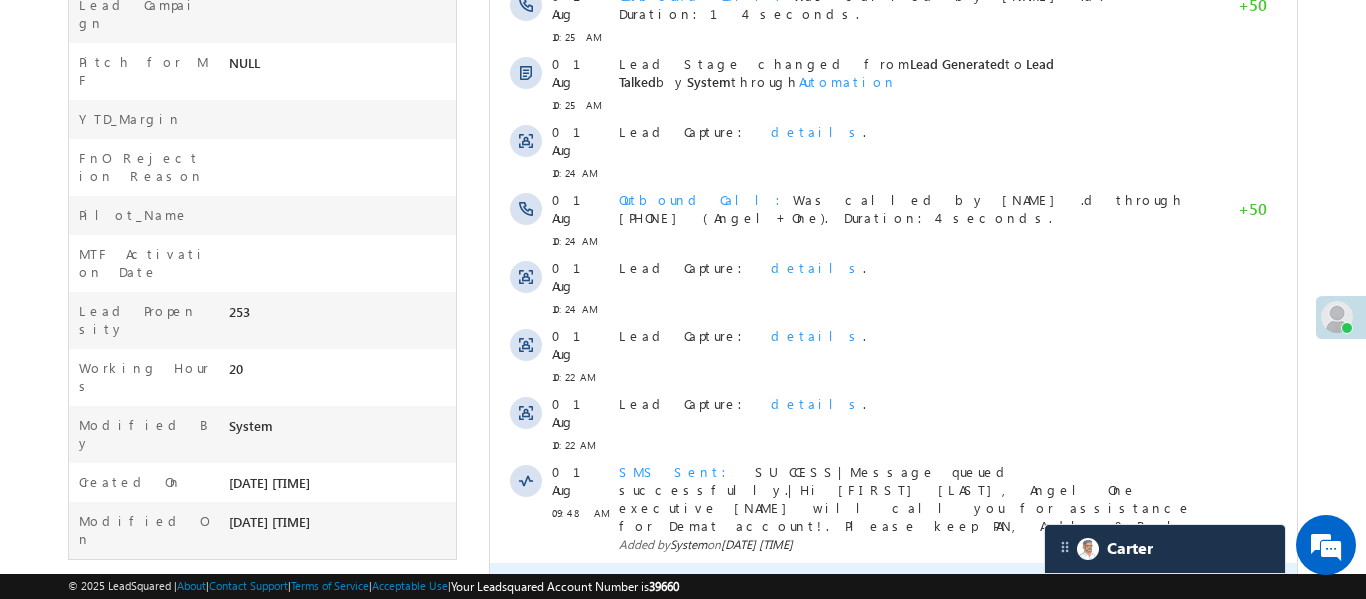 scroll, scrollTop: 1172, scrollLeft: 0, axis: vertical 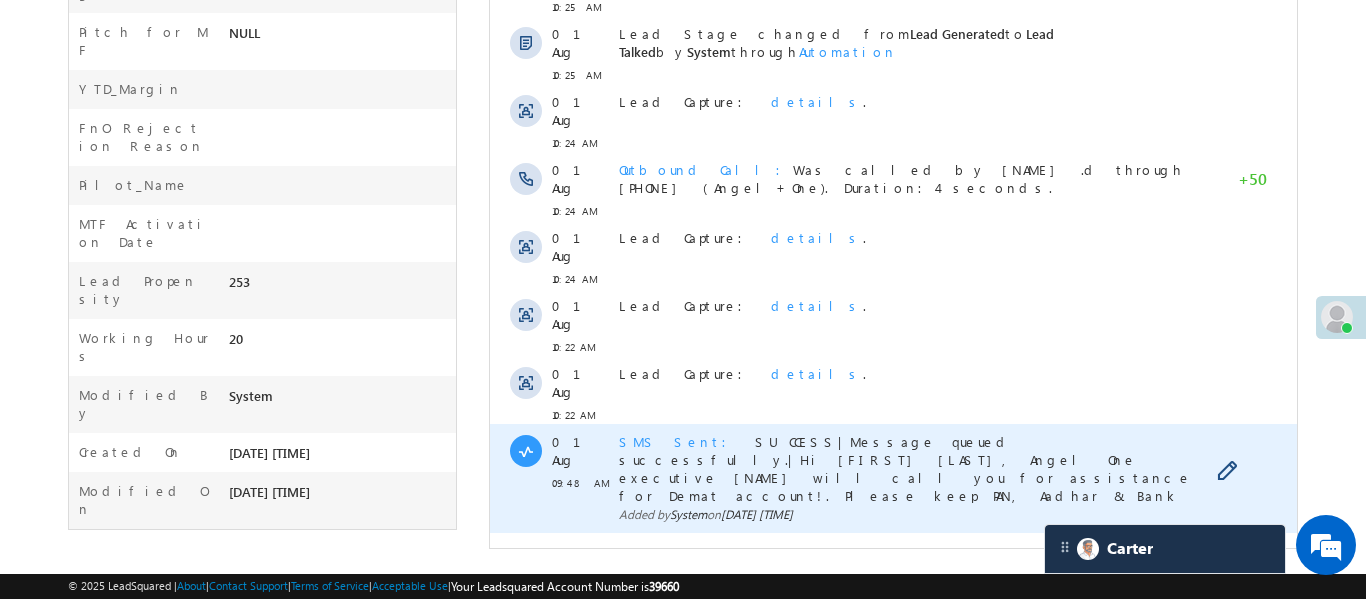 click on "SMS Sent" at bounding box center (678, 441) 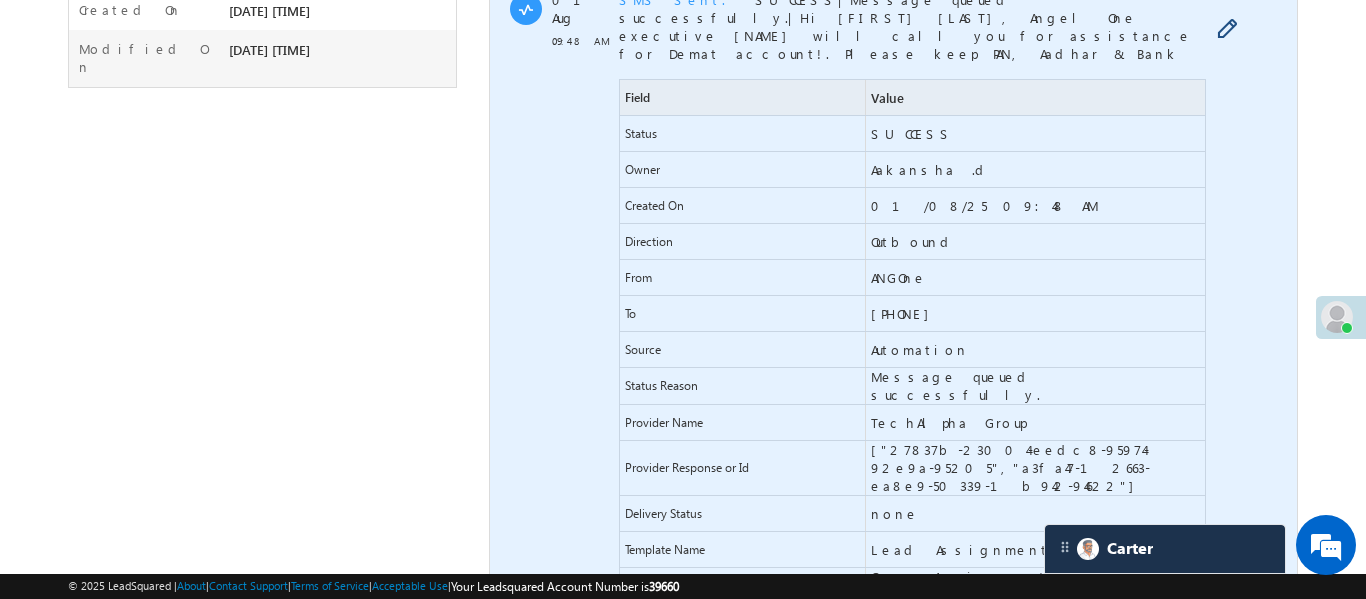 scroll, scrollTop: 1609, scrollLeft: 0, axis: vertical 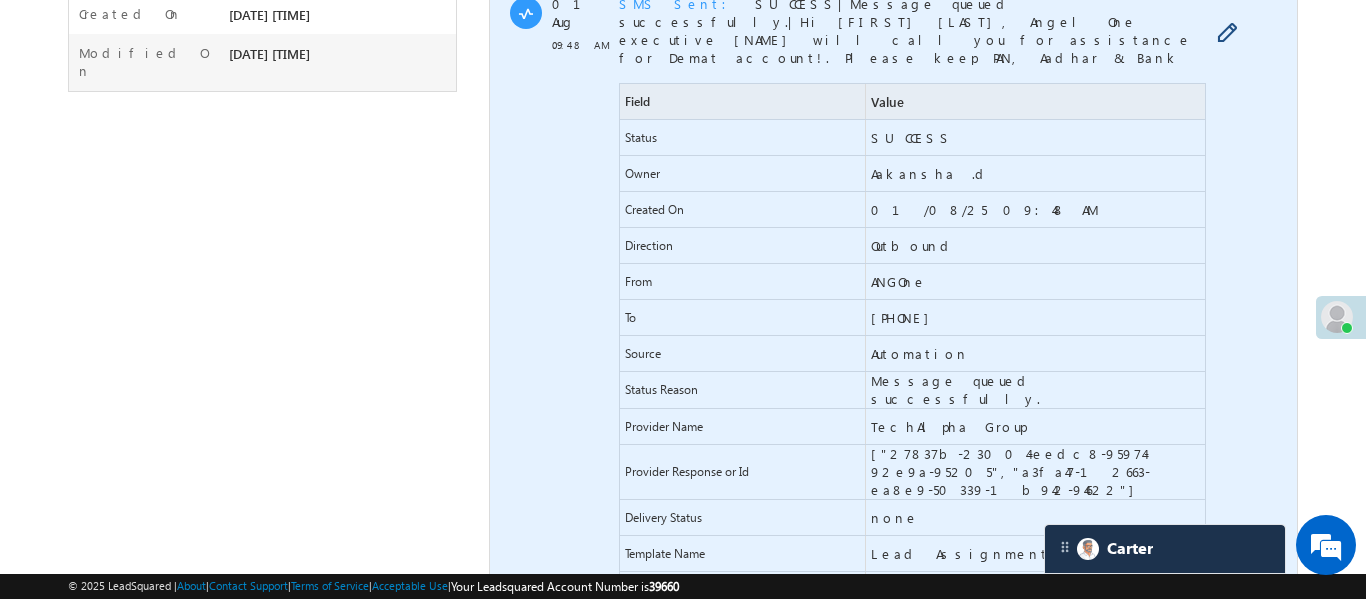 drag, startPoint x: 901, startPoint y: 147, endPoint x: 1015, endPoint y: 153, distance: 114.15778 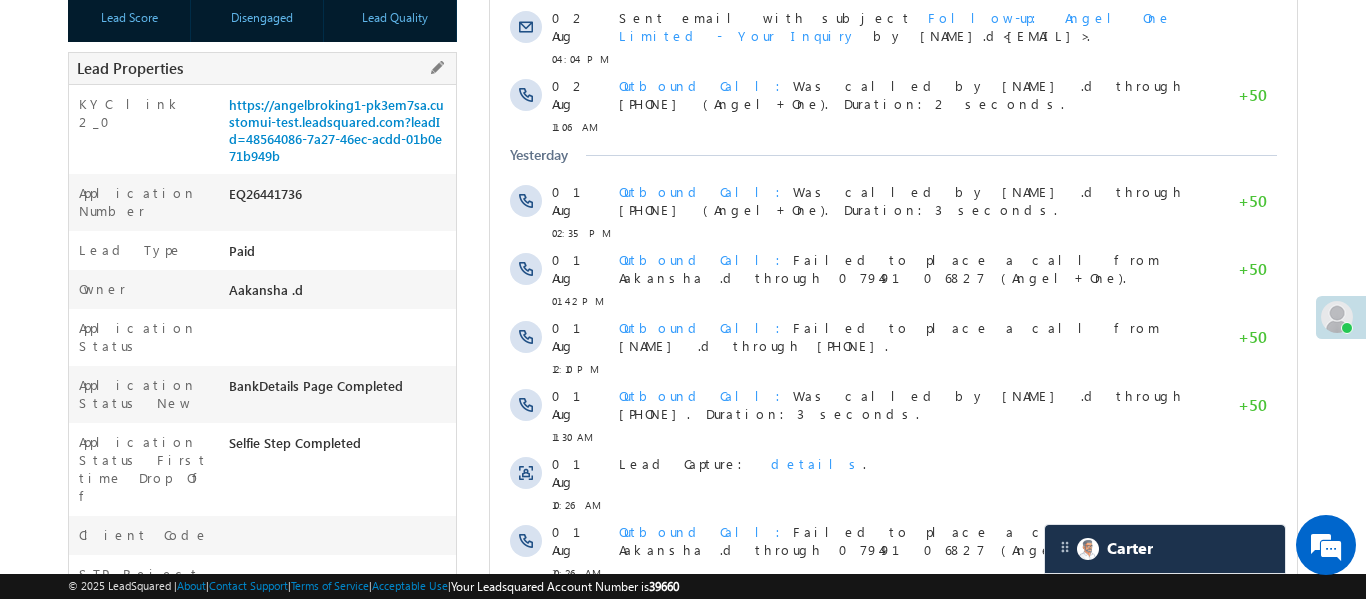 scroll, scrollTop: 320, scrollLeft: 0, axis: vertical 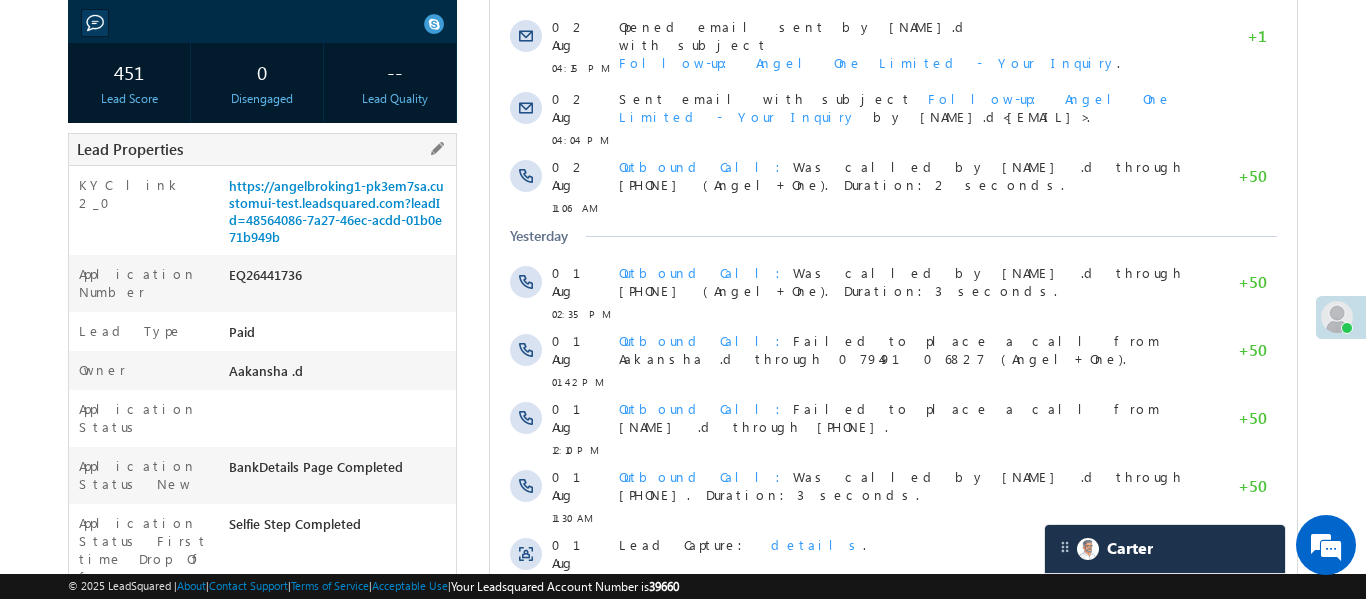 drag, startPoint x: 225, startPoint y: 184, endPoint x: 342, endPoint y: 236, distance: 128.03516 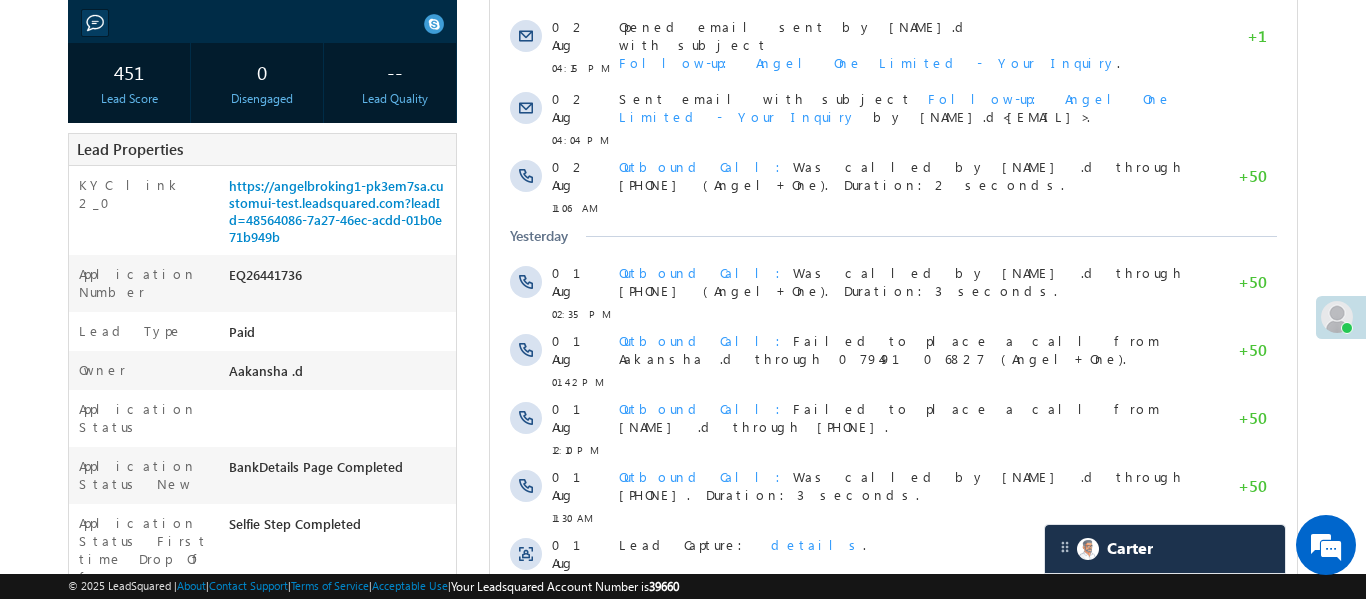 copy on "https://angelbroking1-pk3em7sa.customui-test.leadsquared.com?leadId=48564086-7a27-46ec-acdd-01b0e71b949b" 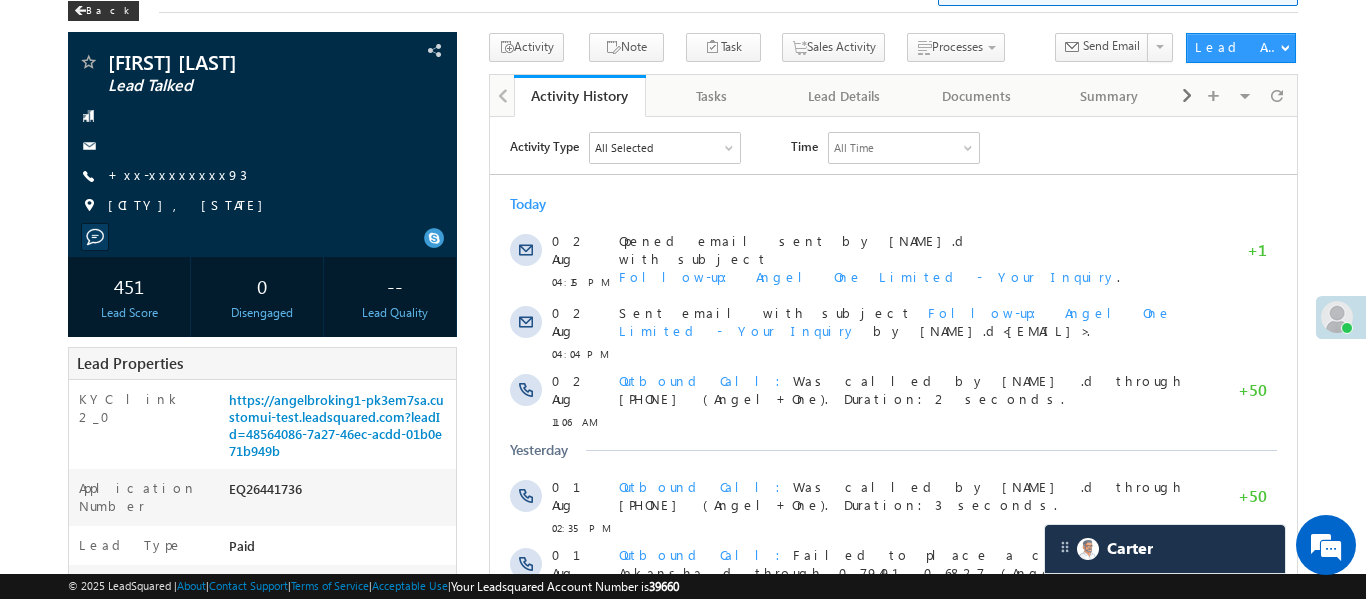 scroll, scrollTop: 68, scrollLeft: 0, axis: vertical 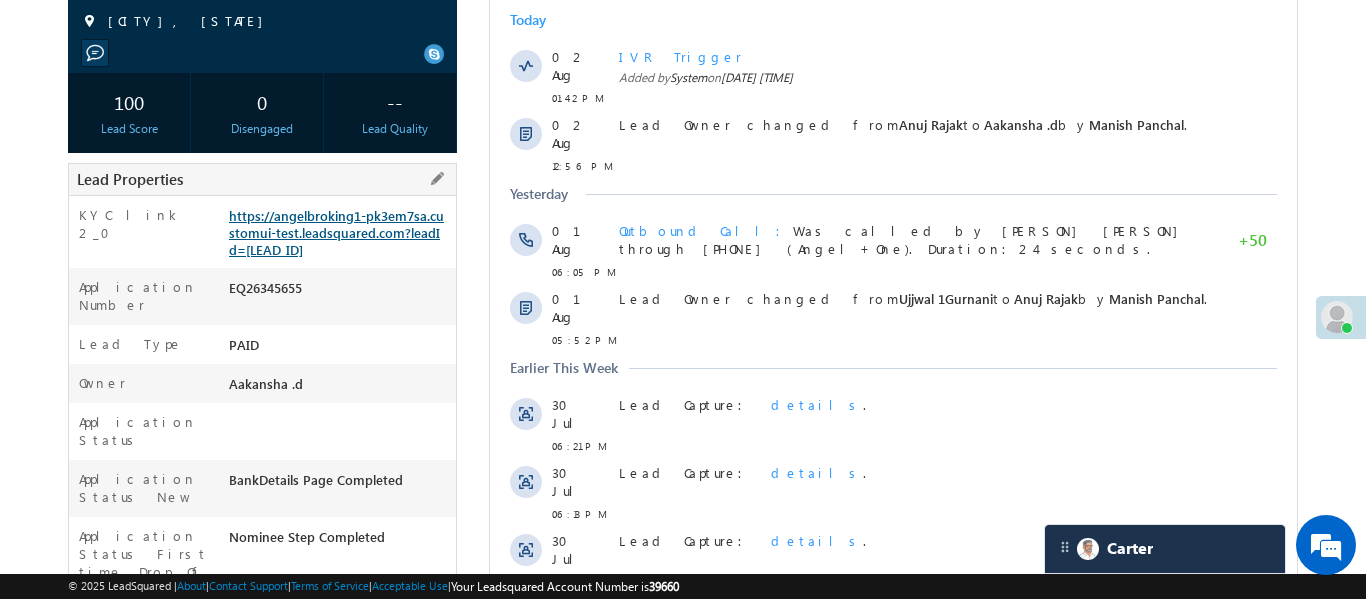 click on "https://angelbroking1-pk3em7sa.customui-test.leadsquared.com?leadId=886540ea-70c6-4487-b791-0b6cd67f62db" at bounding box center (336, 232) 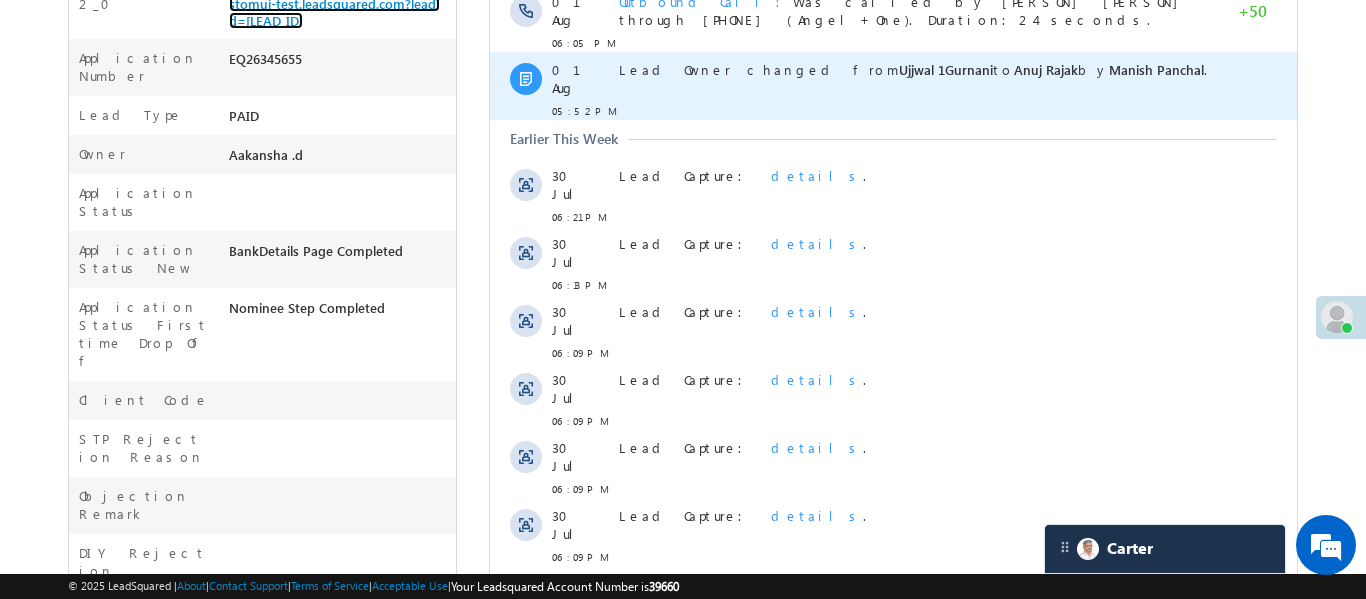 scroll, scrollTop: 434, scrollLeft: 0, axis: vertical 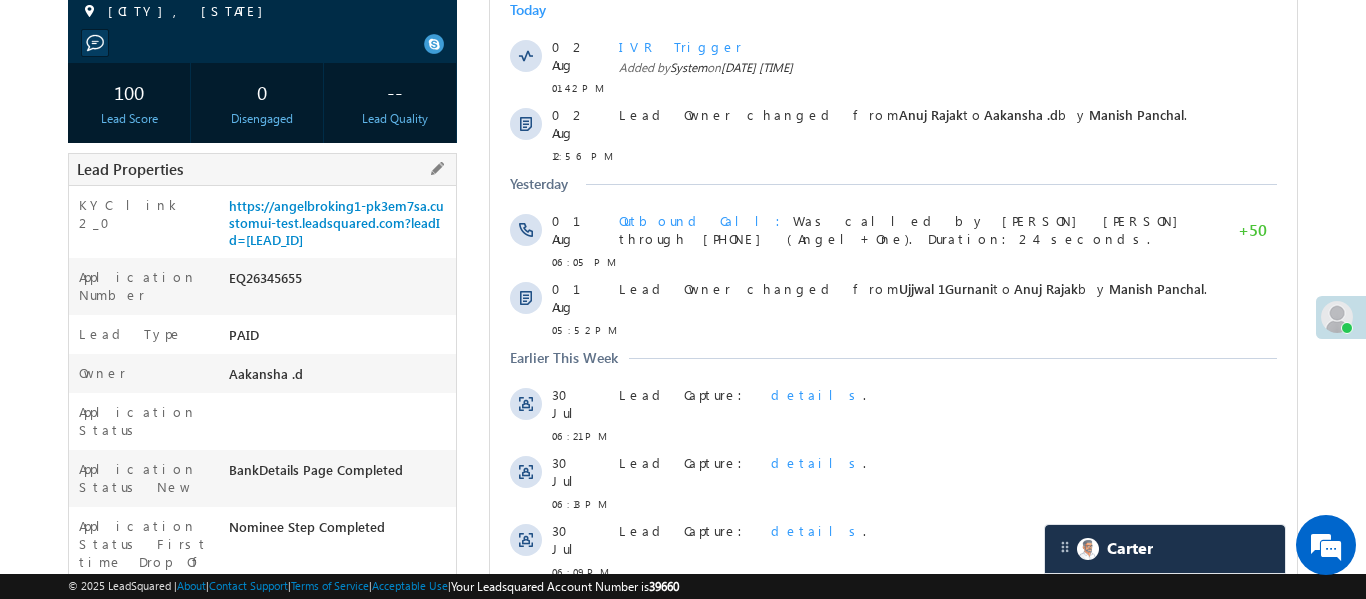 drag, startPoint x: 225, startPoint y: 205, endPoint x: 370, endPoint y: 251, distance: 152.12166 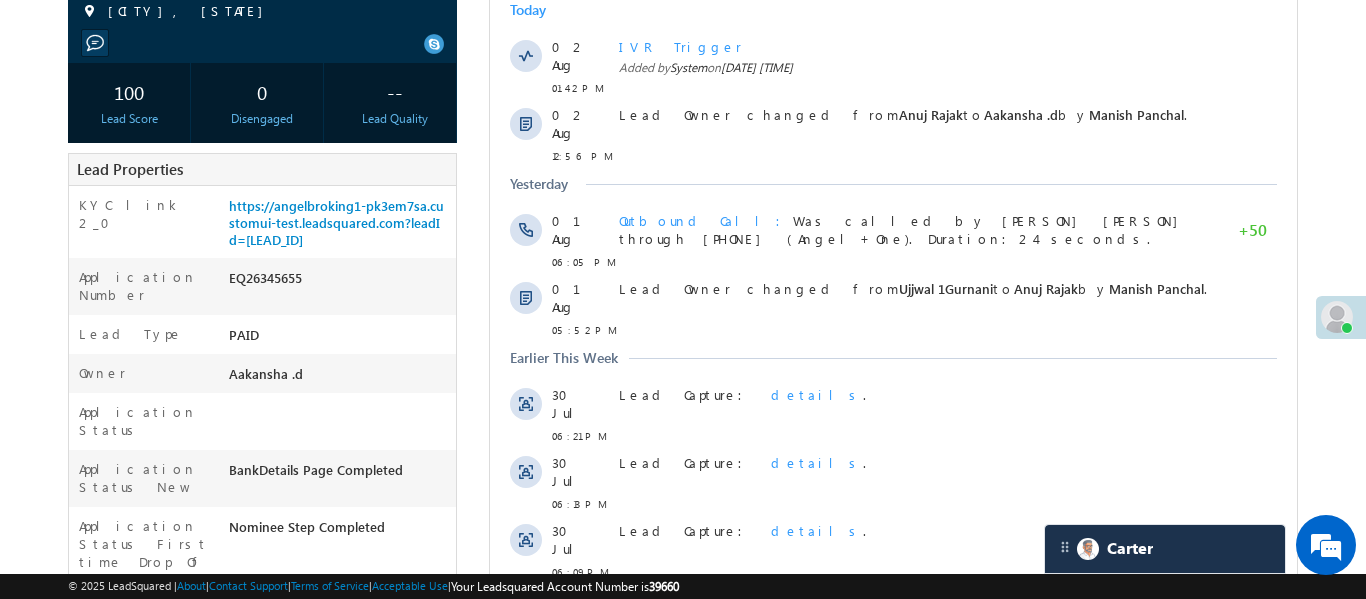 copy on "https://angelbroking1-pk3em7sa.customui-test.leadsquared.com?leadId=886540ea-70c6-4487-b791-0b6cd67f62db" 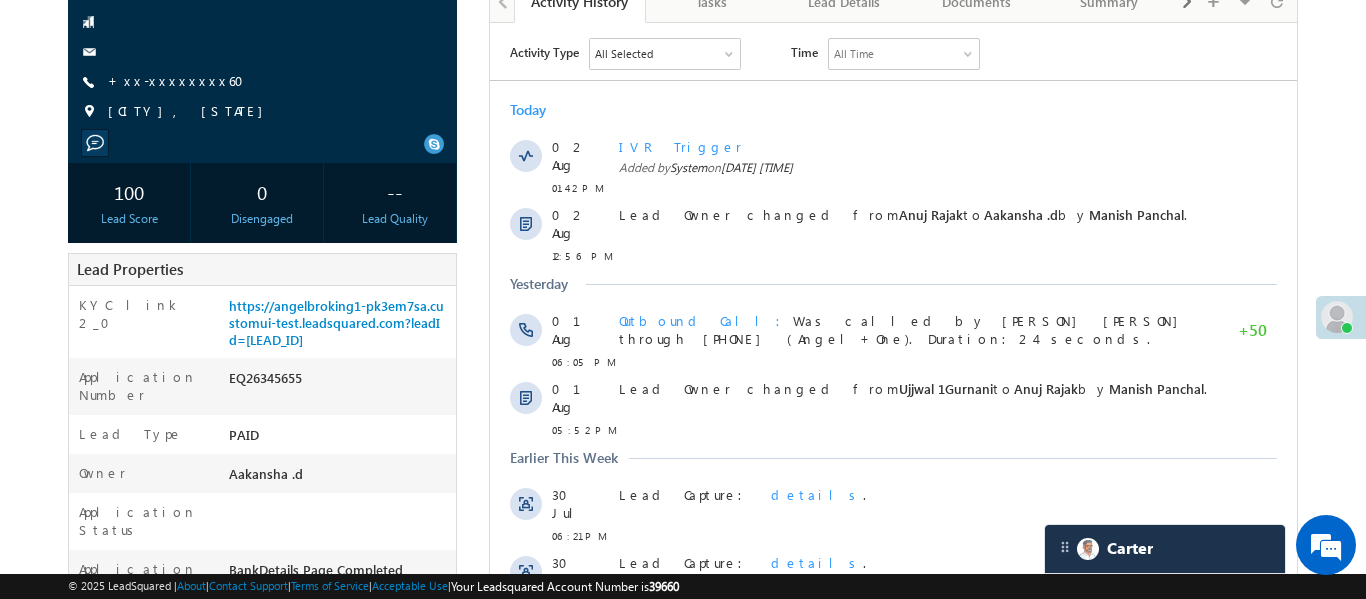 scroll, scrollTop: 556, scrollLeft: 0, axis: vertical 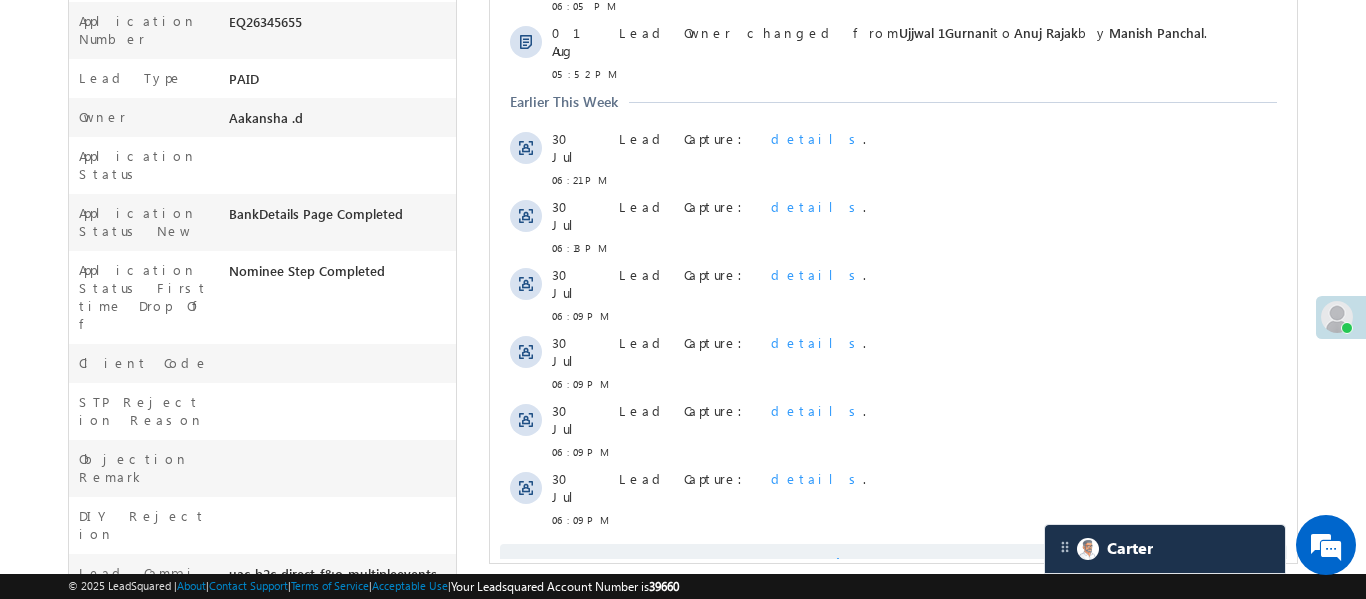 click on "Show More" at bounding box center (892, 564) 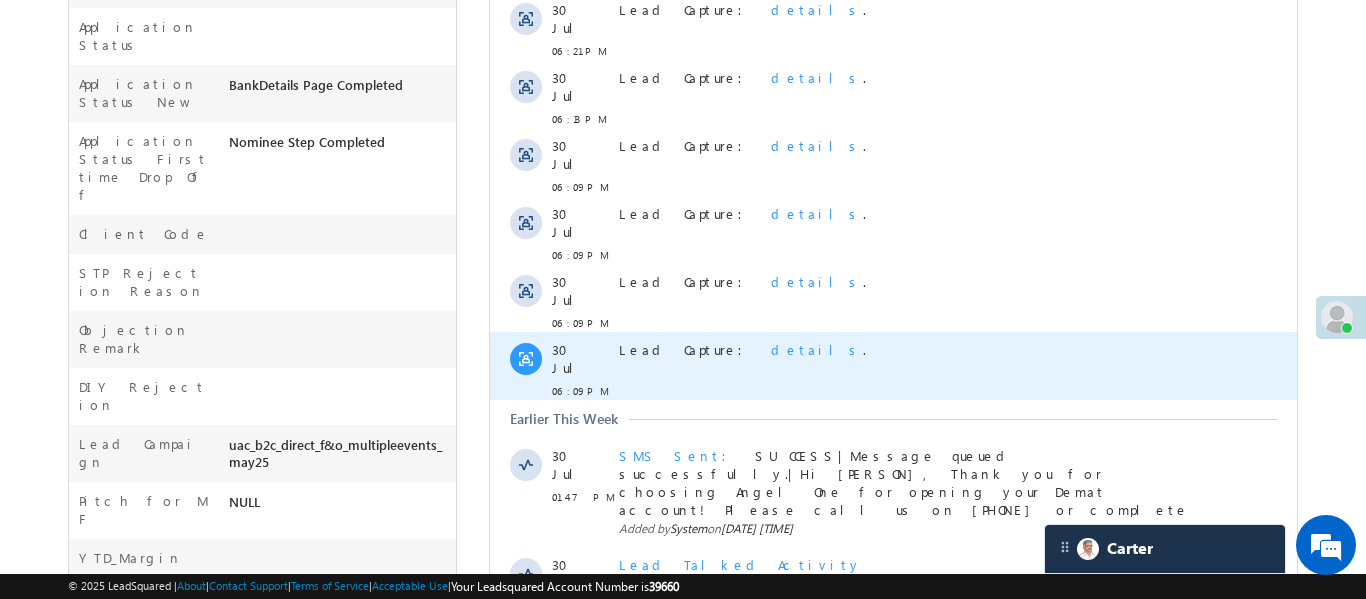 scroll, scrollTop: 805, scrollLeft: 0, axis: vertical 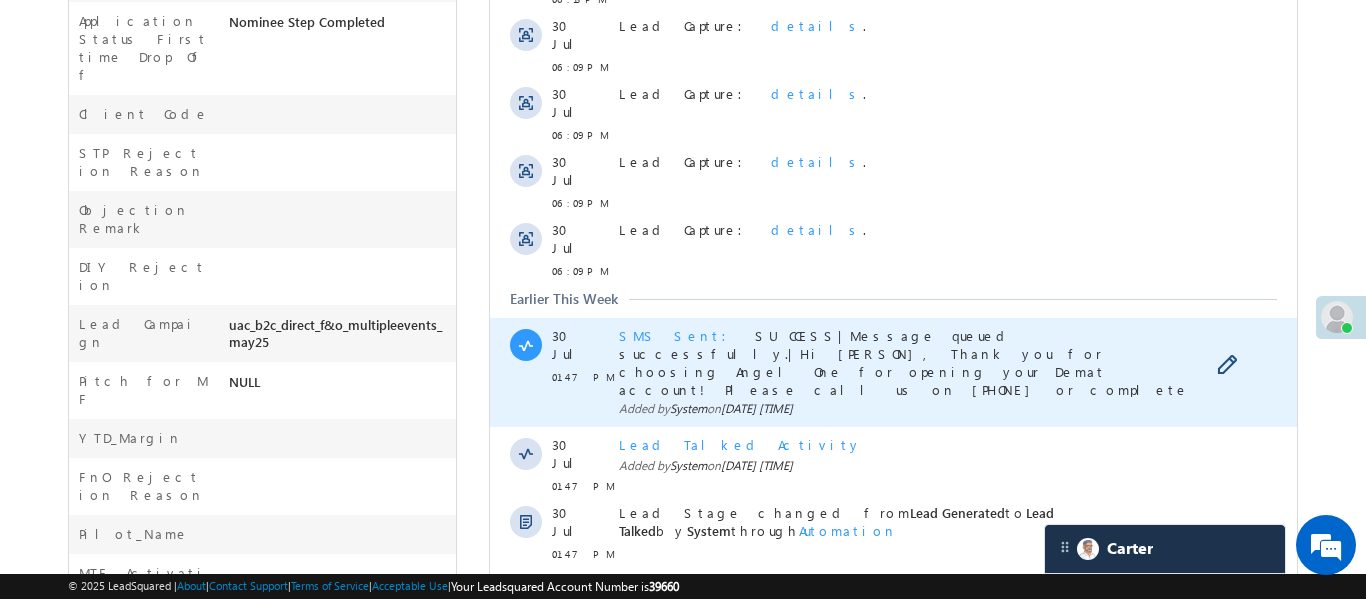 click on "SMS Sent" at bounding box center [678, 335] 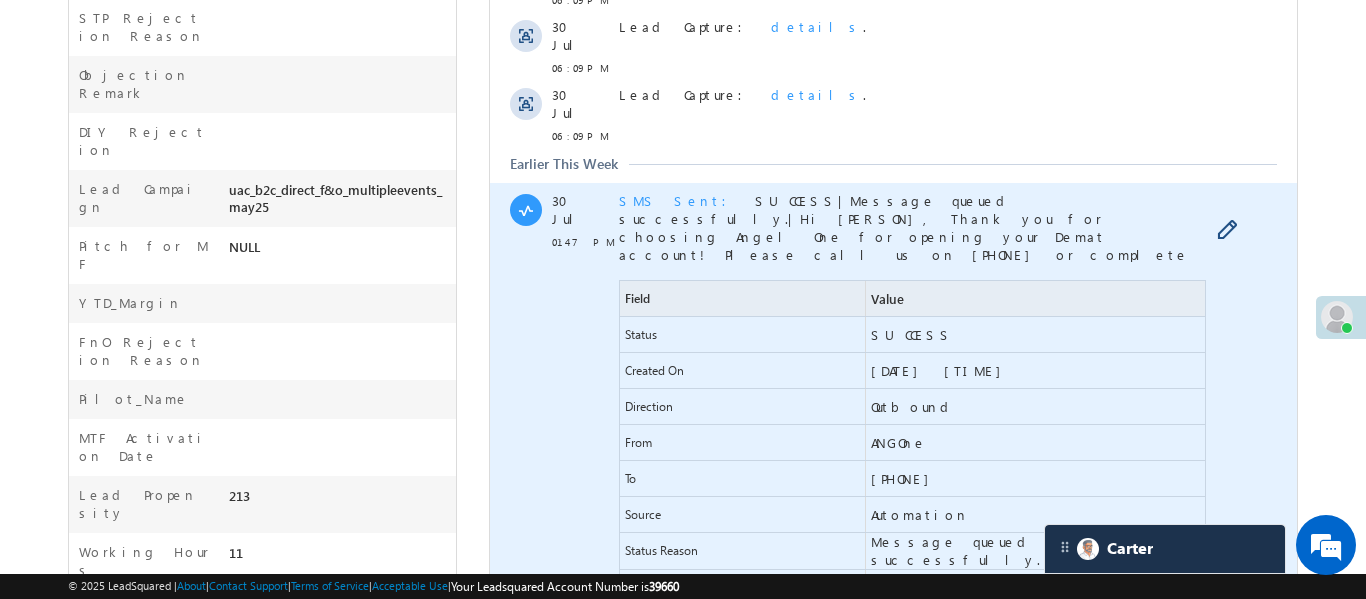 scroll, scrollTop: 1093, scrollLeft: 0, axis: vertical 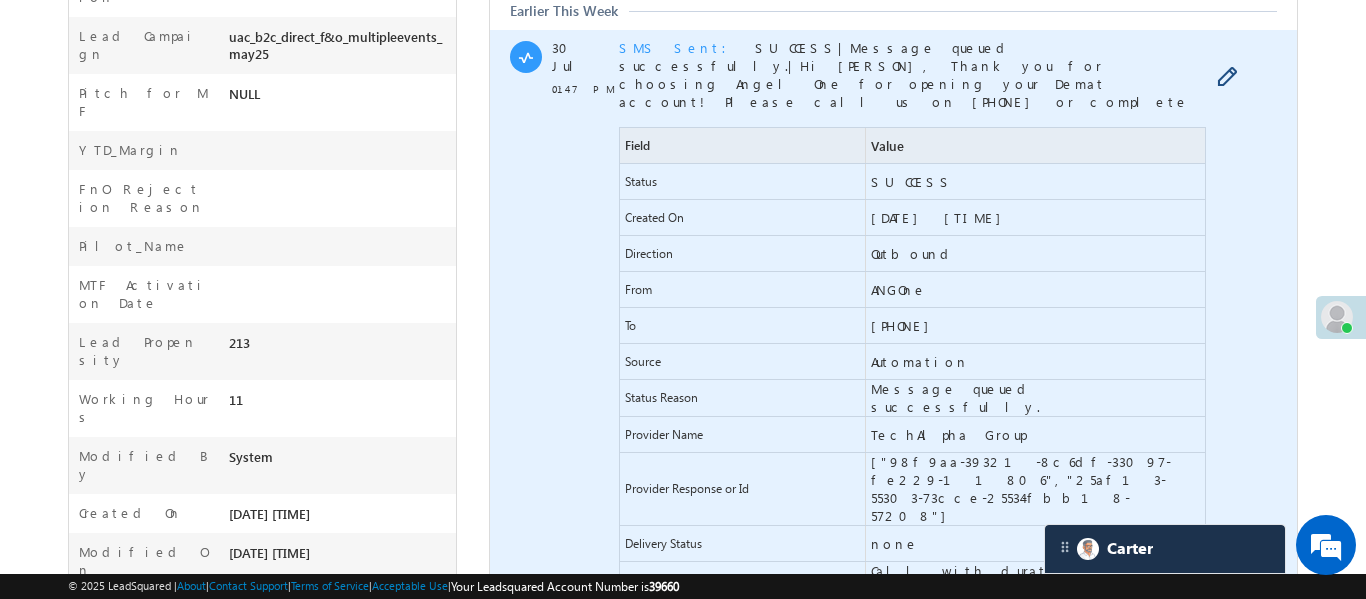 drag, startPoint x: 899, startPoint y: 228, endPoint x: 1009, endPoint y: 228, distance: 110 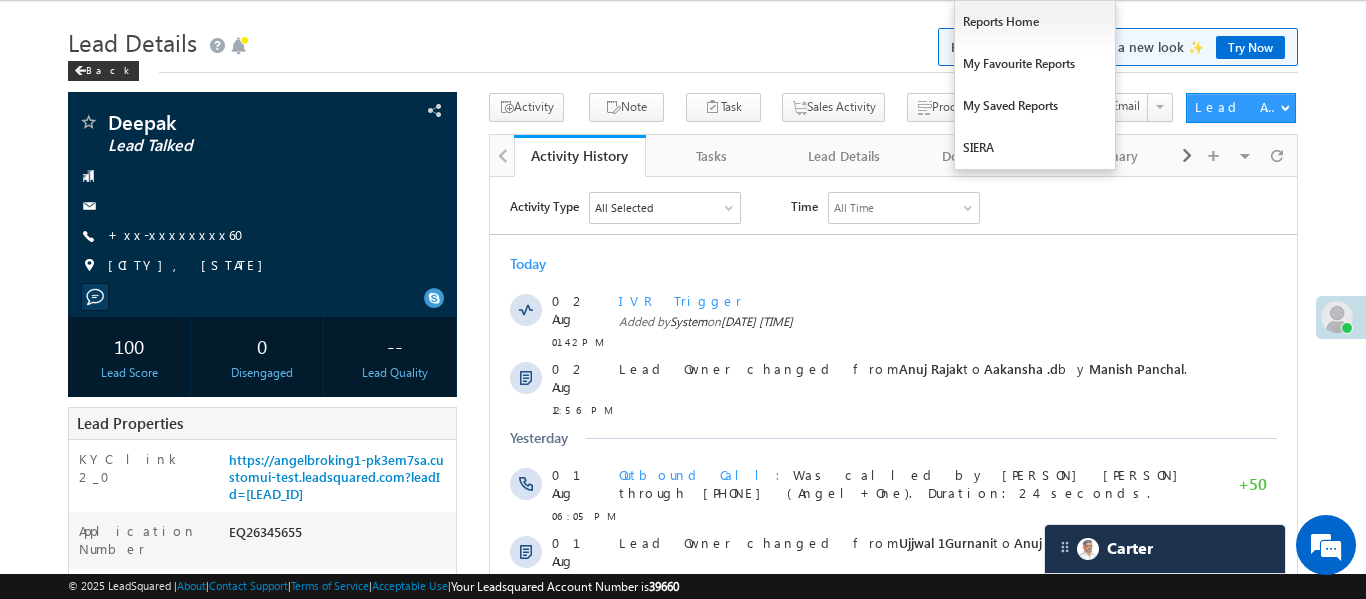 scroll, scrollTop: 0, scrollLeft: 0, axis: both 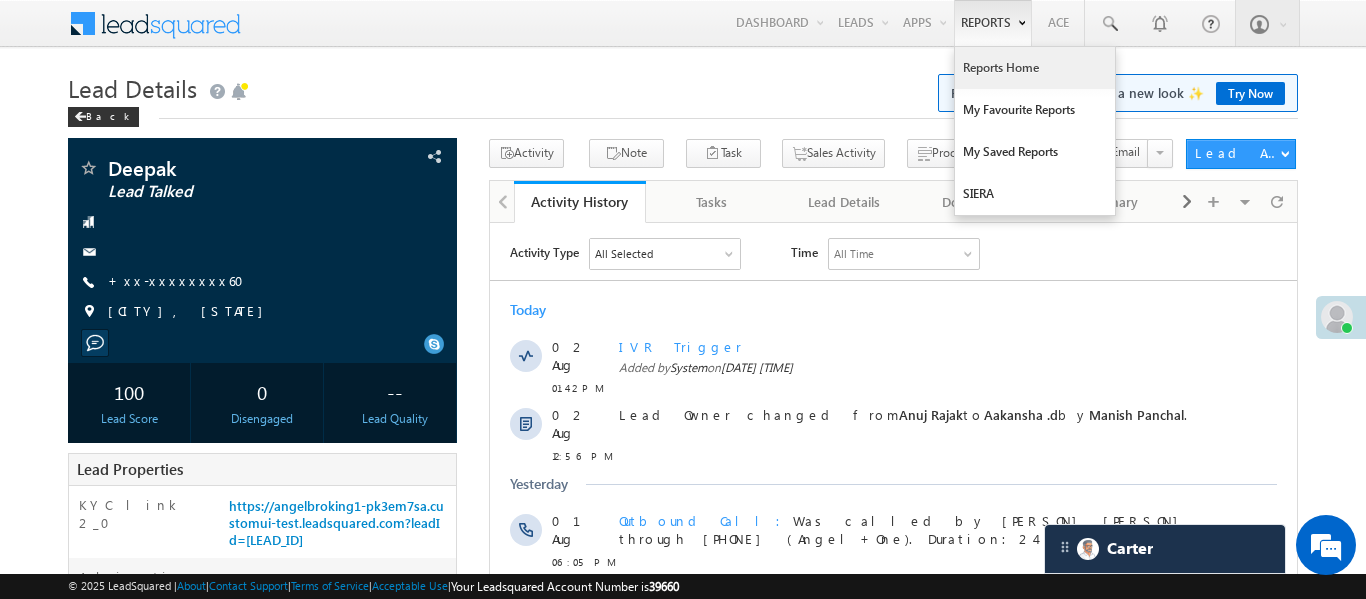 click on "Reports Home" at bounding box center [1035, 68] 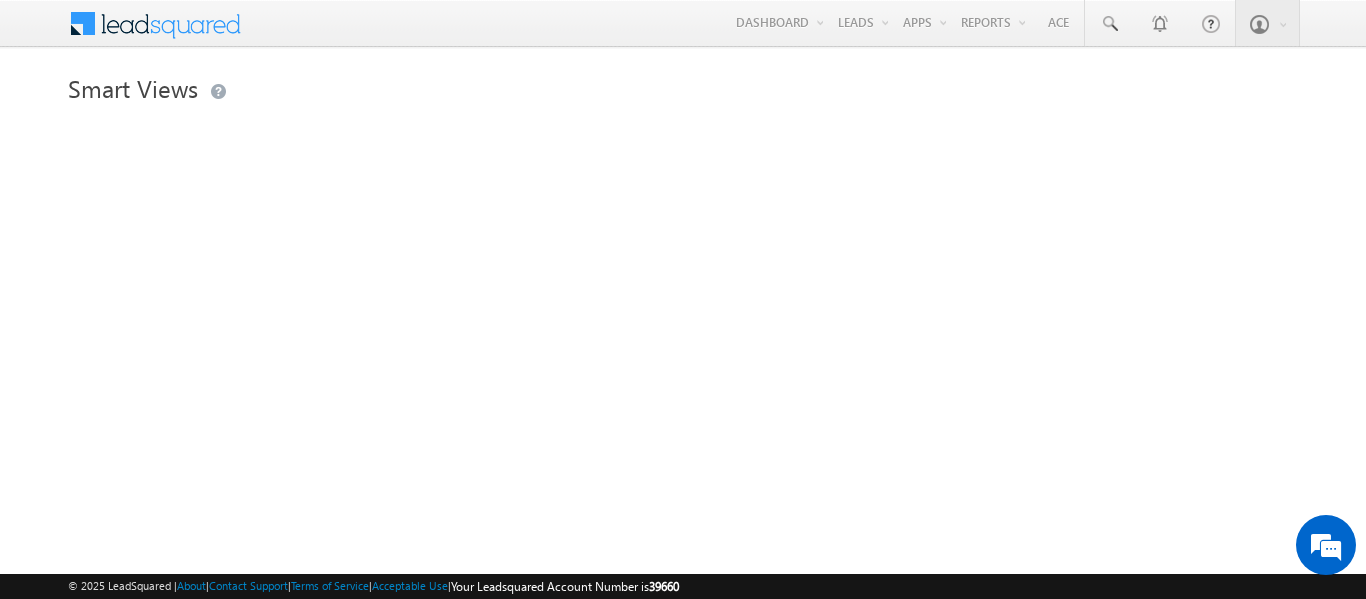 scroll, scrollTop: 0, scrollLeft: 0, axis: both 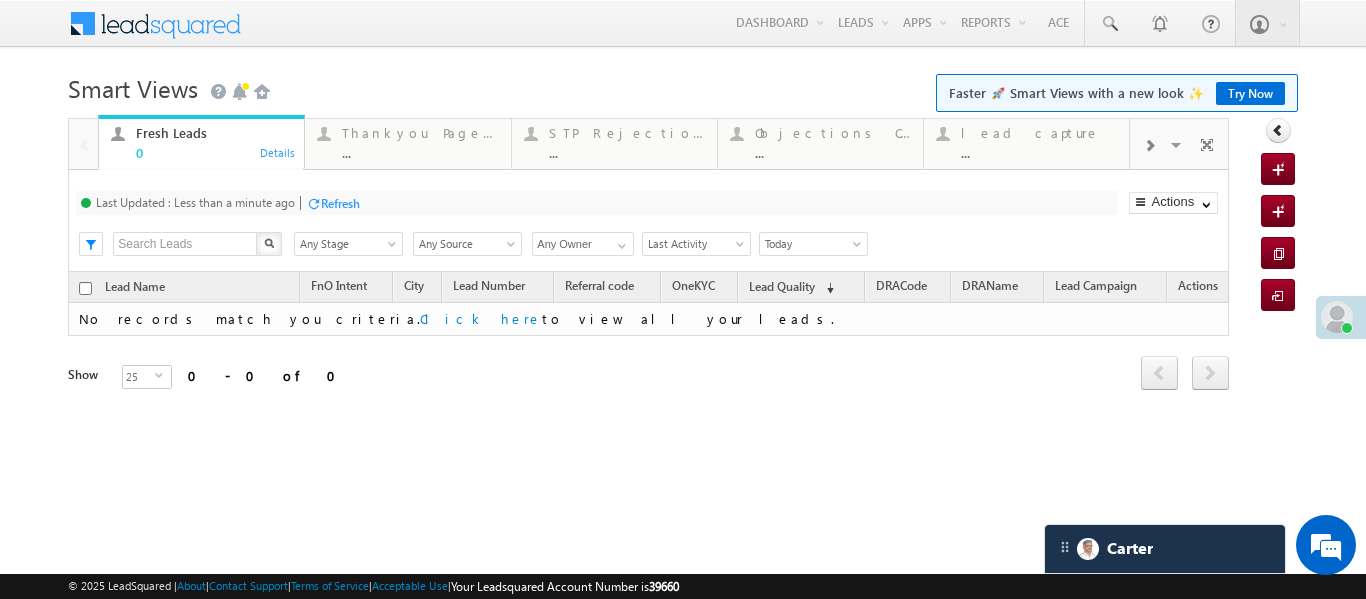 click on "Menu
Aakansha .d
Aakan sha.D @ange lbrok ing.c om
ng" at bounding box center [683, 24] 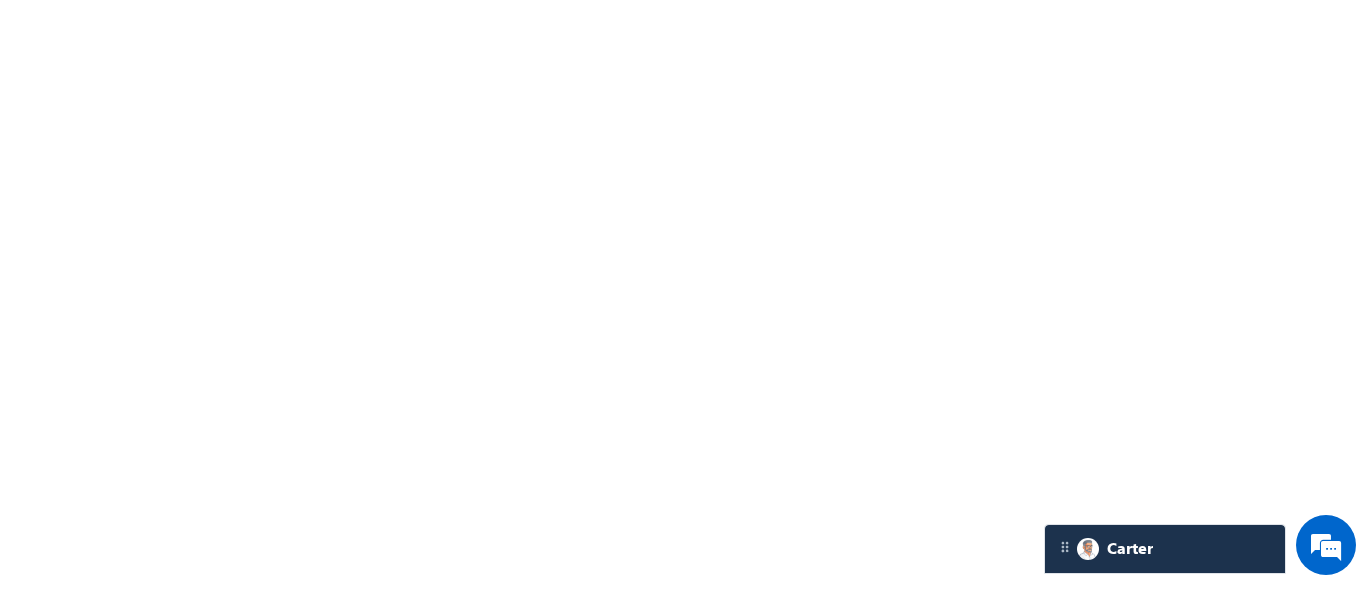 scroll, scrollTop: 0, scrollLeft: 0, axis: both 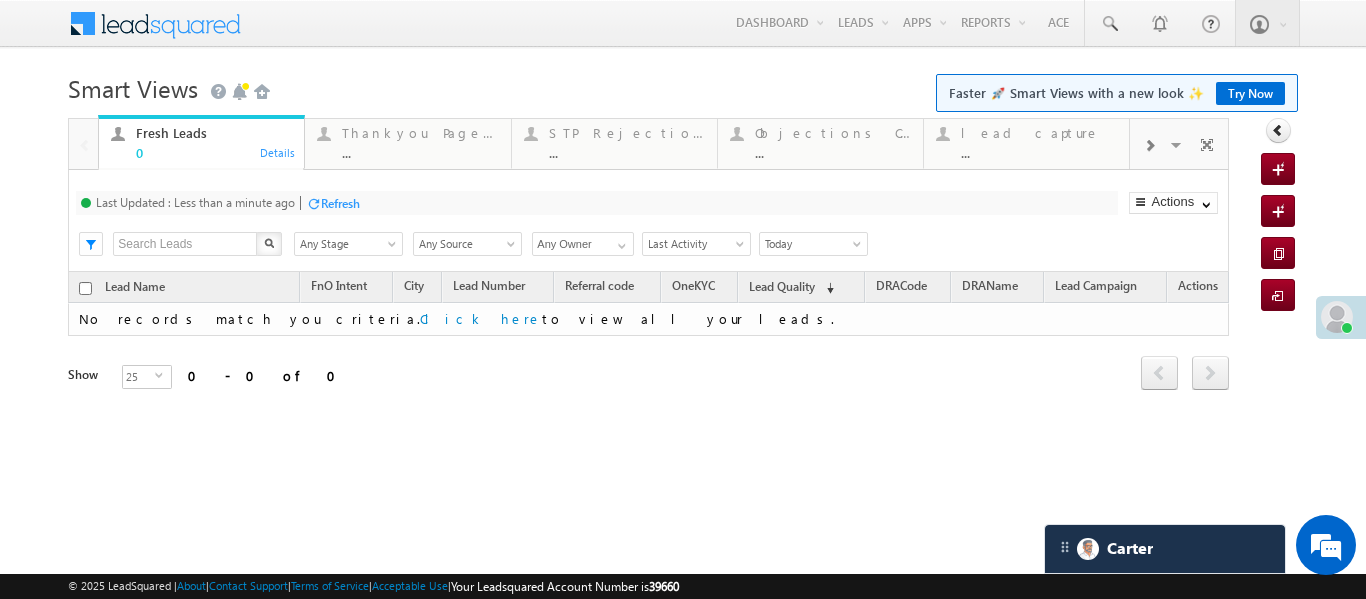 click on "Faster 🚀 Smart Views with a new look ✨ Try Now" at bounding box center (1117, 93) 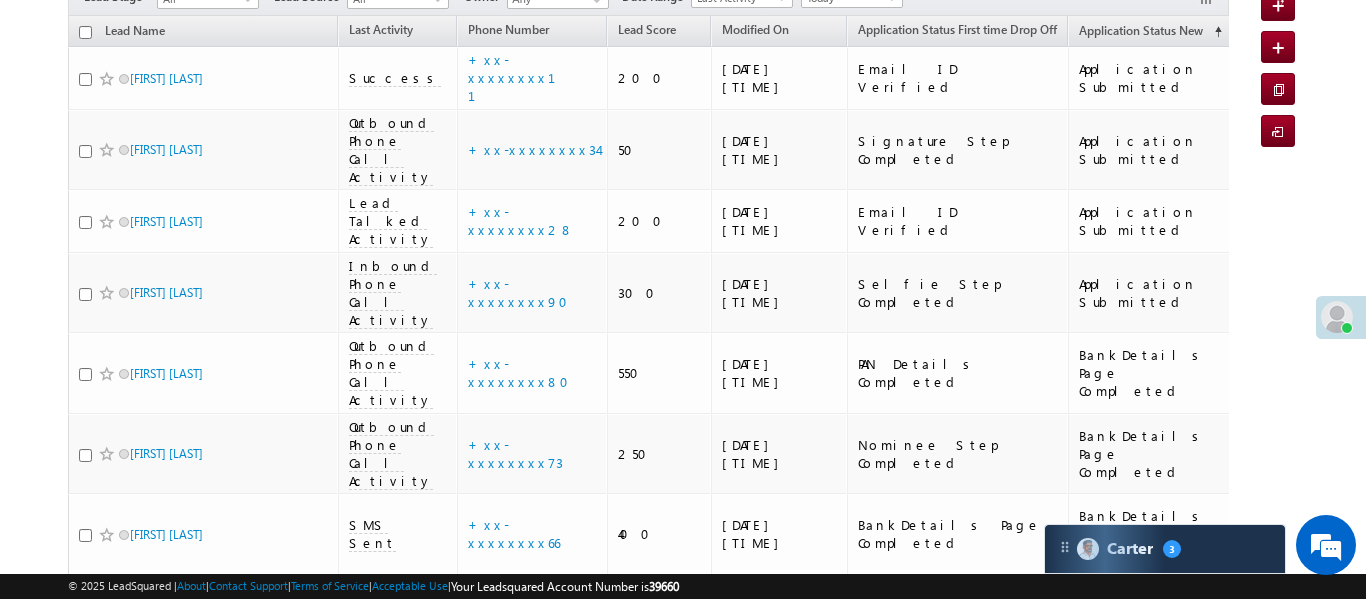 scroll, scrollTop: 821, scrollLeft: 0, axis: vertical 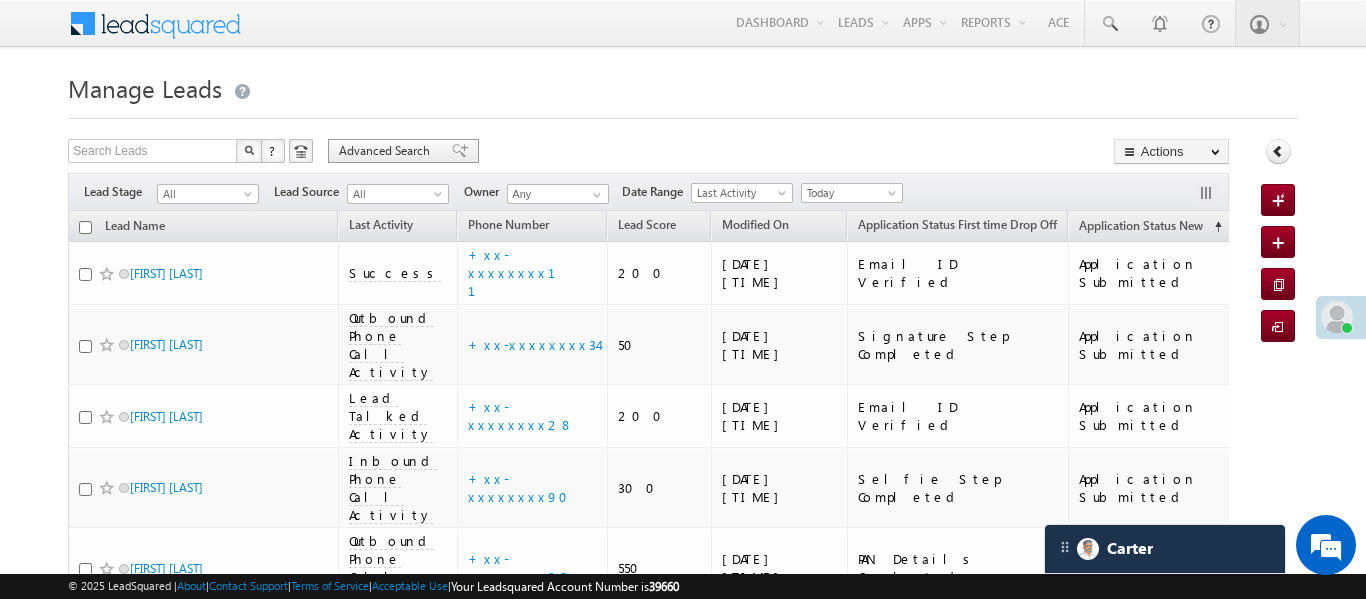 click on "Manage Leads
Quick Add Lead
Search Leads X ?   325 results found
Advanced Search
Advanced Search
Actions Actions" at bounding box center (682, 6661) 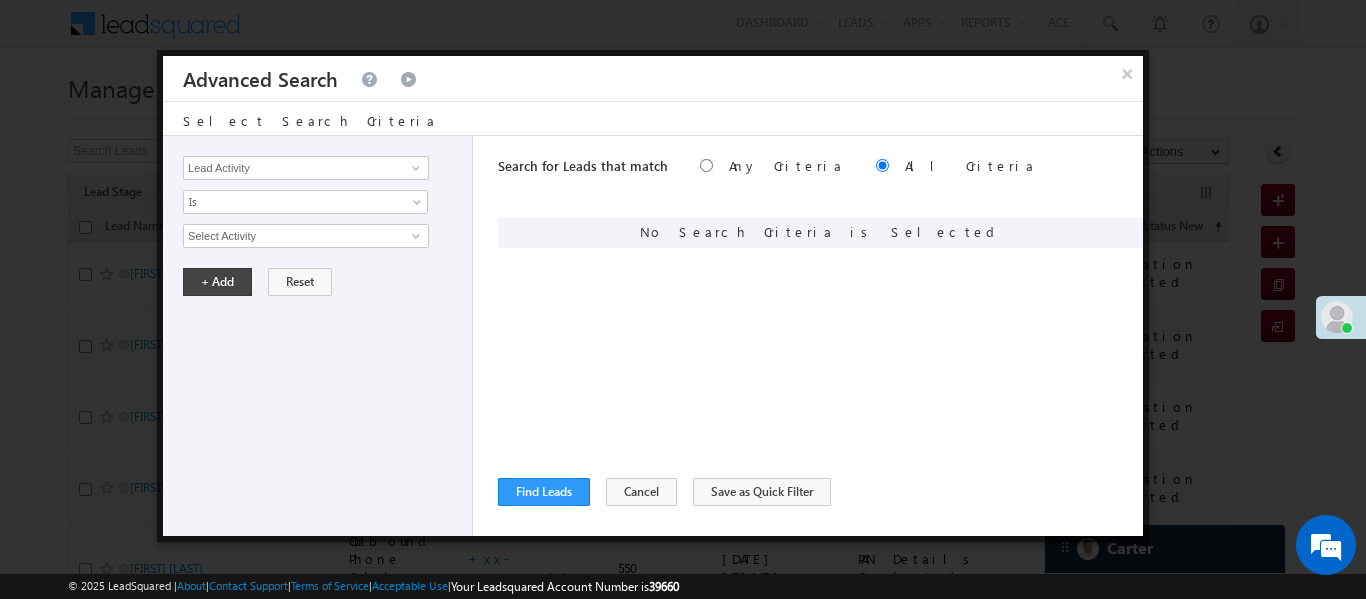 click on "×" at bounding box center [1127, 73] 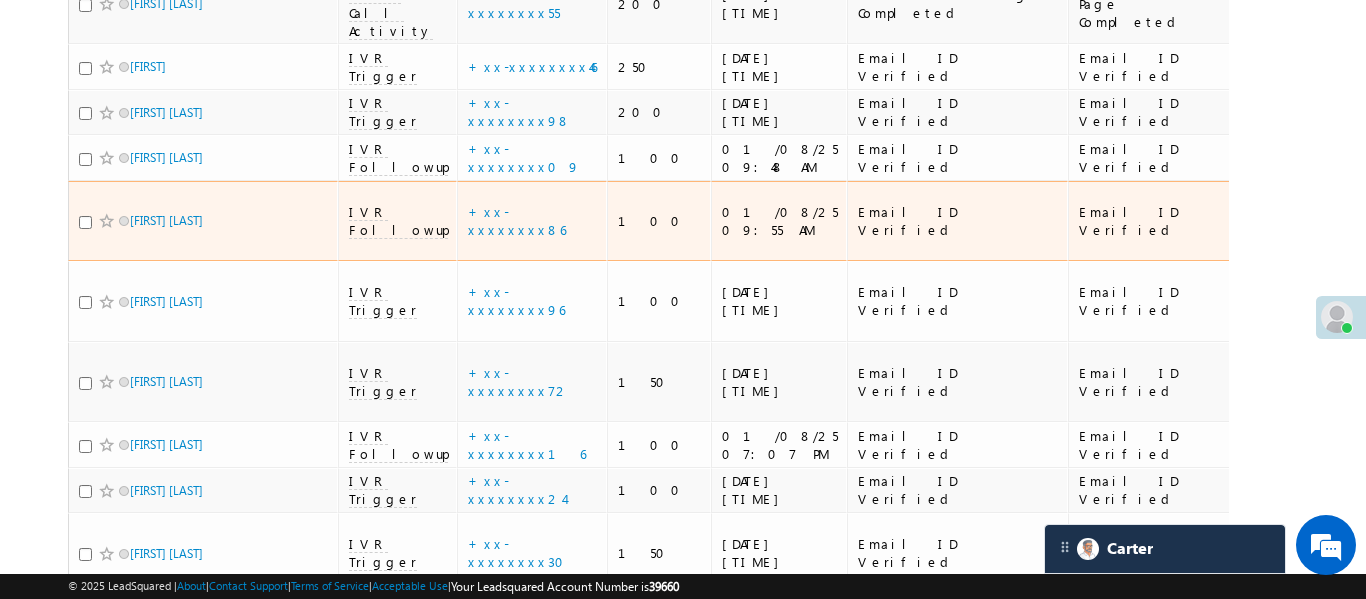 scroll, scrollTop: 2717, scrollLeft: 0, axis: vertical 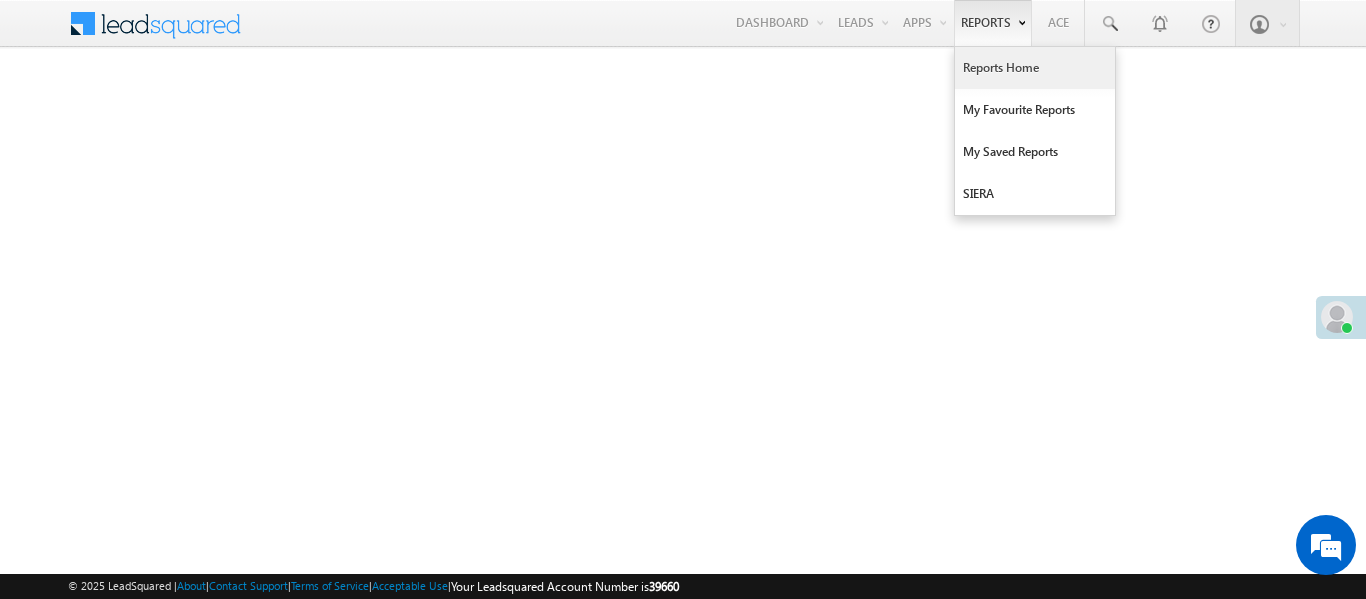 click on "Reports Home" at bounding box center [1035, 68] 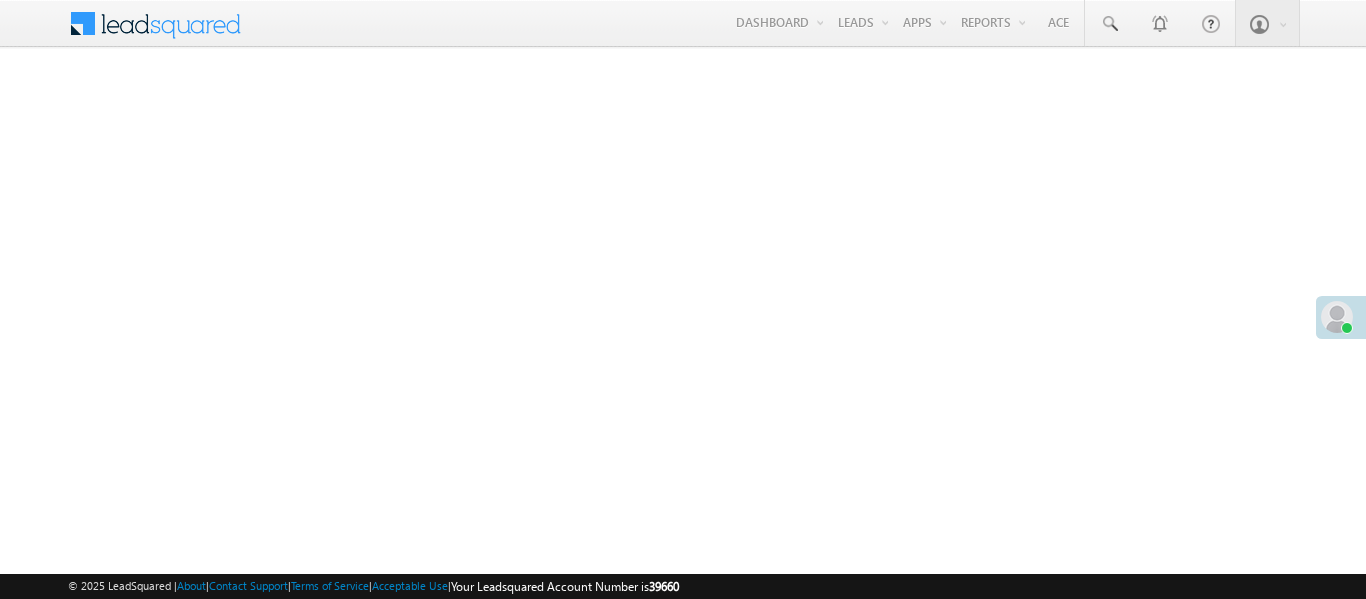 scroll, scrollTop: 0, scrollLeft: 0, axis: both 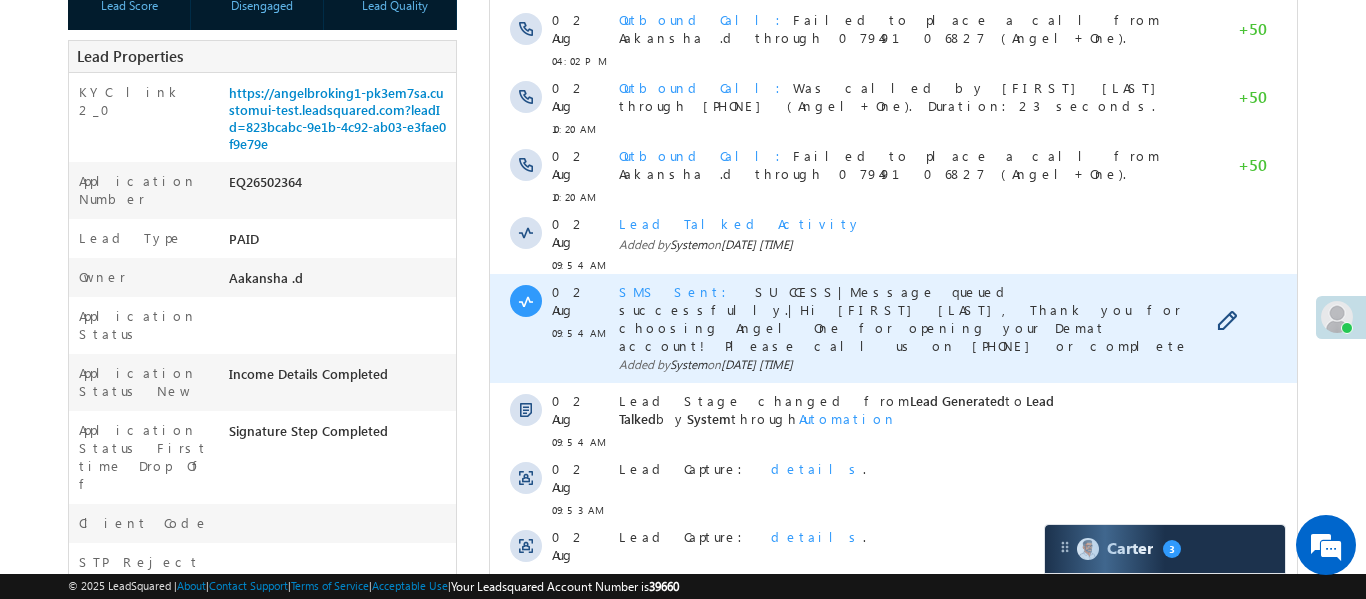 click on "SMS Sent" at bounding box center (678, 291) 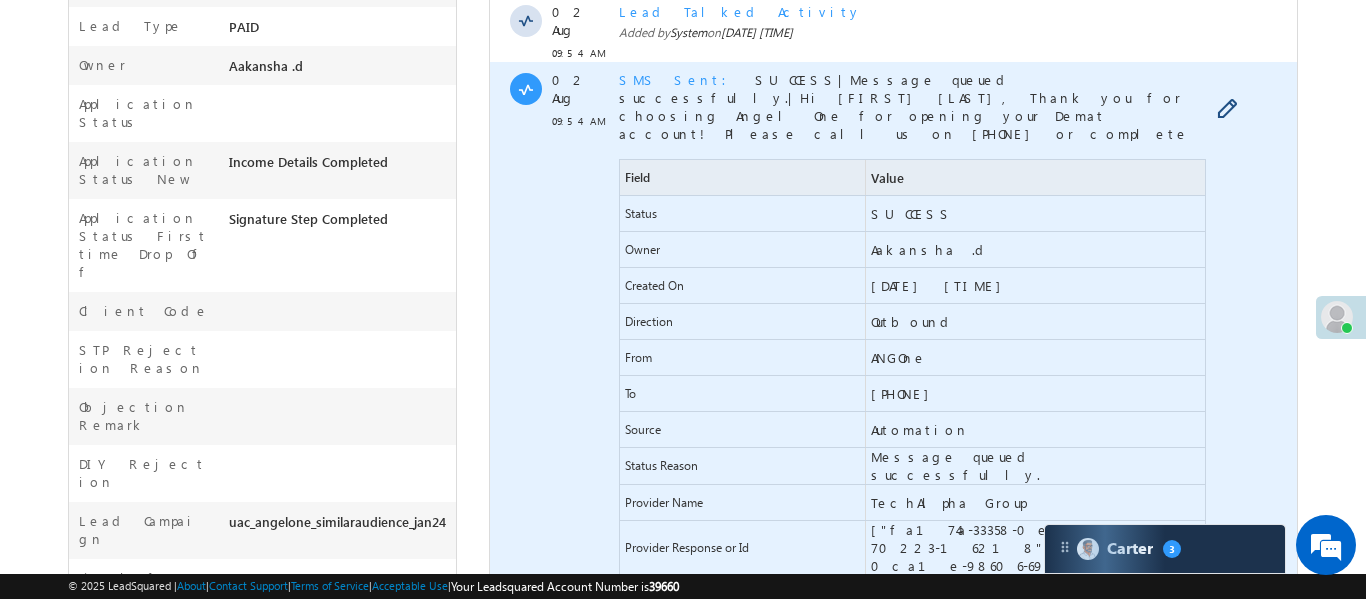 scroll, scrollTop: 749, scrollLeft: 0, axis: vertical 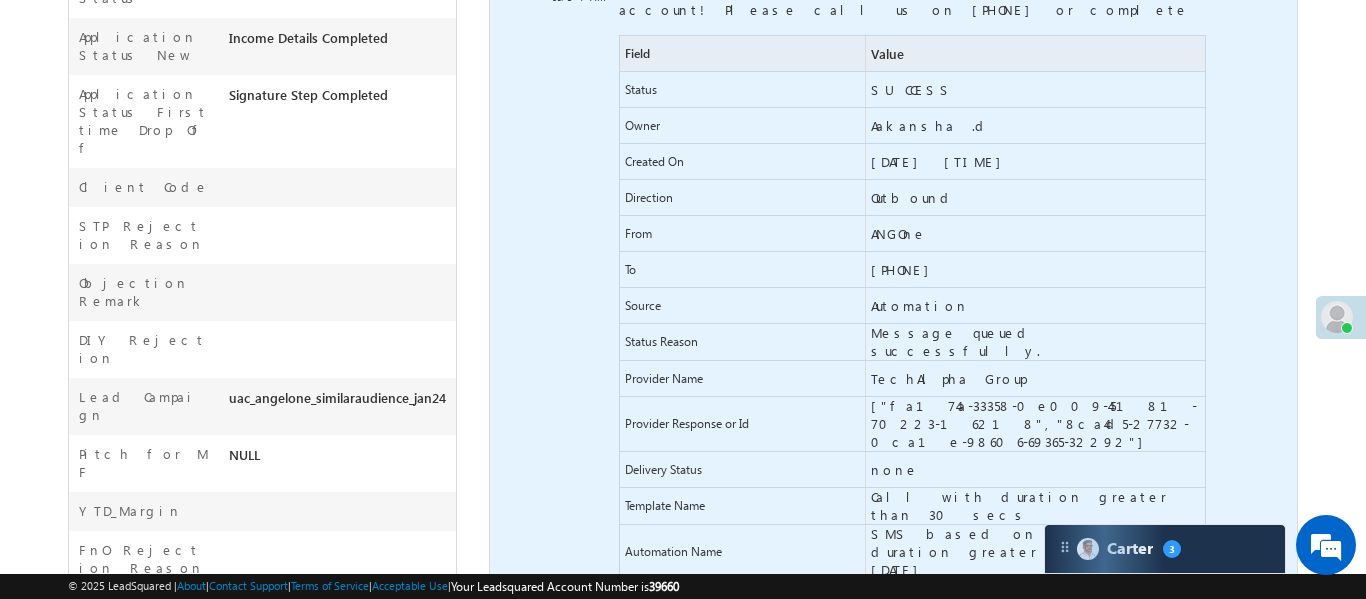 drag, startPoint x: 898, startPoint y: 193, endPoint x: 1024, endPoint y: 191, distance: 126.01587 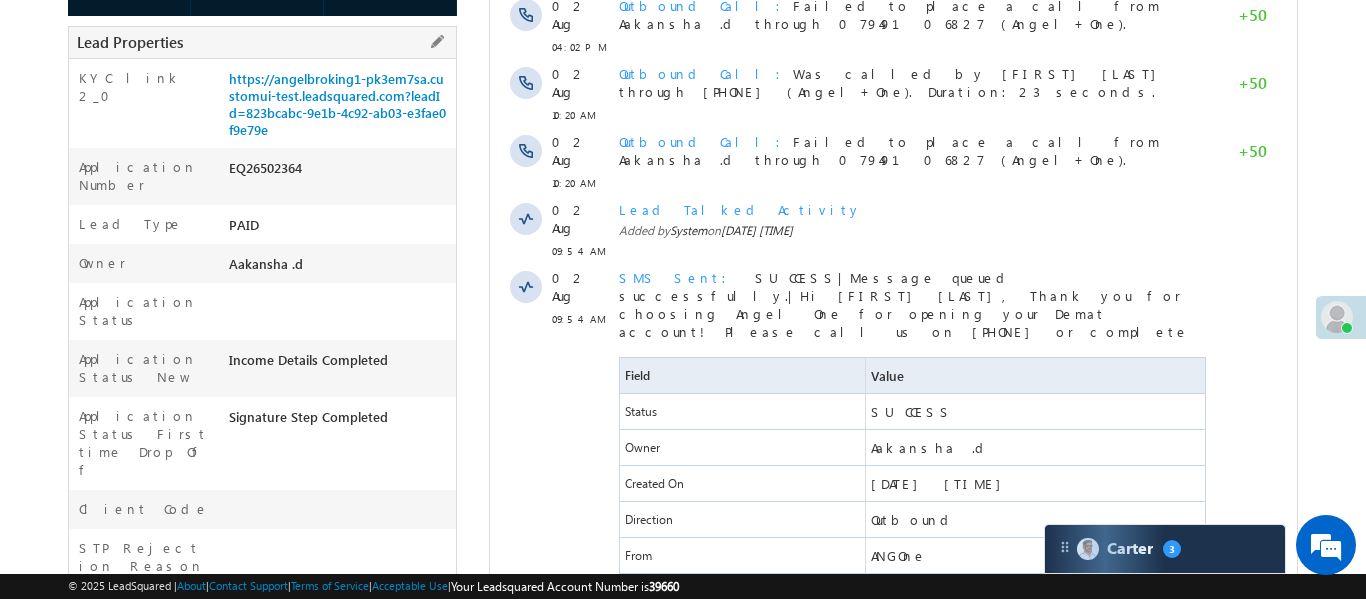 scroll, scrollTop: 426, scrollLeft: 0, axis: vertical 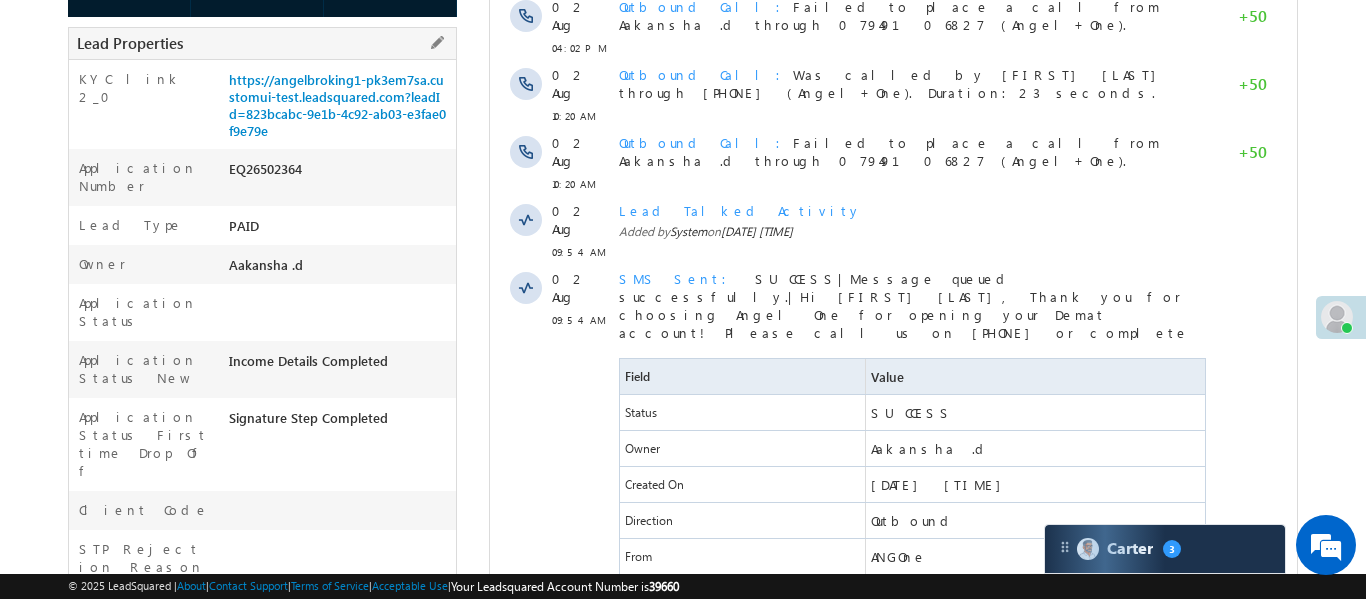 click on "https://angelbroking1-pk3em7sa.customui-test.leadsquared.com?leadId=823bcabc-9e1b-4c92-ab03-e3fae0f9e79e" at bounding box center (340, 109) 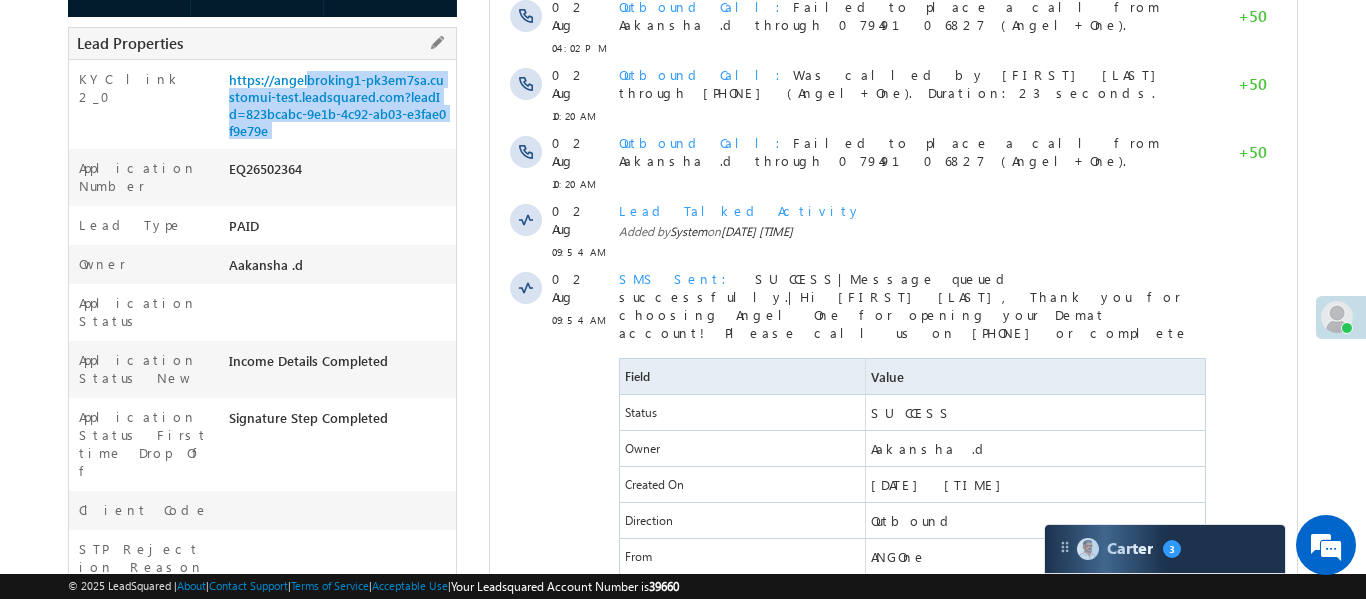 drag, startPoint x: 225, startPoint y: 77, endPoint x: 339, endPoint y: 134, distance: 127.45587 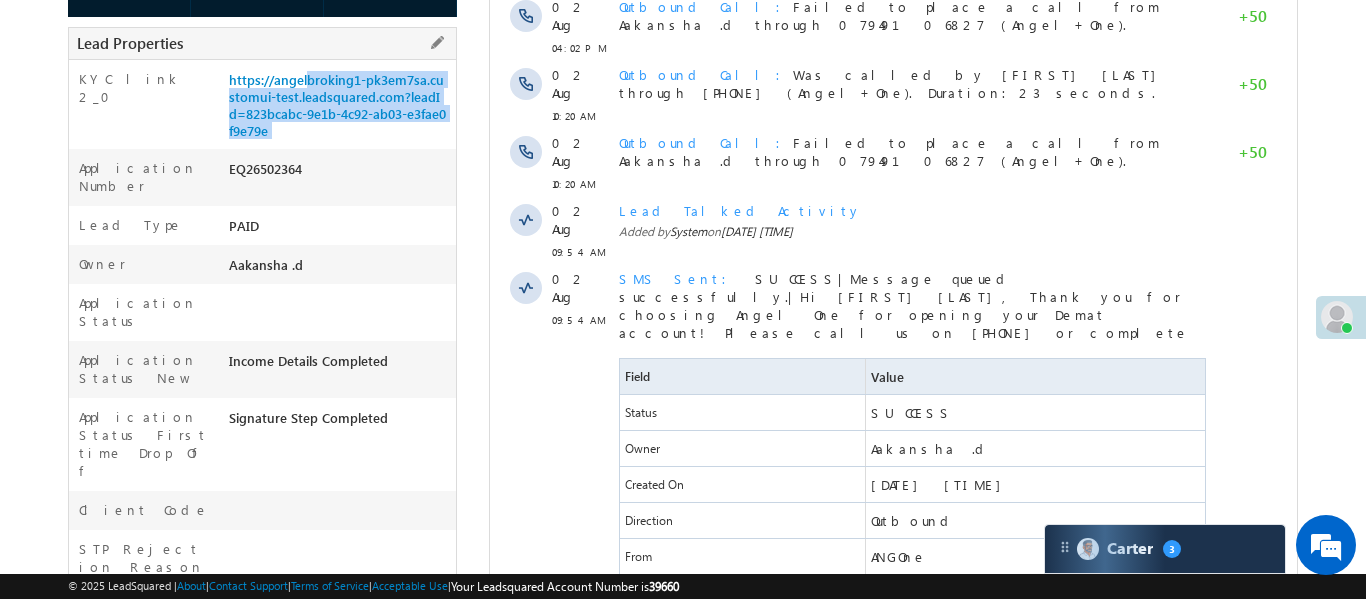 click on "https://angelbroking1-pk3em7sa.customui-test.leadsquared.com?leadId=823bcabc-9e1b-4c92-ab03-e3fae0f9e79e" at bounding box center [340, 109] 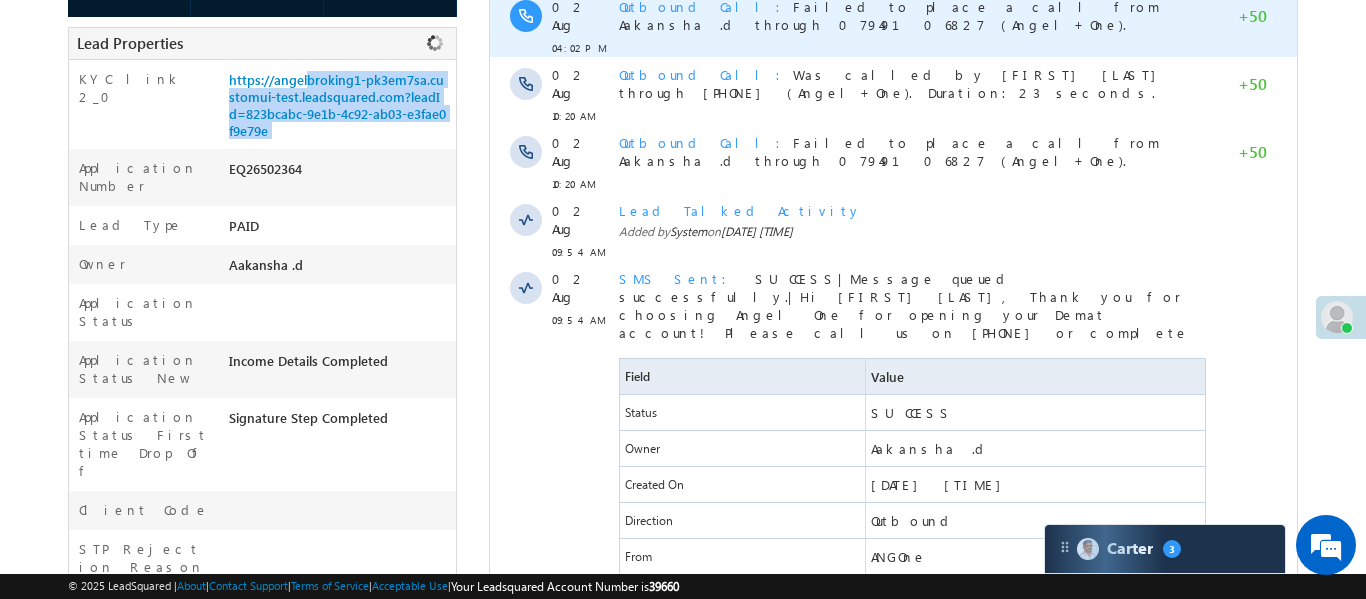 copy on "https://angelbroking1-pk3em7sa.customui-test.leadsquared.com?leadId=823bcabc-9e1b-4c92-ab03-e3fae0f9e79e" 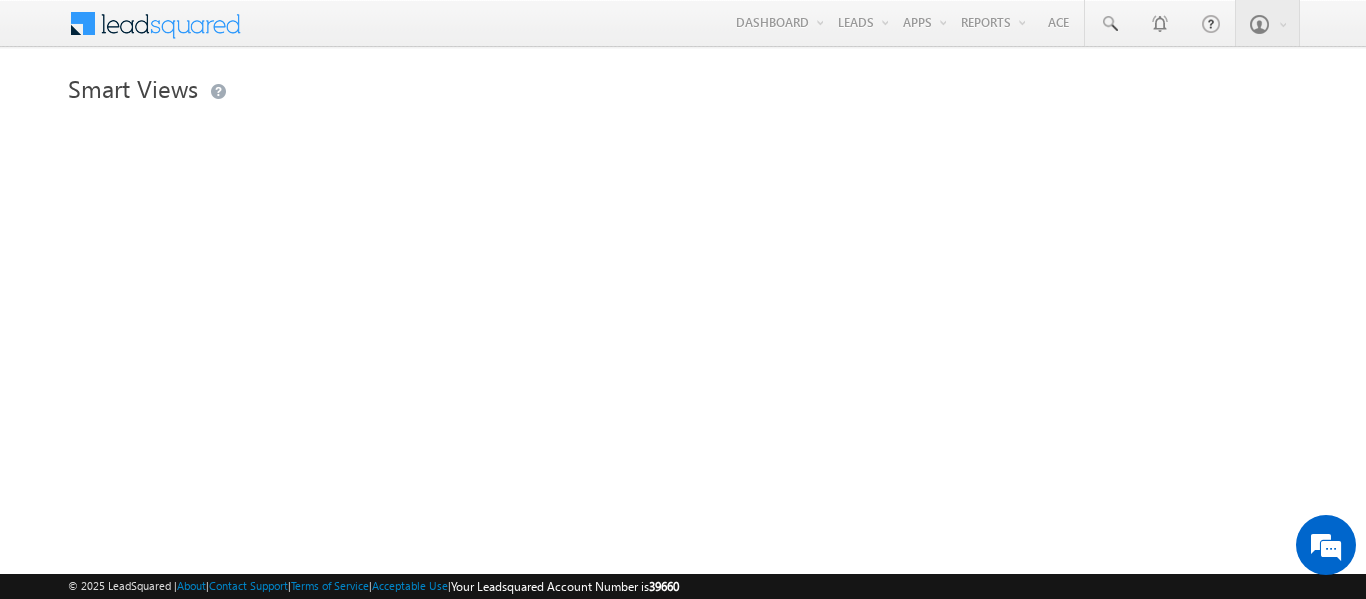 scroll, scrollTop: 0, scrollLeft: 0, axis: both 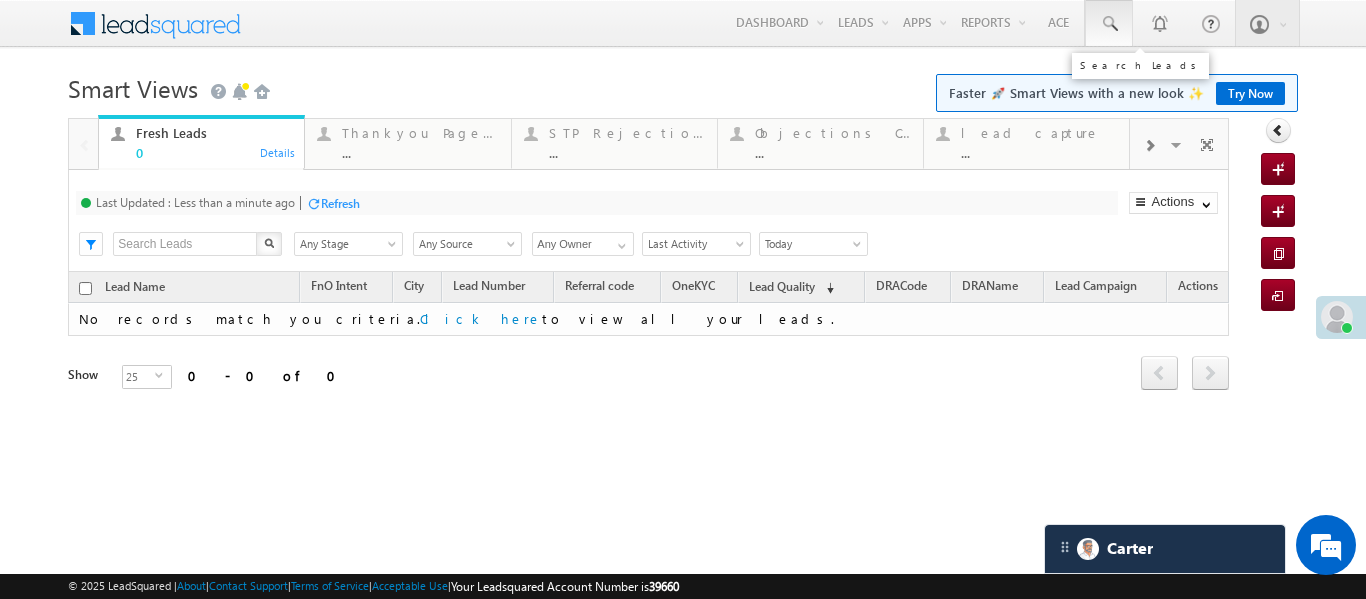 click at bounding box center [1109, 24] 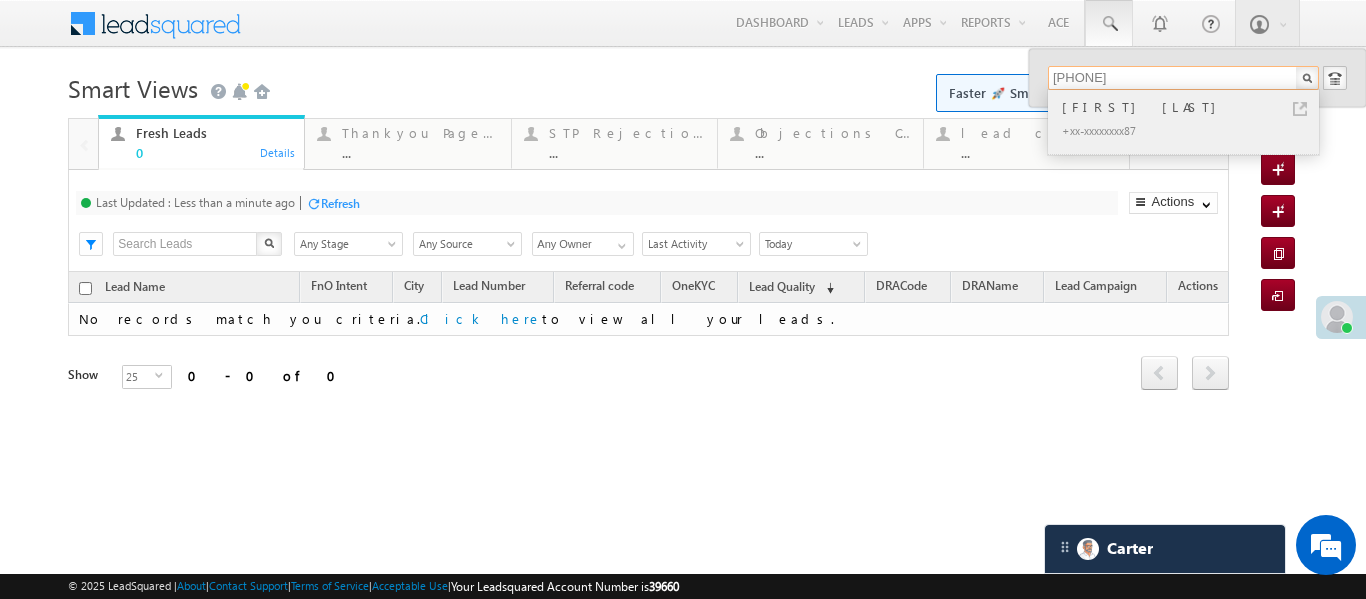 type on "[PHONE]" 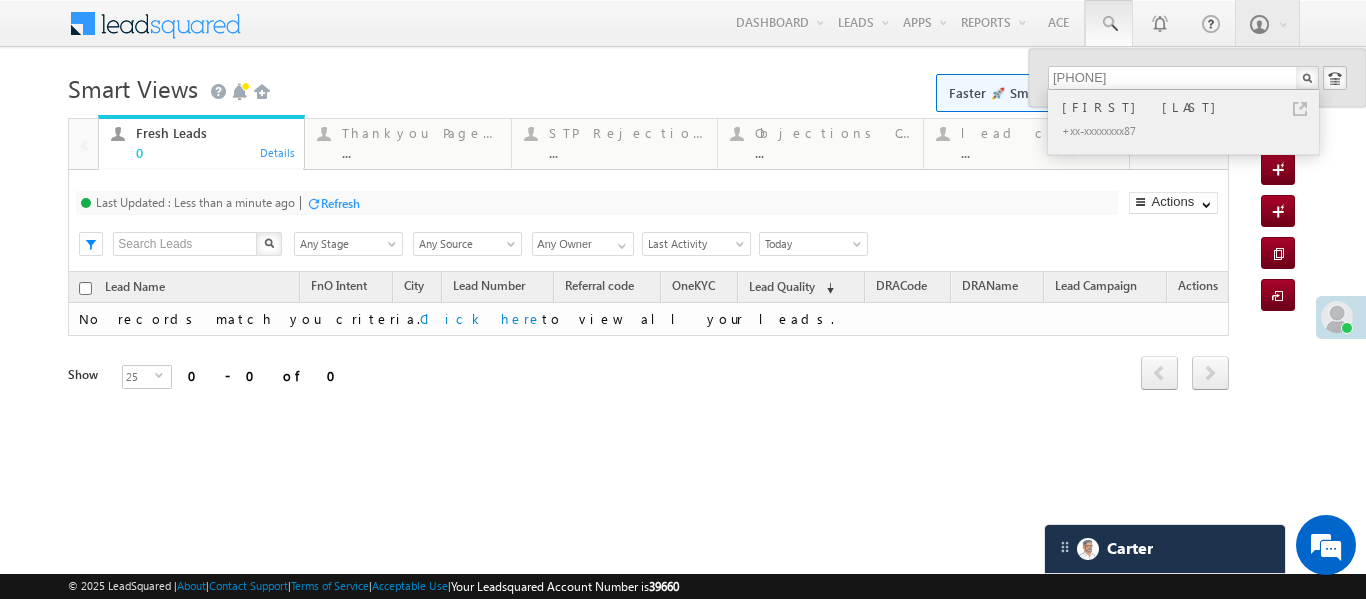 click on "[FIRST] [LAST]" at bounding box center (1192, 107) 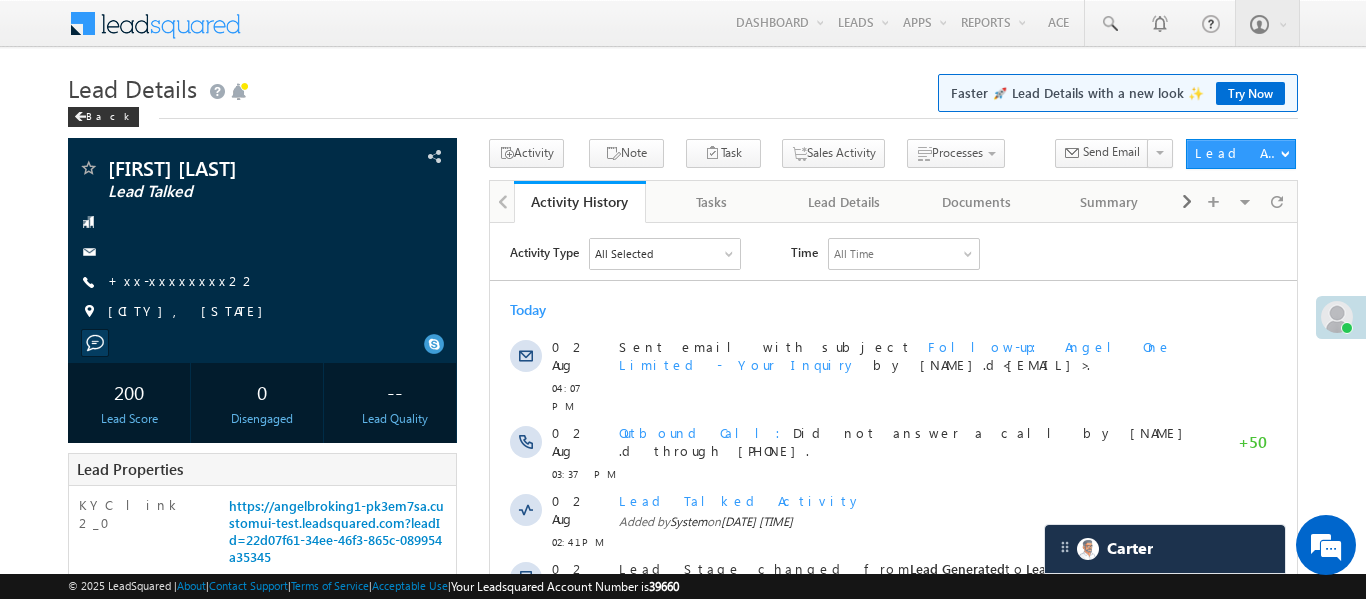 scroll, scrollTop: 0, scrollLeft: 0, axis: both 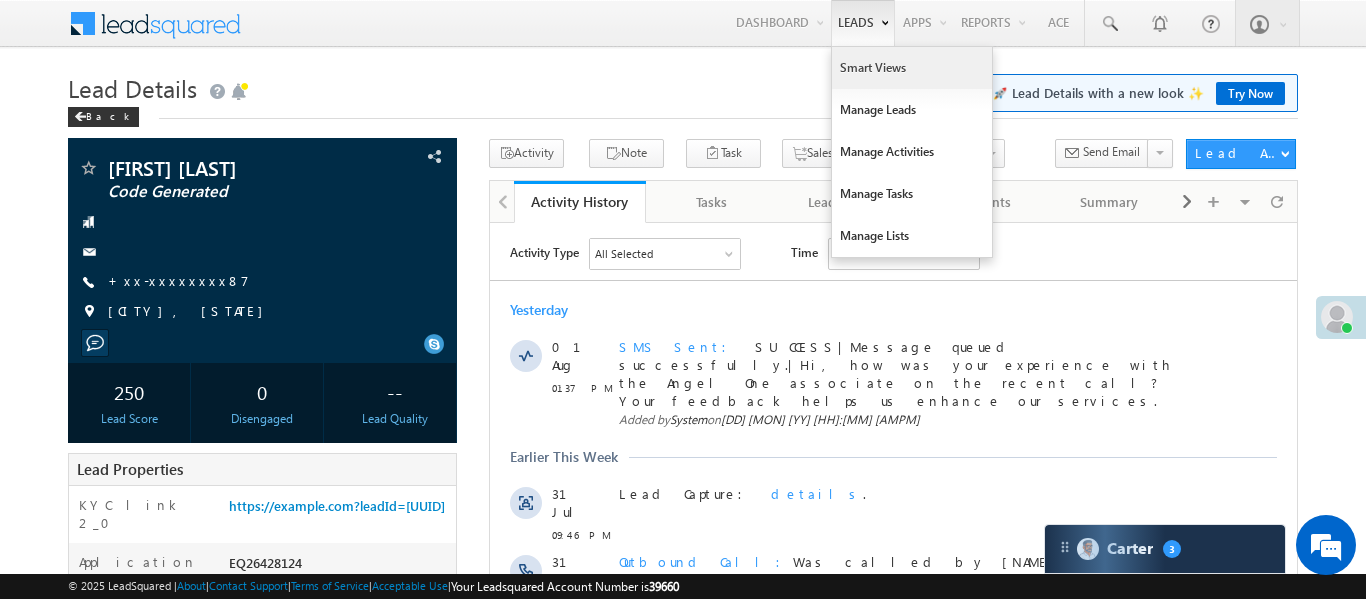 click on "Smart Views" at bounding box center [912, 68] 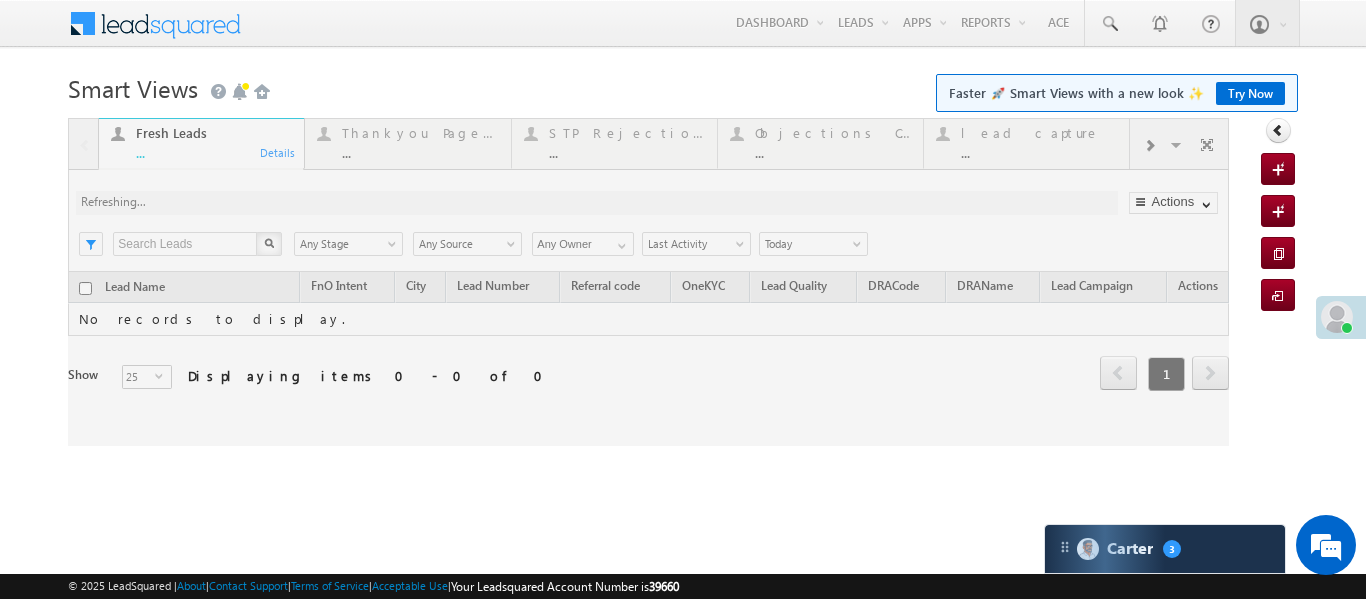 scroll, scrollTop: 0, scrollLeft: 0, axis: both 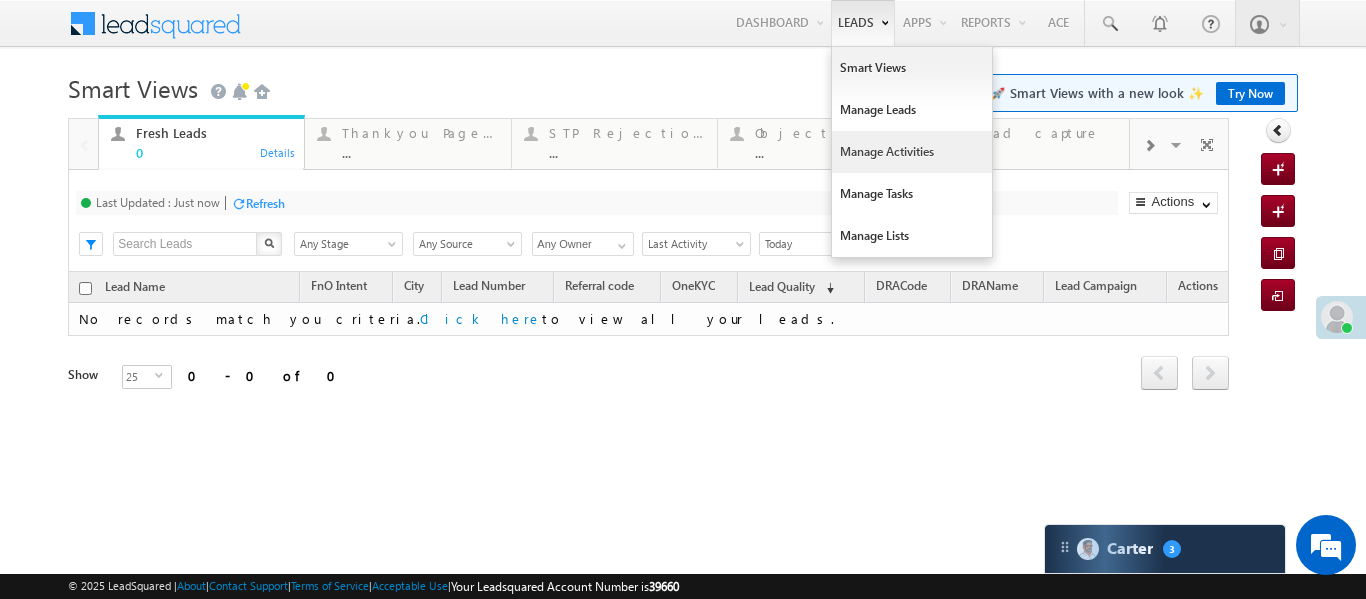 click on "Manage Activities" at bounding box center [912, 152] 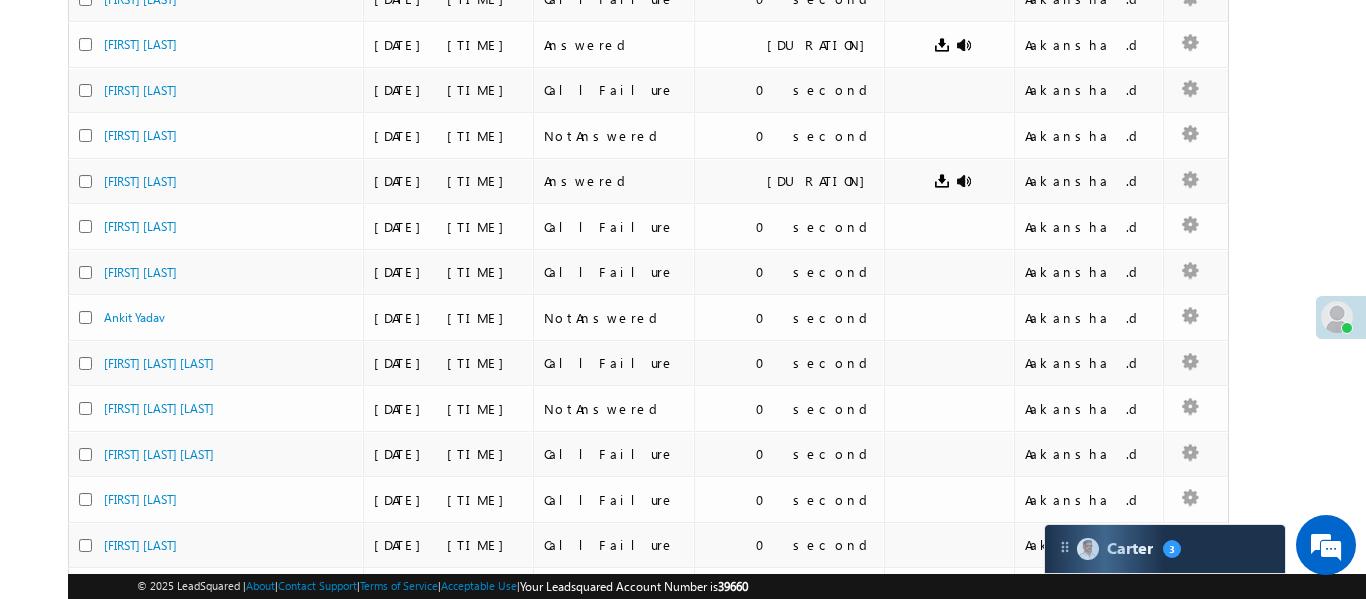 scroll, scrollTop: 941, scrollLeft: 0, axis: vertical 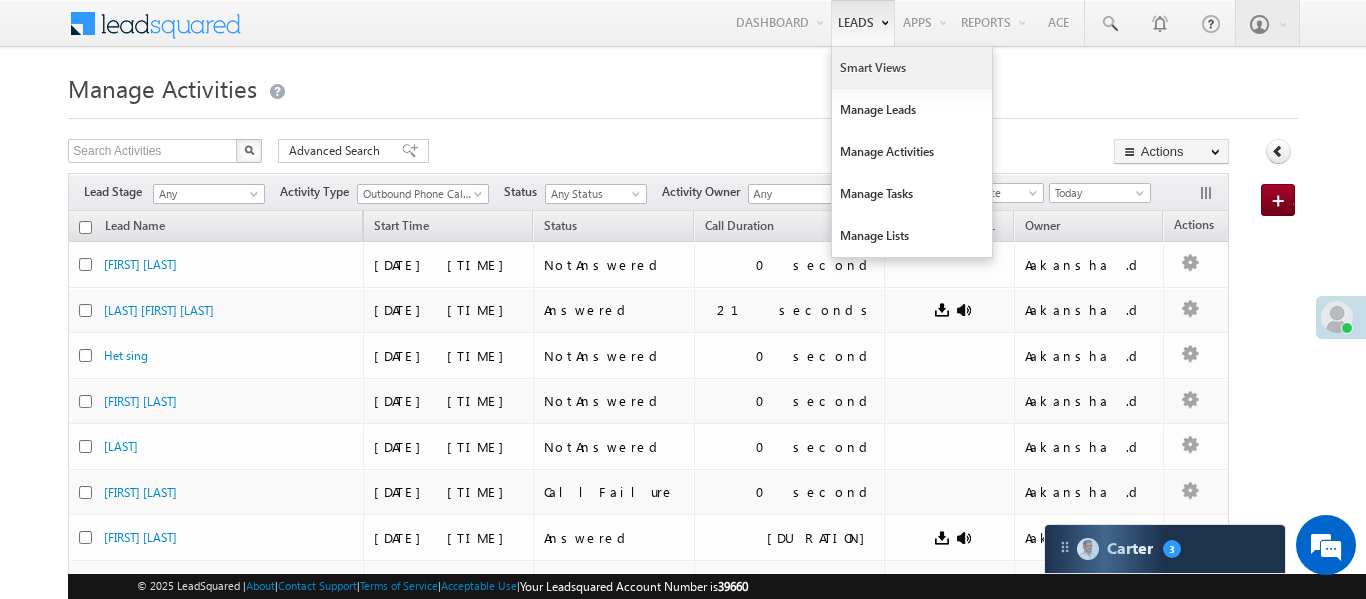 click on "Smart Views" at bounding box center [912, 68] 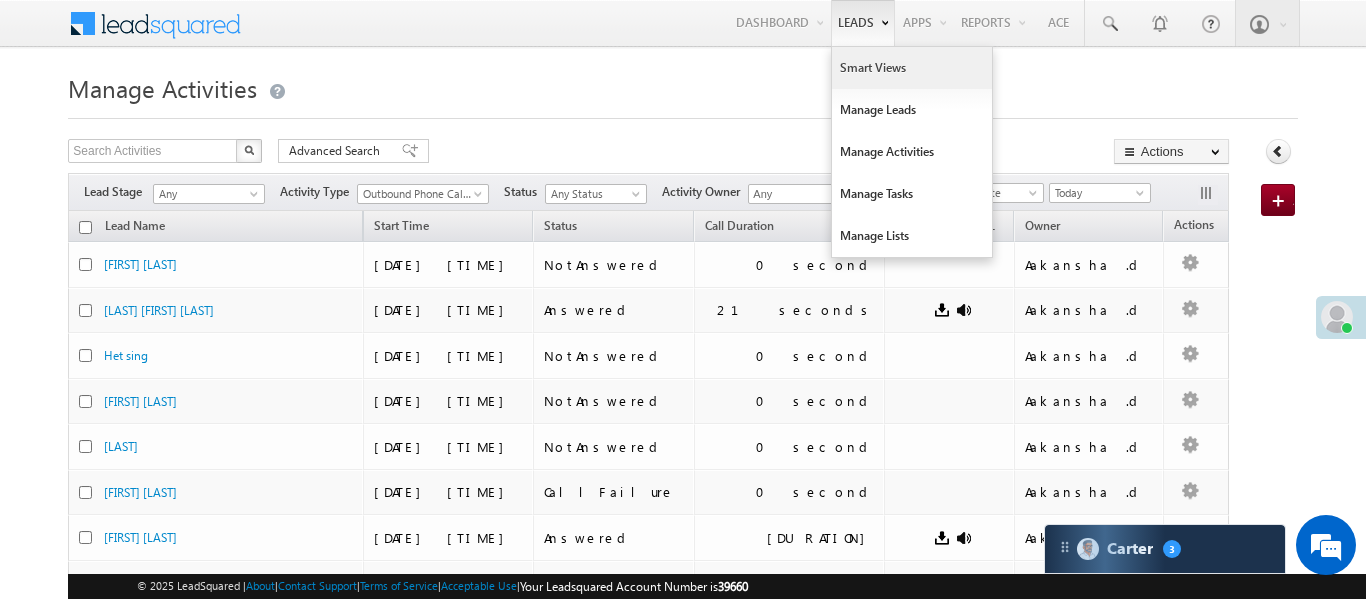 click on "Smart Views" at bounding box center (912, 68) 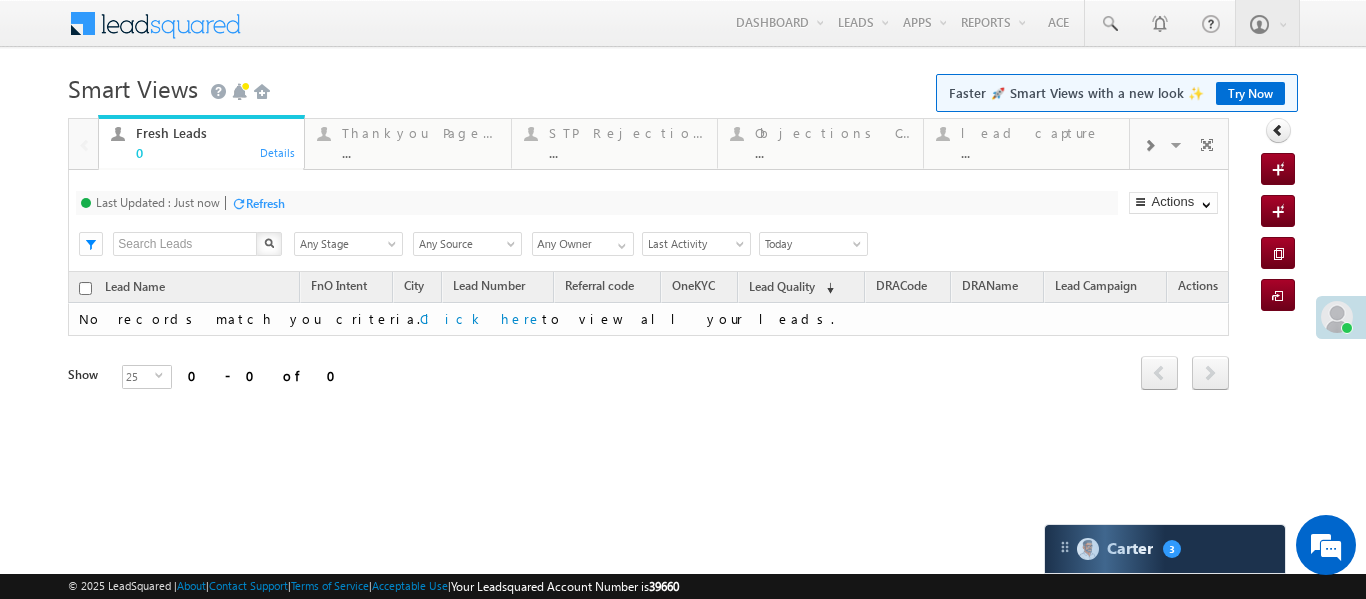 scroll, scrollTop: 0, scrollLeft: 0, axis: both 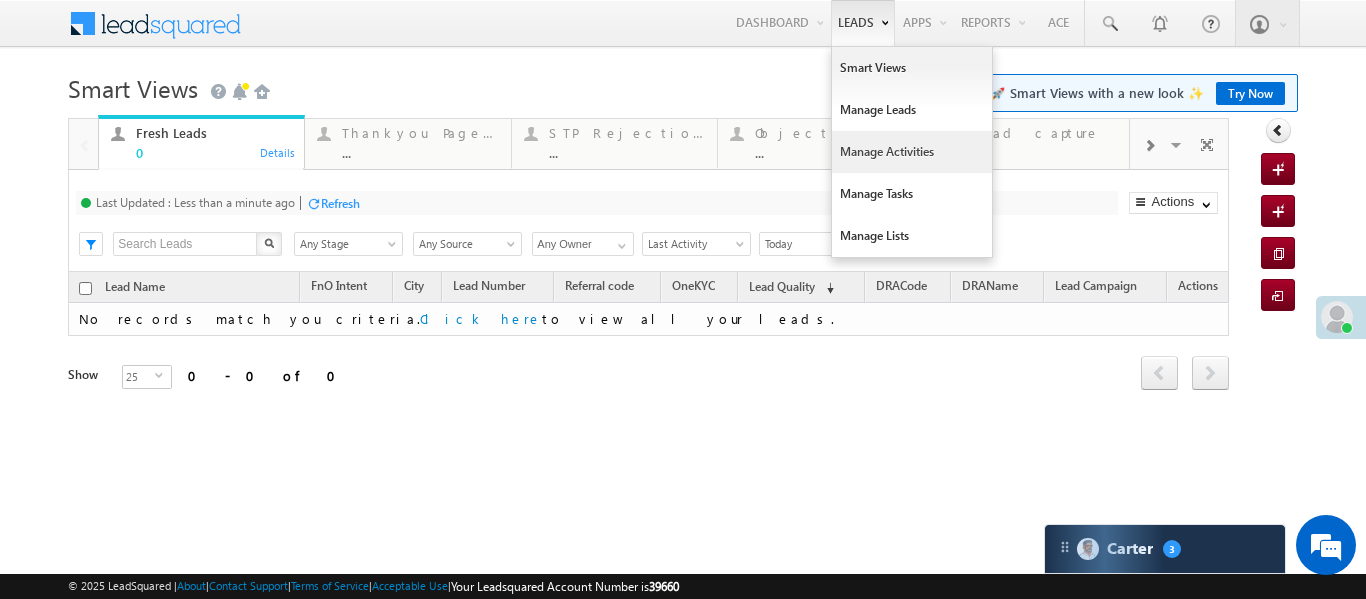click on "Manage Activities" at bounding box center (912, 152) 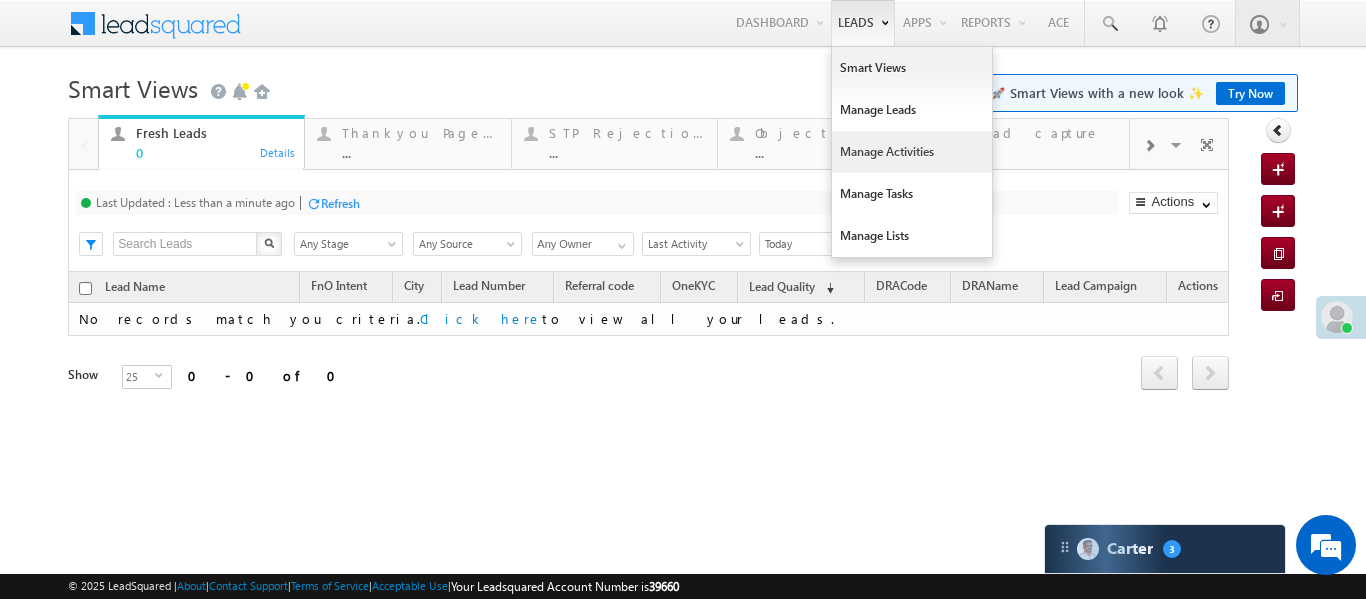 click on "Manage Activities" at bounding box center (912, 152) 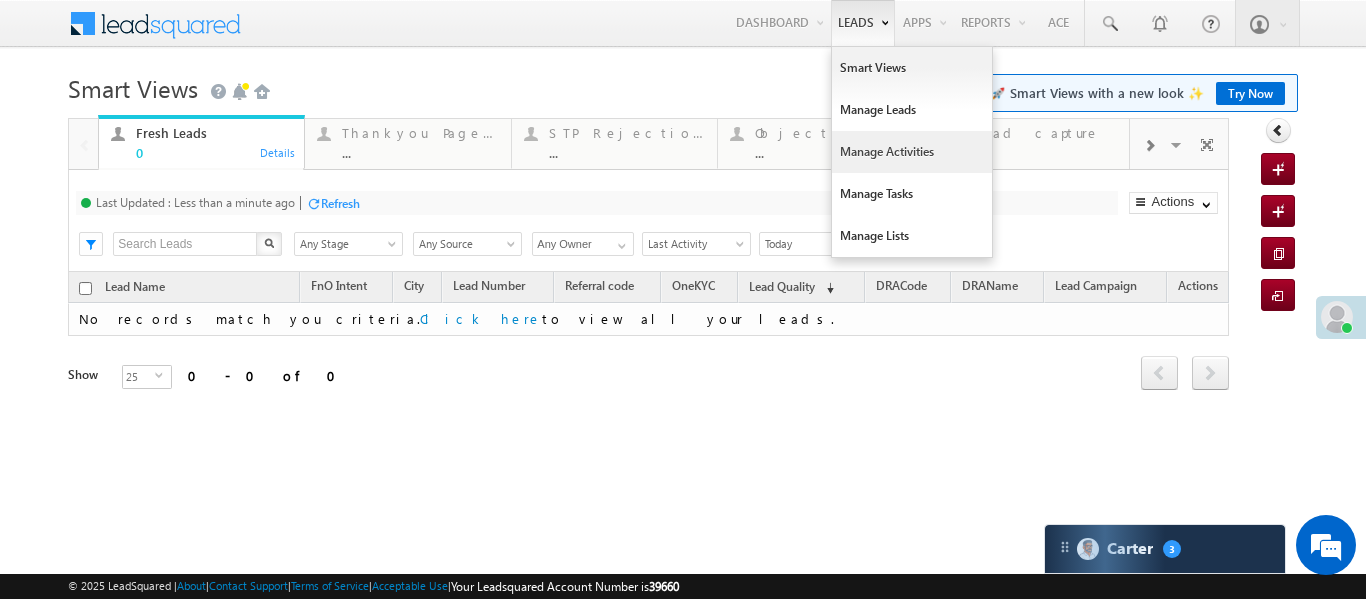click on "Manage Activities" at bounding box center (912, 152) 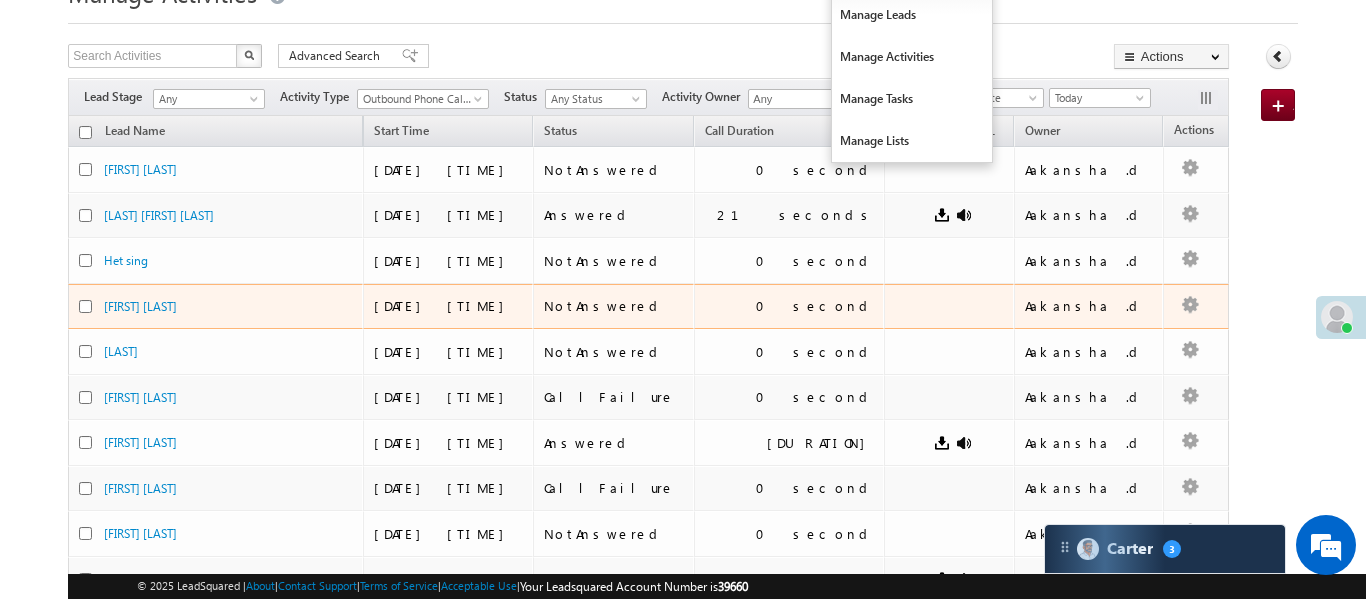 scroll, scrollTop: 0, scrollLeft: 0, axis: both 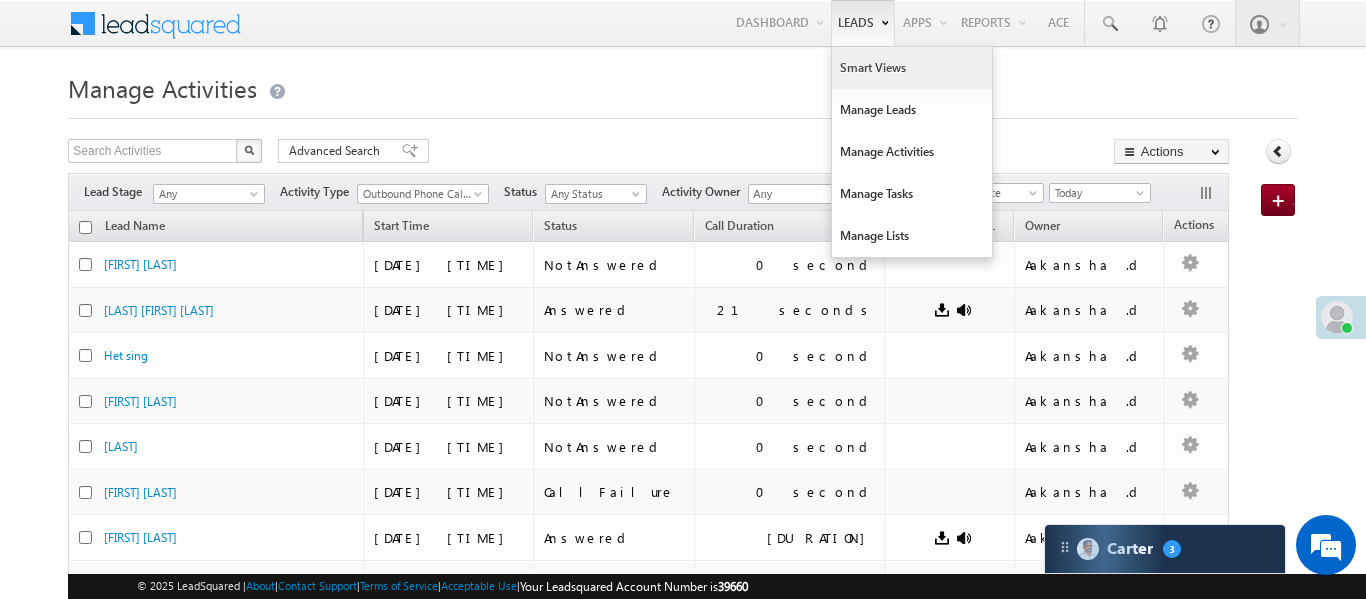 click on "Smart Views" at bounding box center [912, 68] 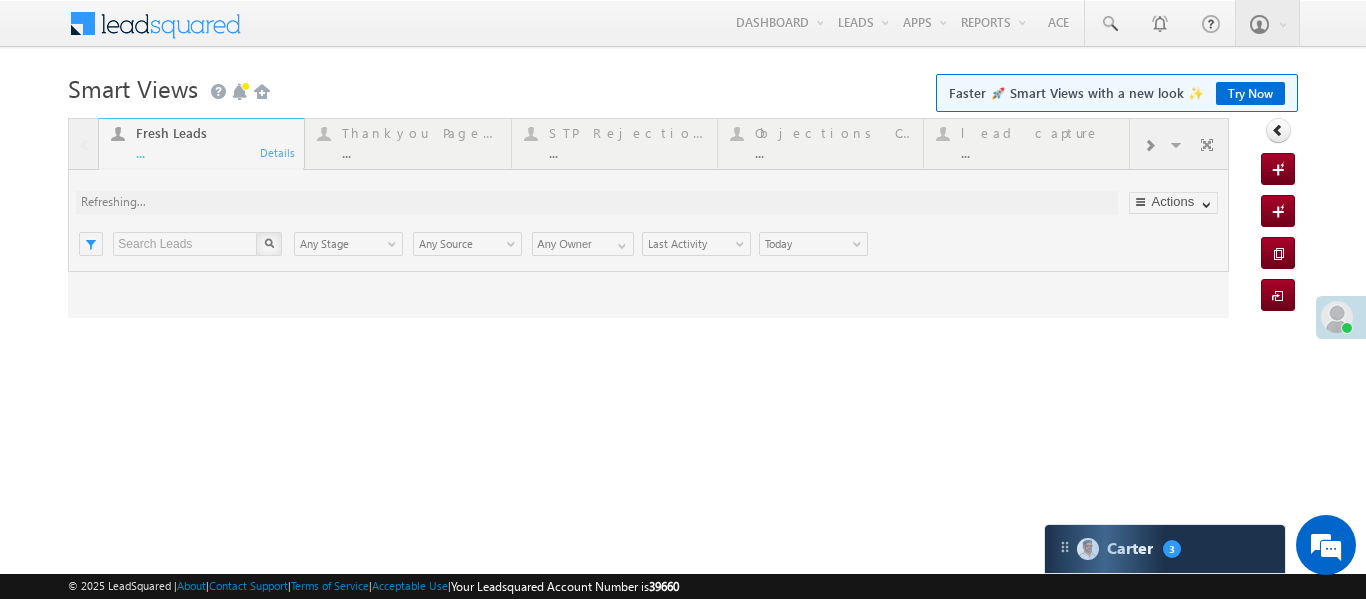 scroll, scrollTop: 0, scrollLeft: 0, axis: both 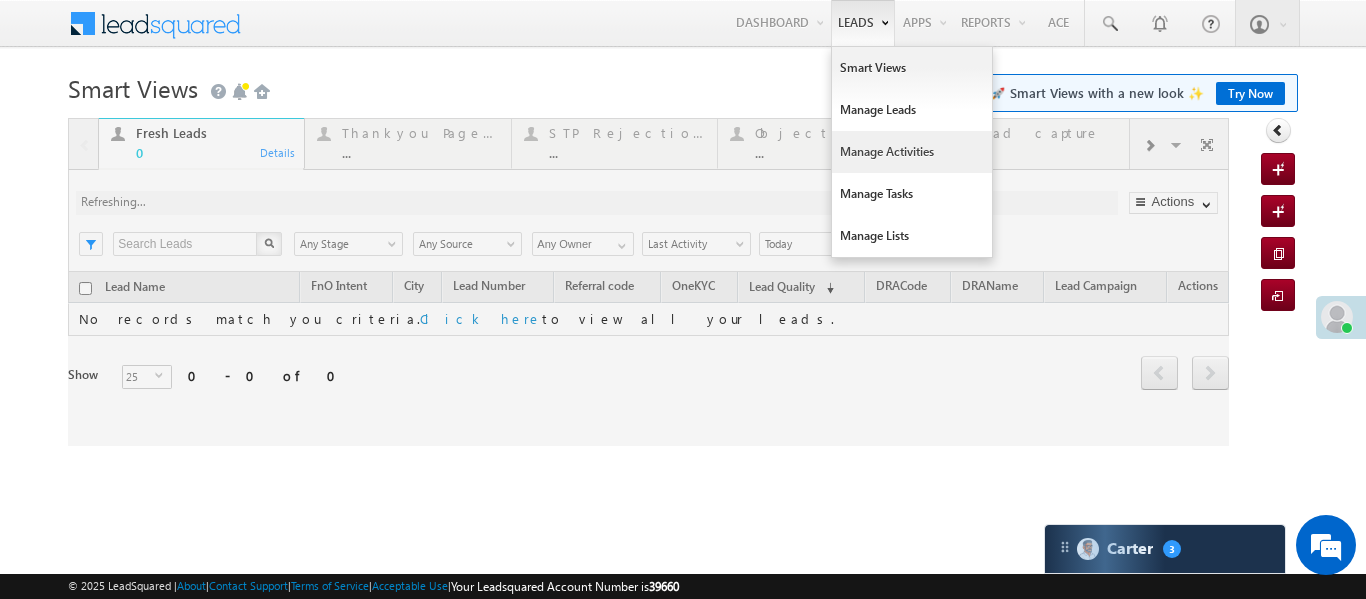 click on "Manage Activities" at bounding box center [912, 152] 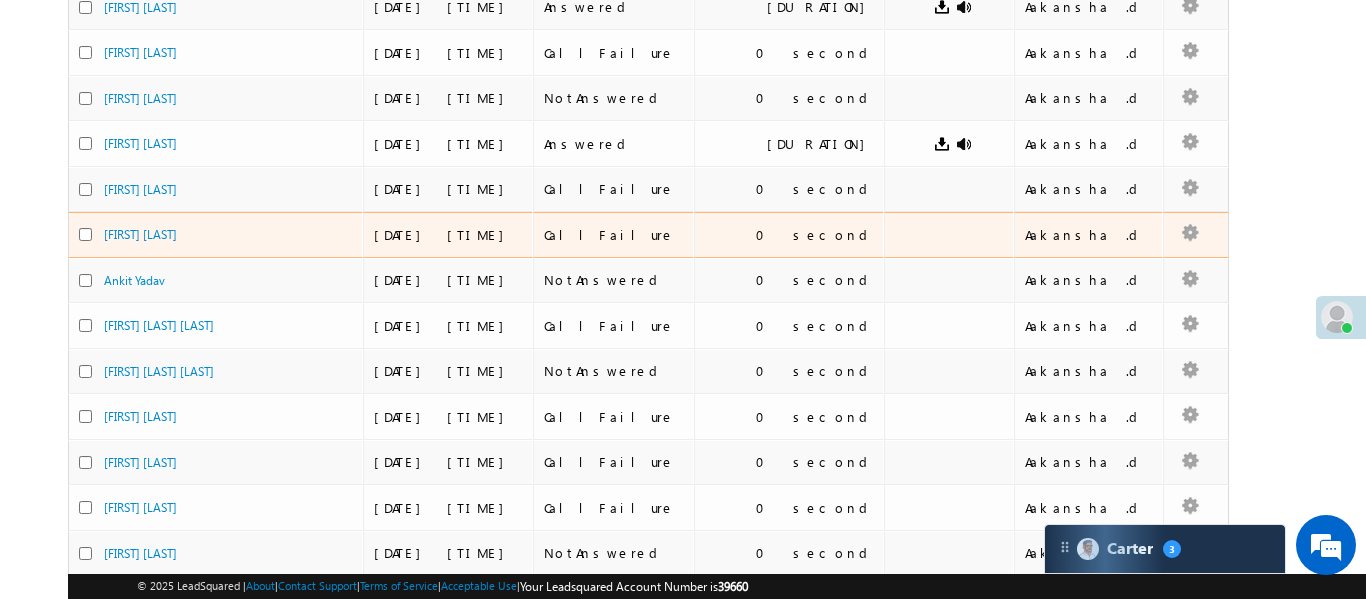 scroll, scrollTop: 0, scrollLeft: 0, axis: both 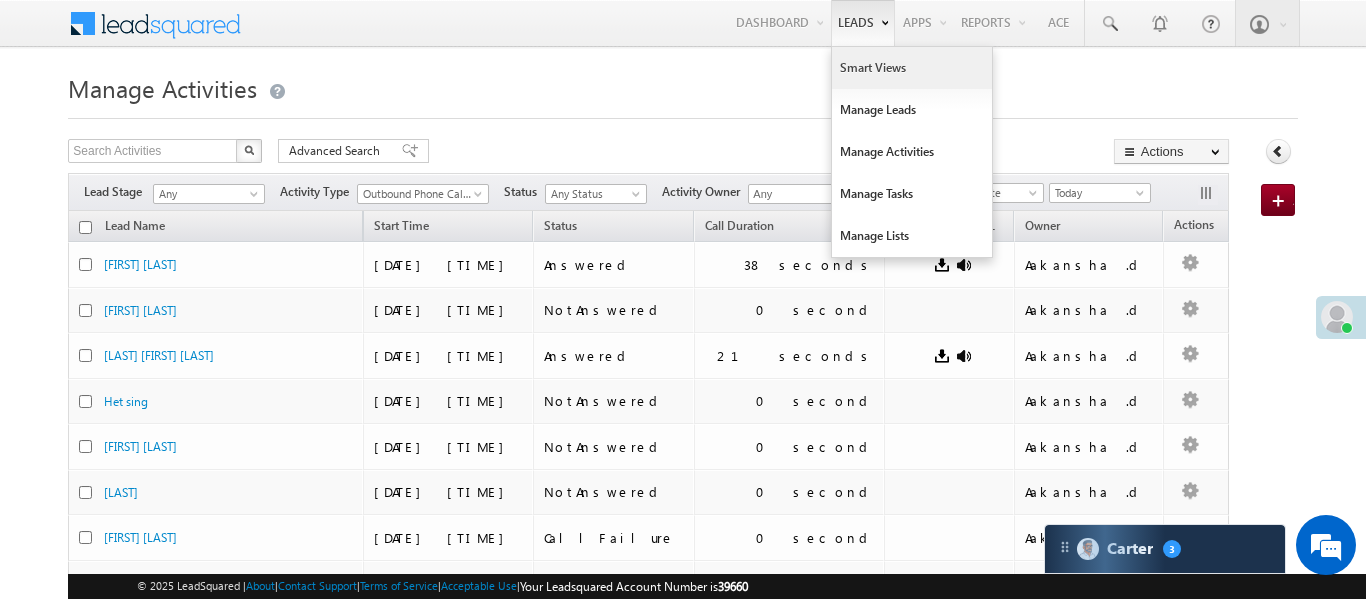 click on "Smart Views" at bounding box center [912, 68] 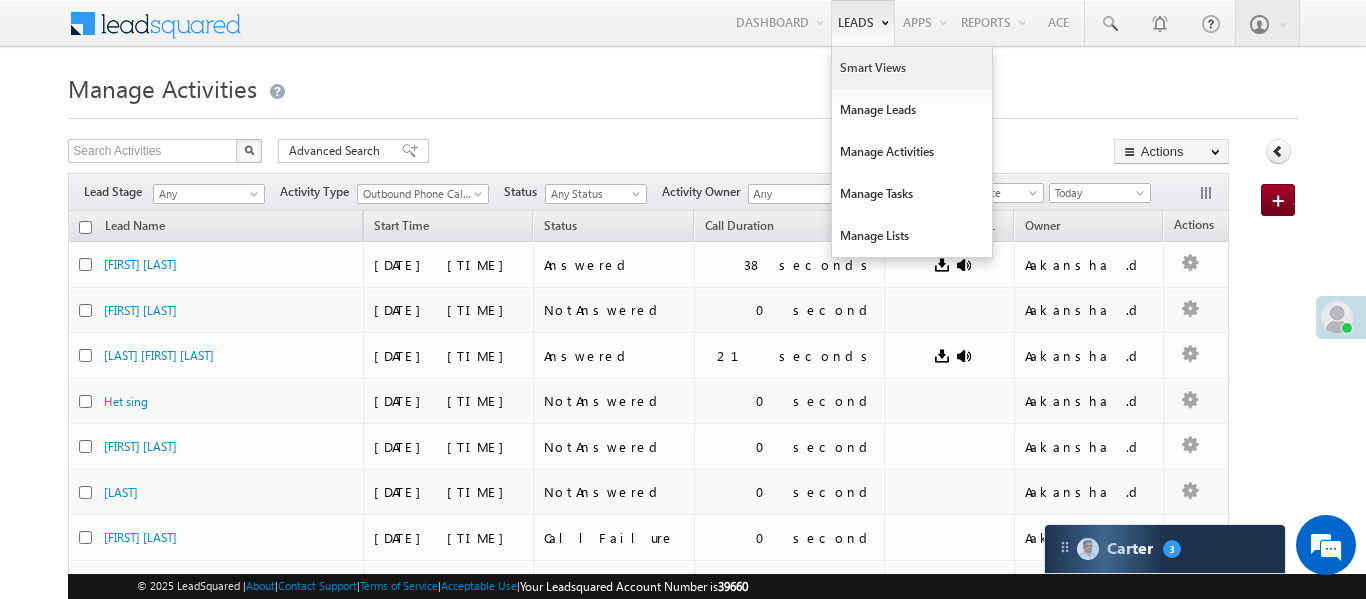 drag, startPoint x: 874, startPoint y: 72, endPoint x: 872, endPoint y: 62, distance: 10.198039 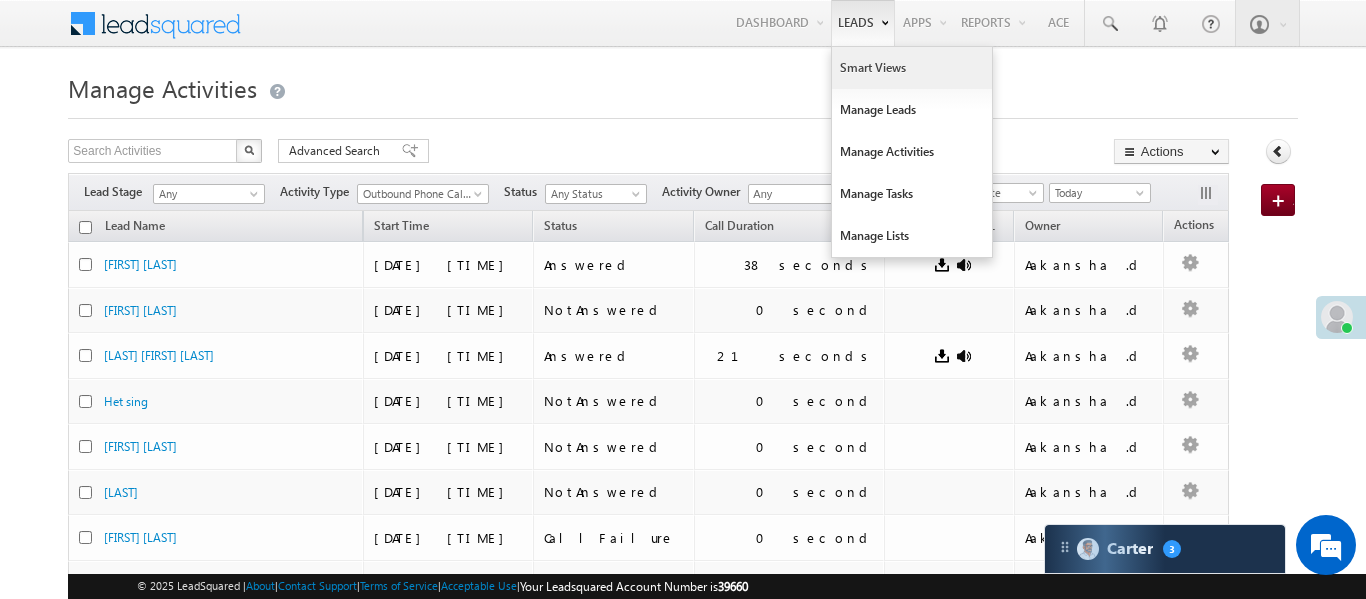click on "Smart Views" at bounding box center [912, 68] 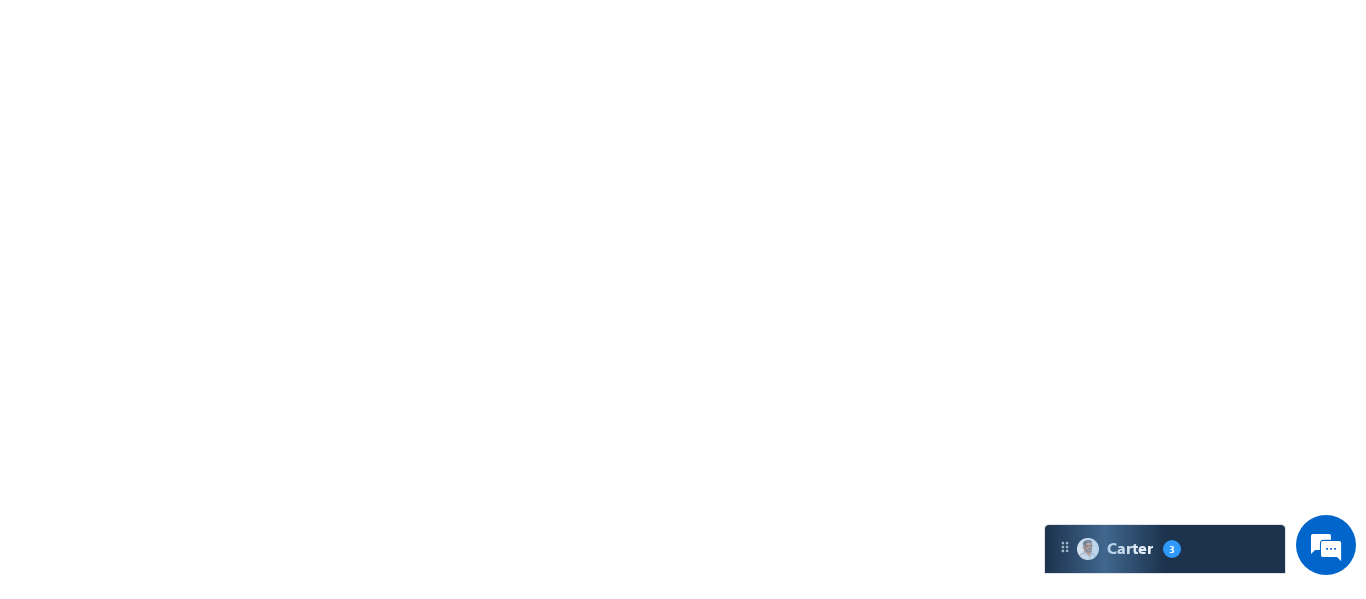 scroll, scrollTop: 0, scrollLeft: 0, axis: both 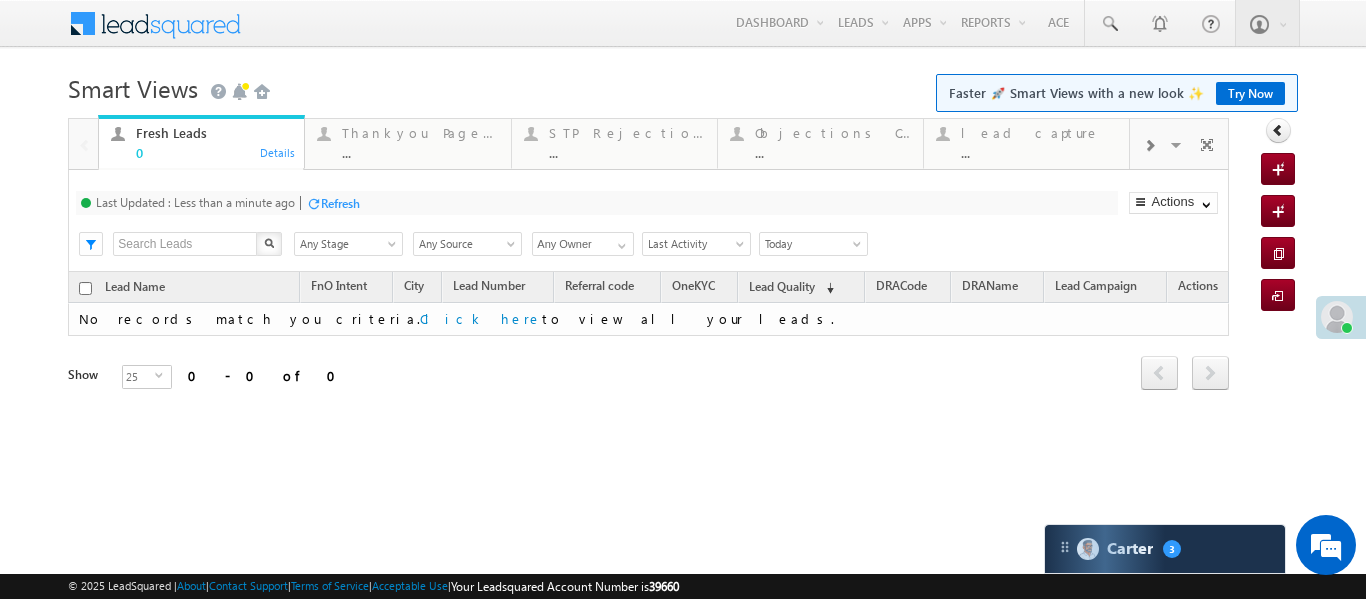 click at bounding box center (1149, 144) 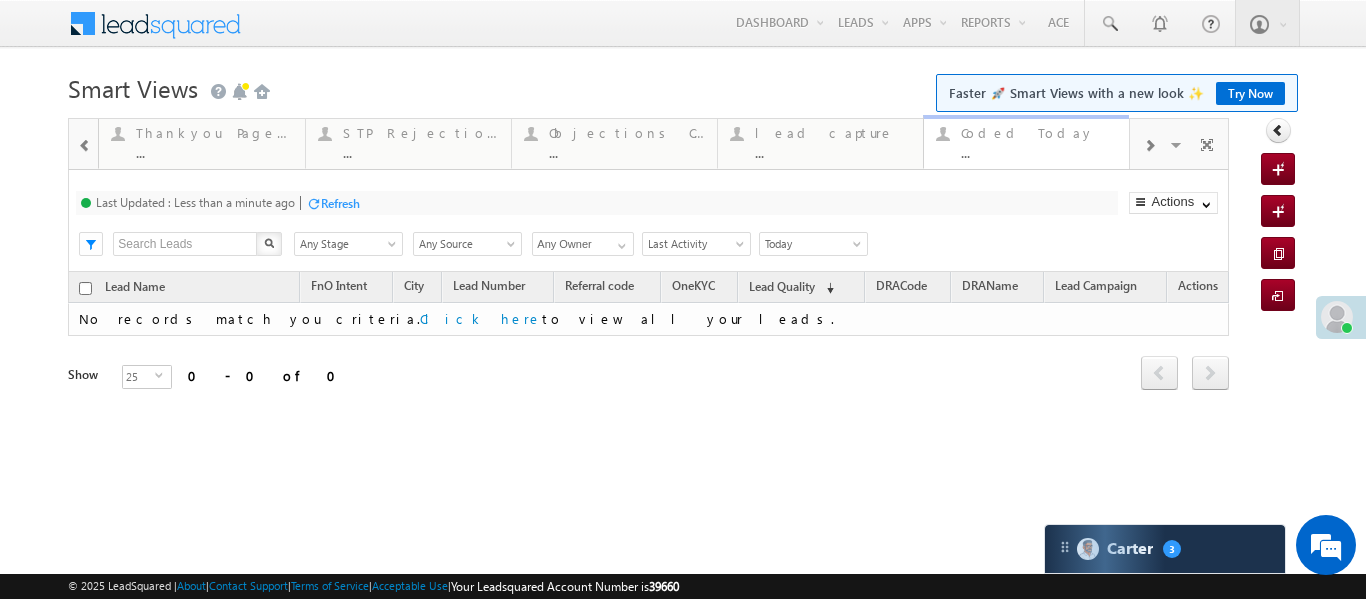 click on "..." at bounding box center [1039, 152] 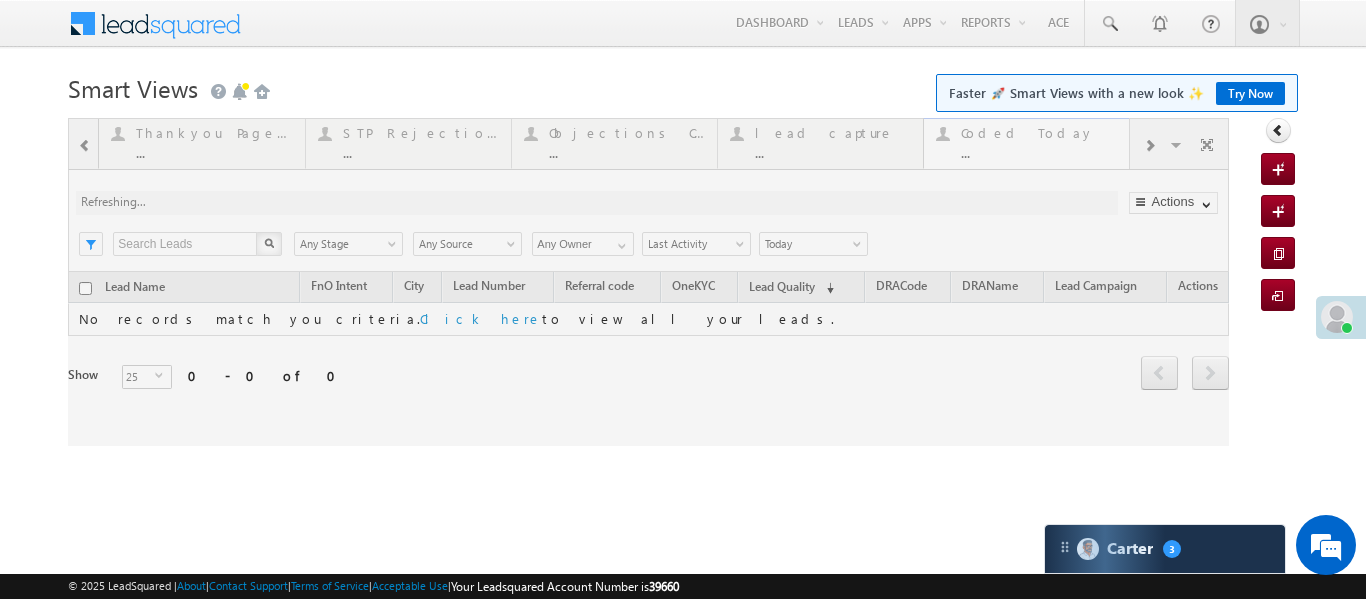 click at bounding box center (648, 282) 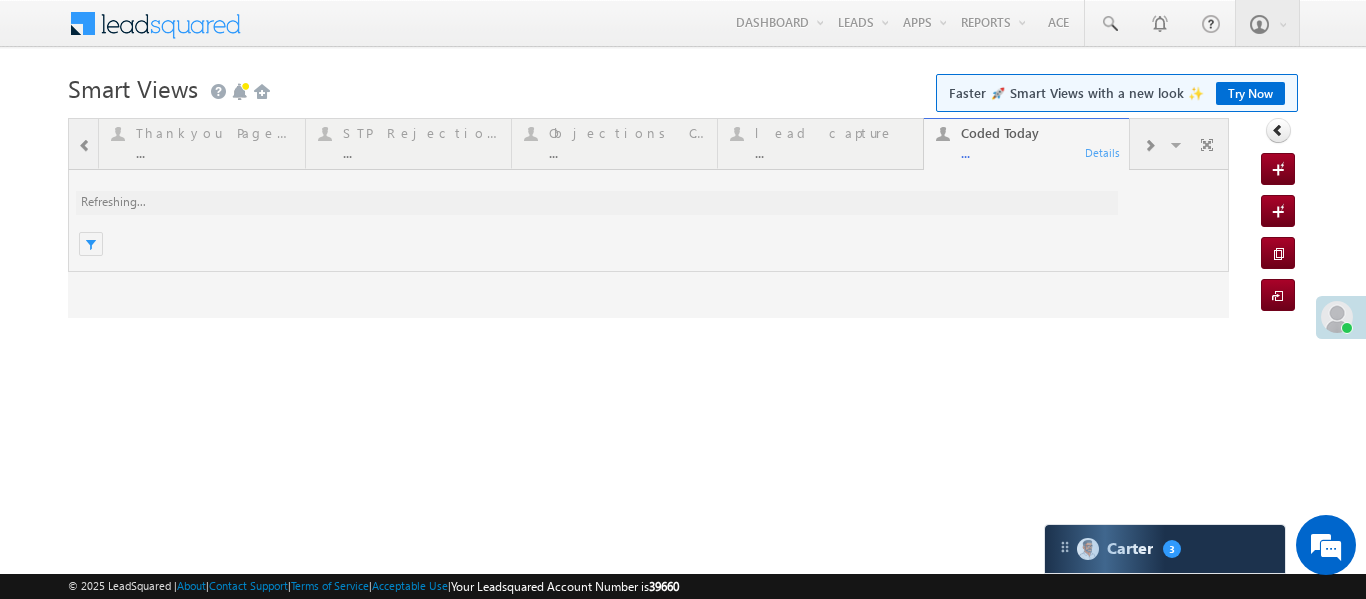 scroll, scrollTop: 0, scrollLeft: 0, axis: both 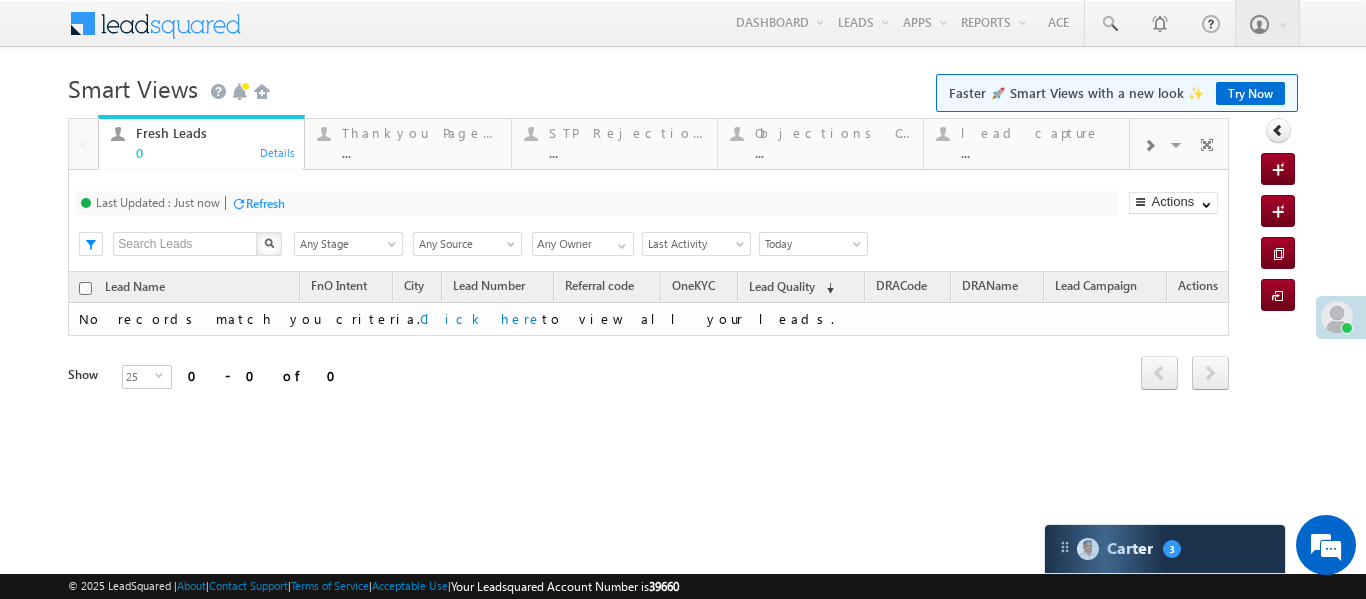 click at bounding box center (1149, 144) 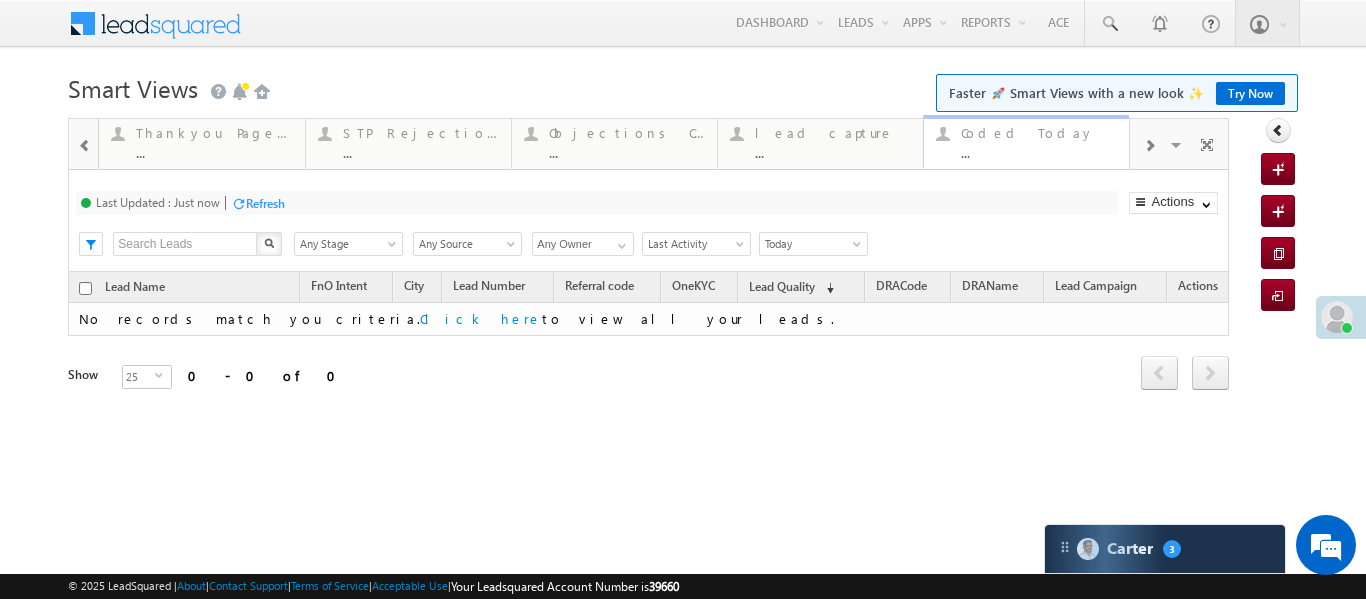 click on "Coded Today ..." at bounding box center [1039, 140] 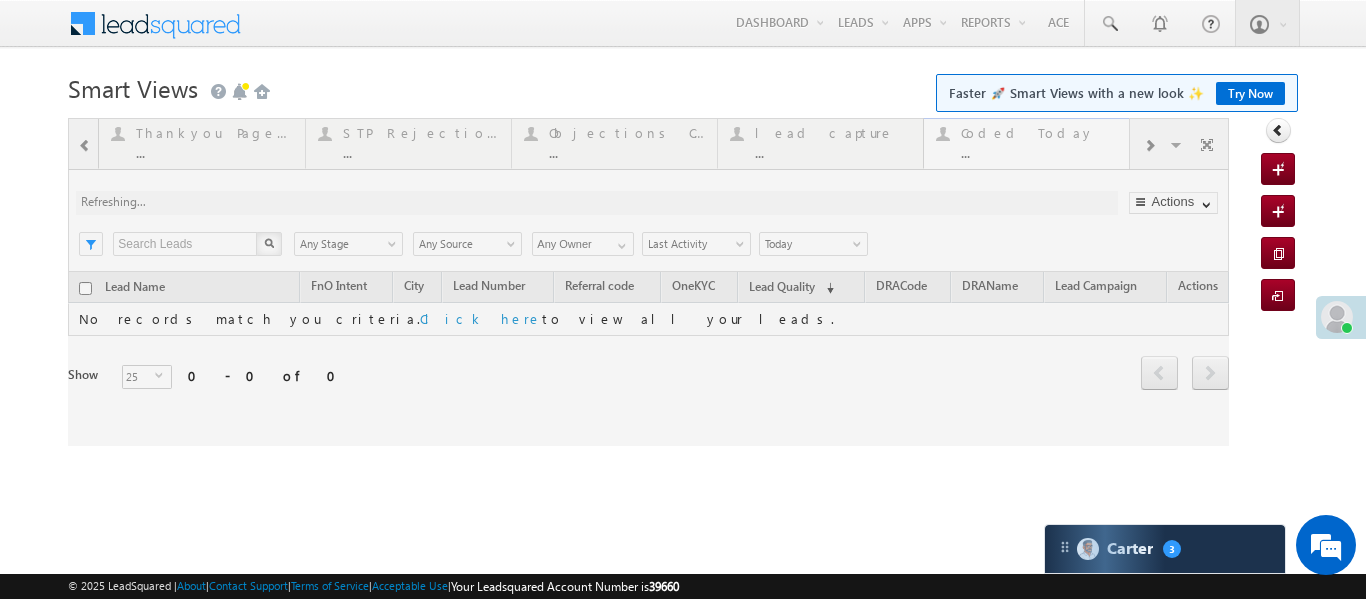 click at bounding box center [648, 282] 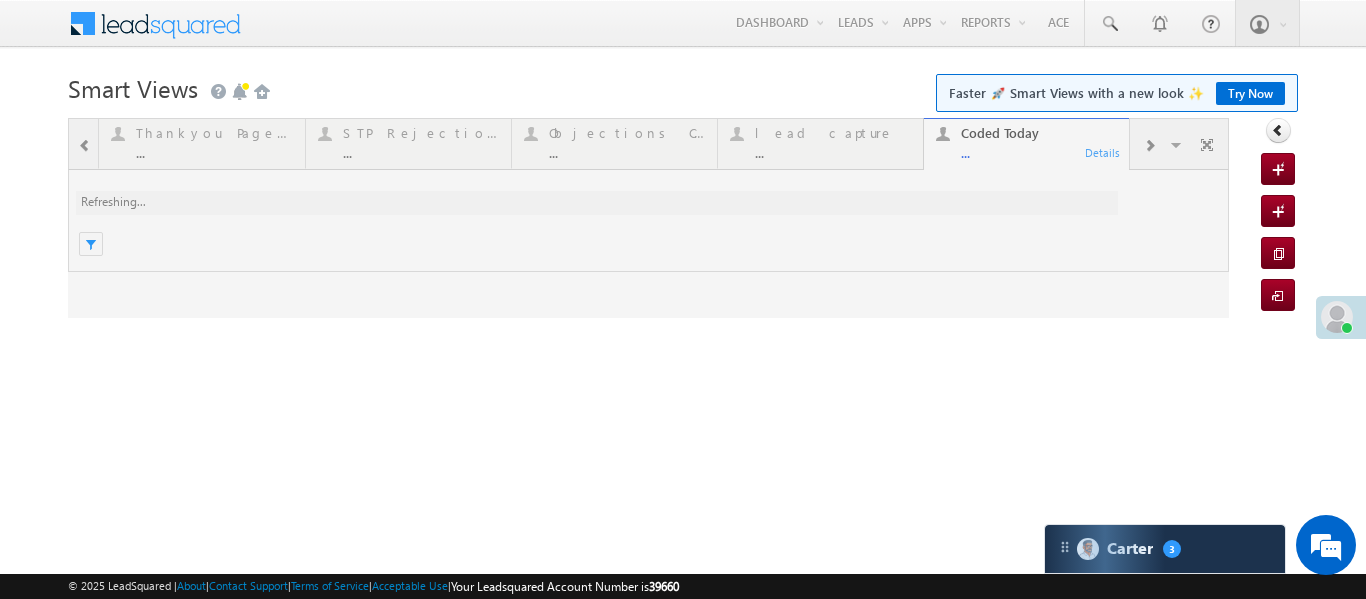 scroll, scrollTop: 0, scrollLeft: 0, axis: both 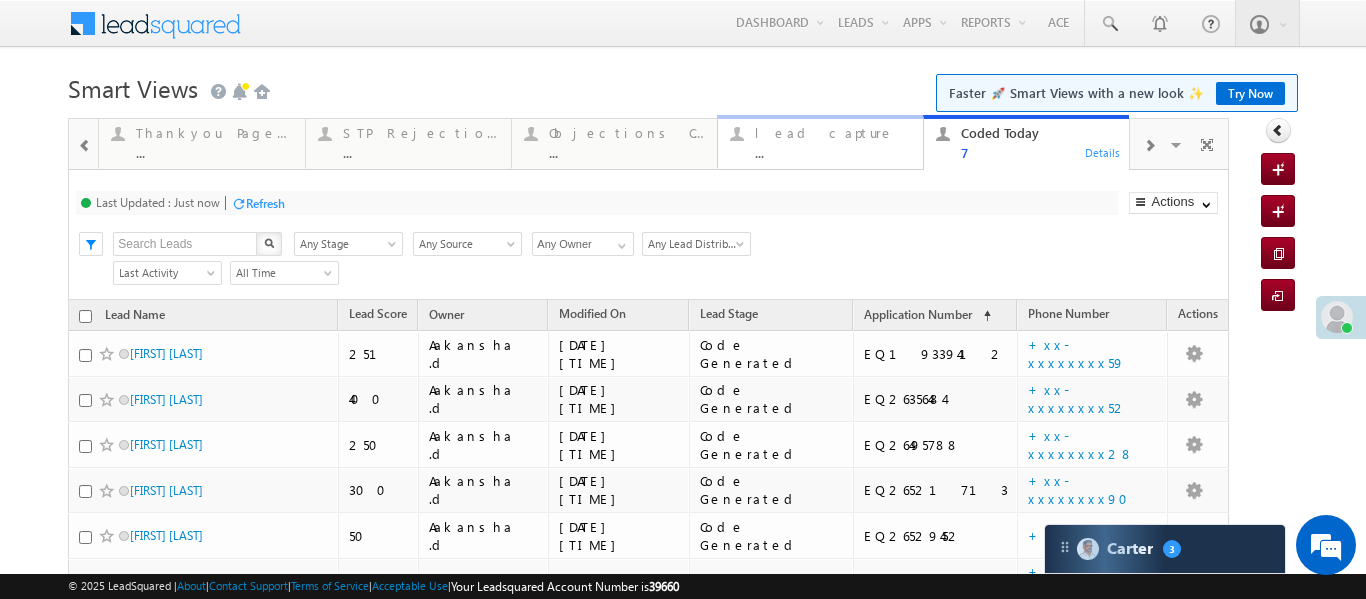 click on "..." at bounding box center [833, 152] 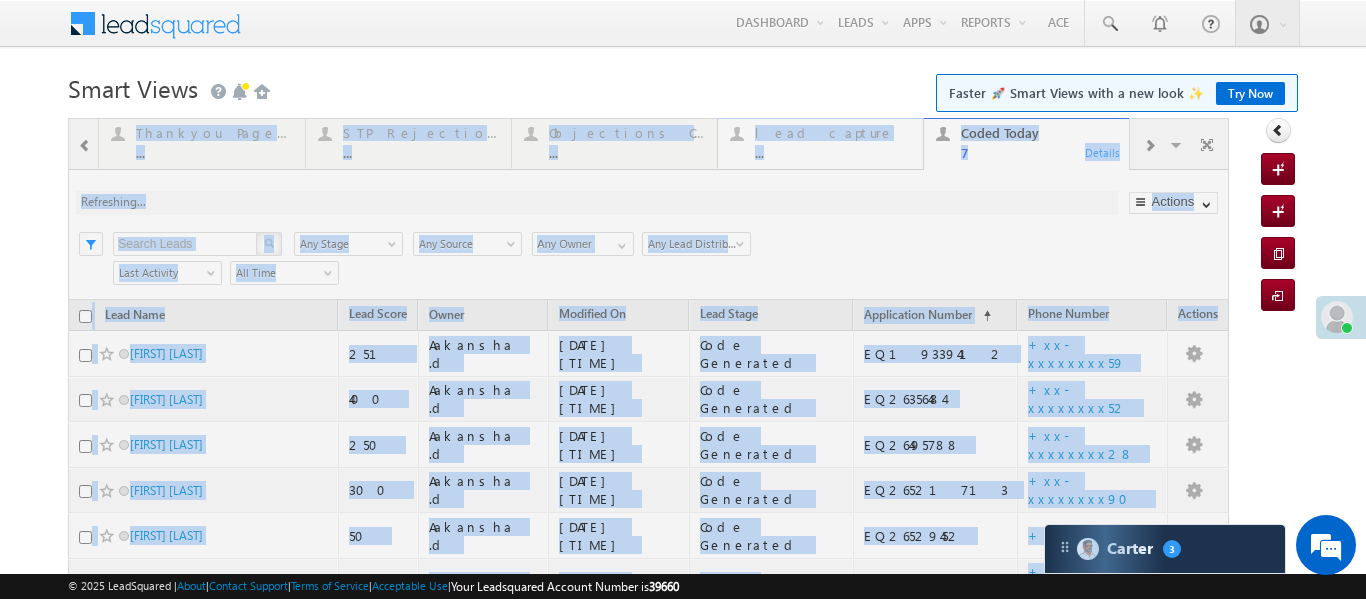 click at bounding box center (648, 447) 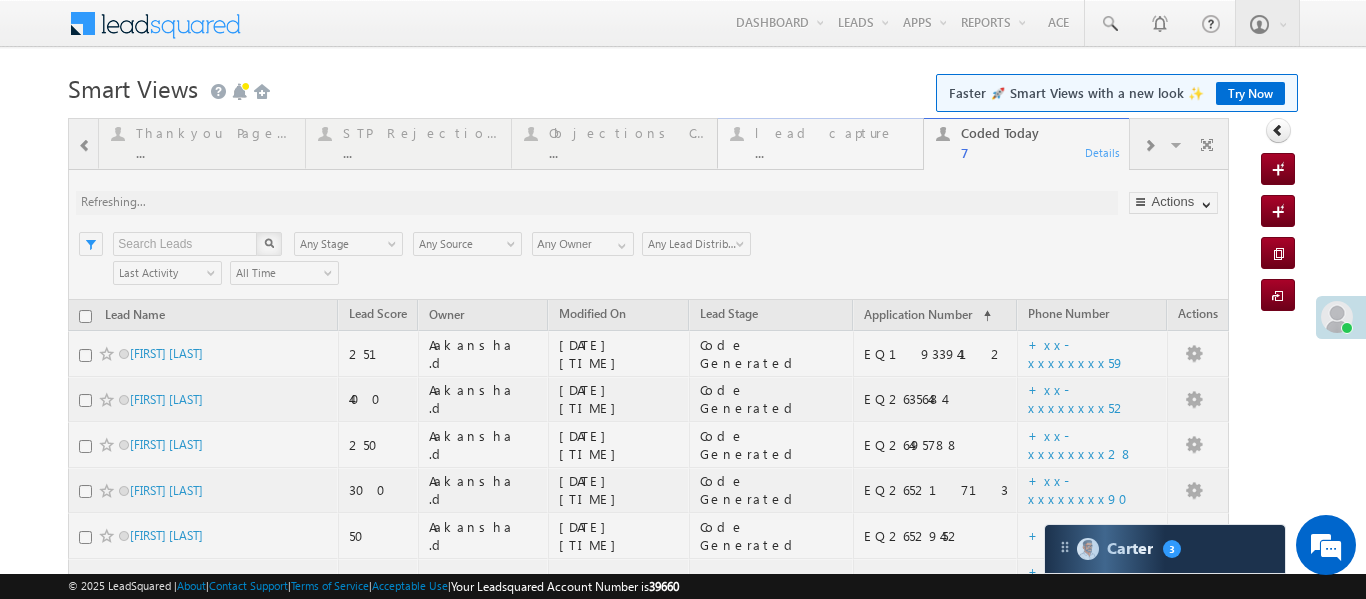 click at bounding box center [648, 447] 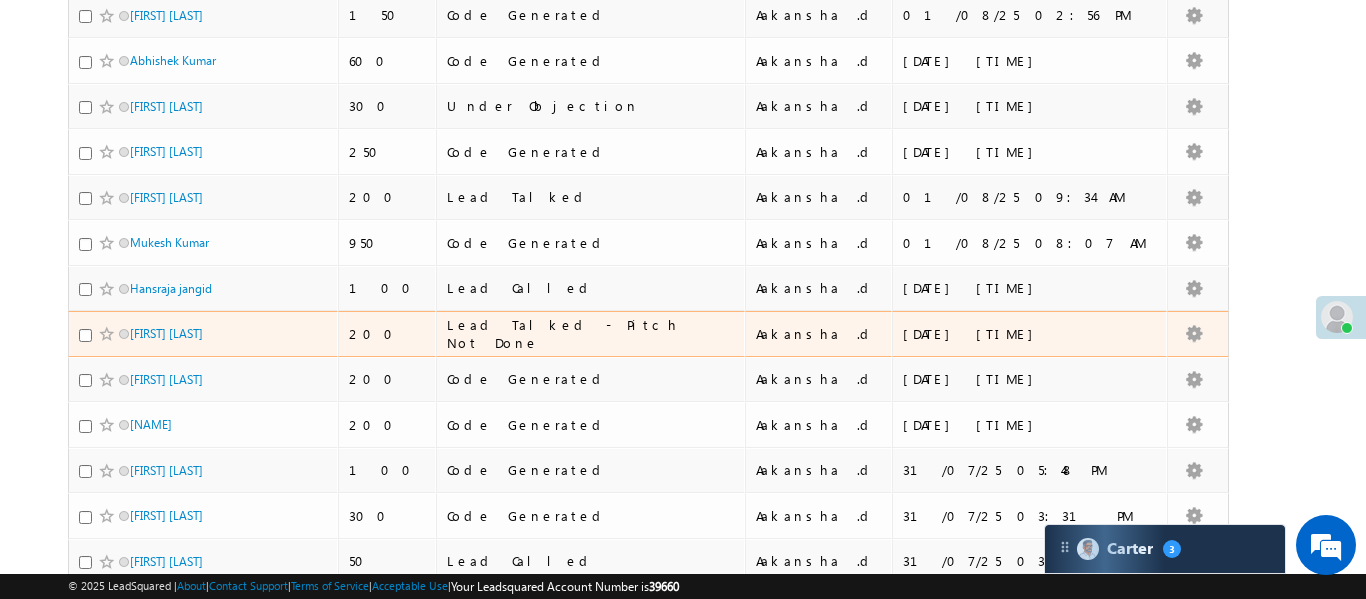 scroll, scrollTop: 918, scrollLeft: 0, axis: vertical 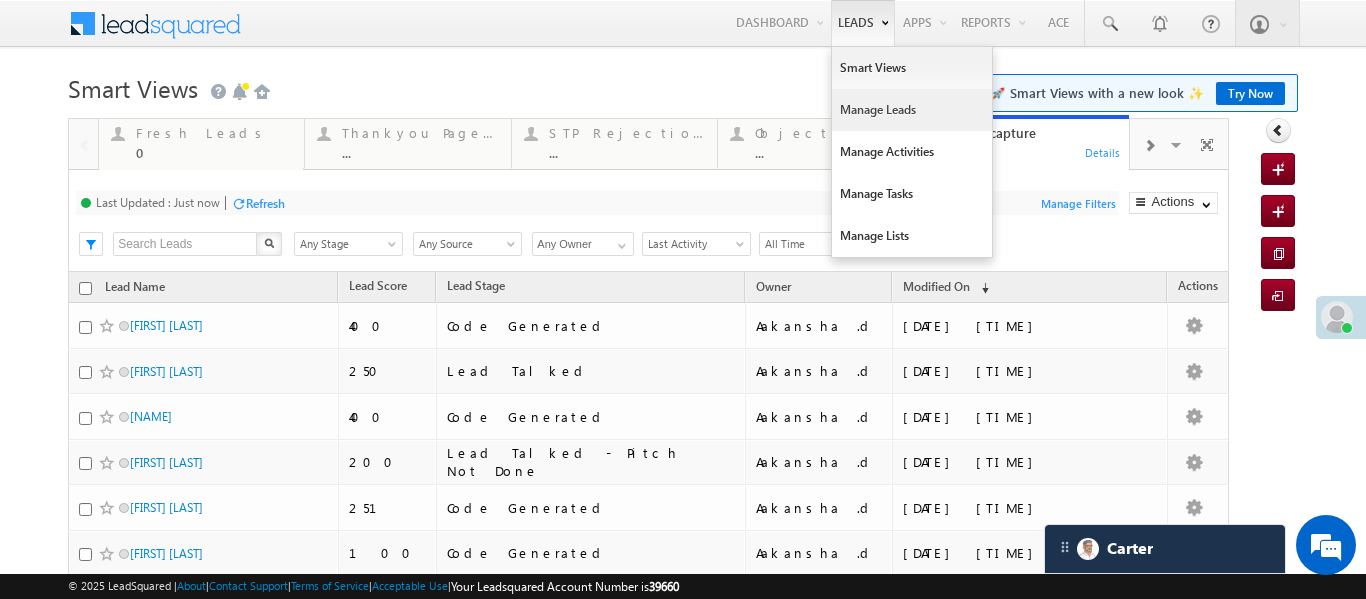 click on "Manage Leads" at bounding box center (912, 110) 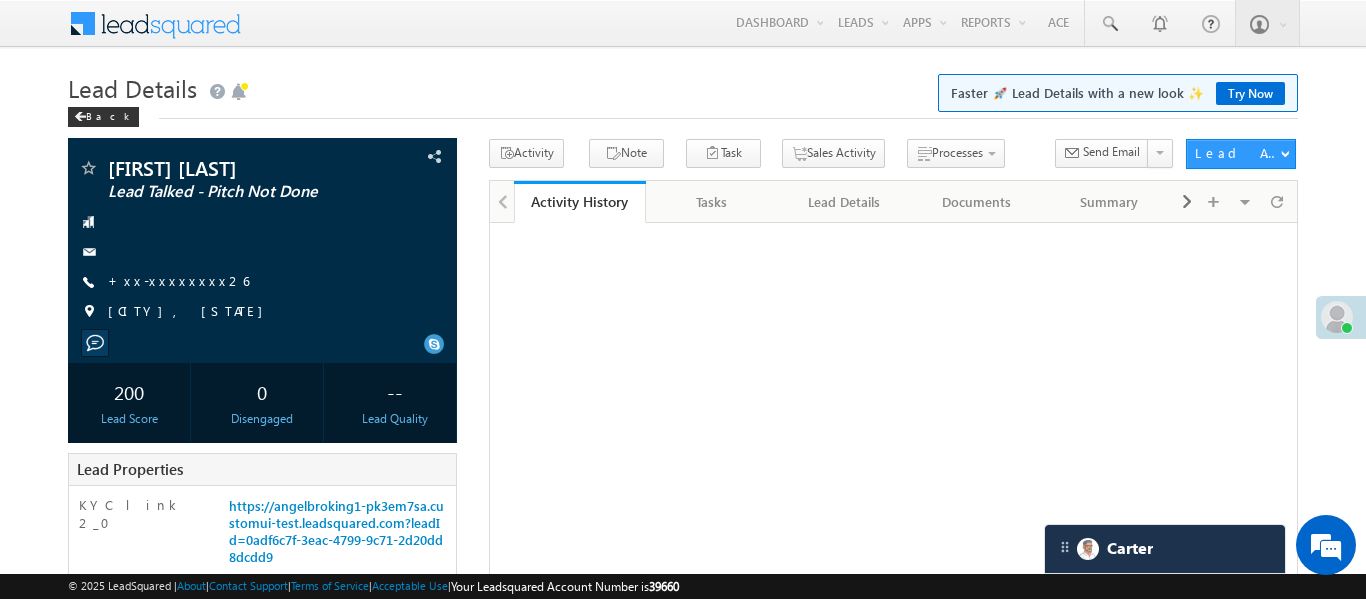 scroll, scrollTop: 0, scrollLeft: 0, axis: both 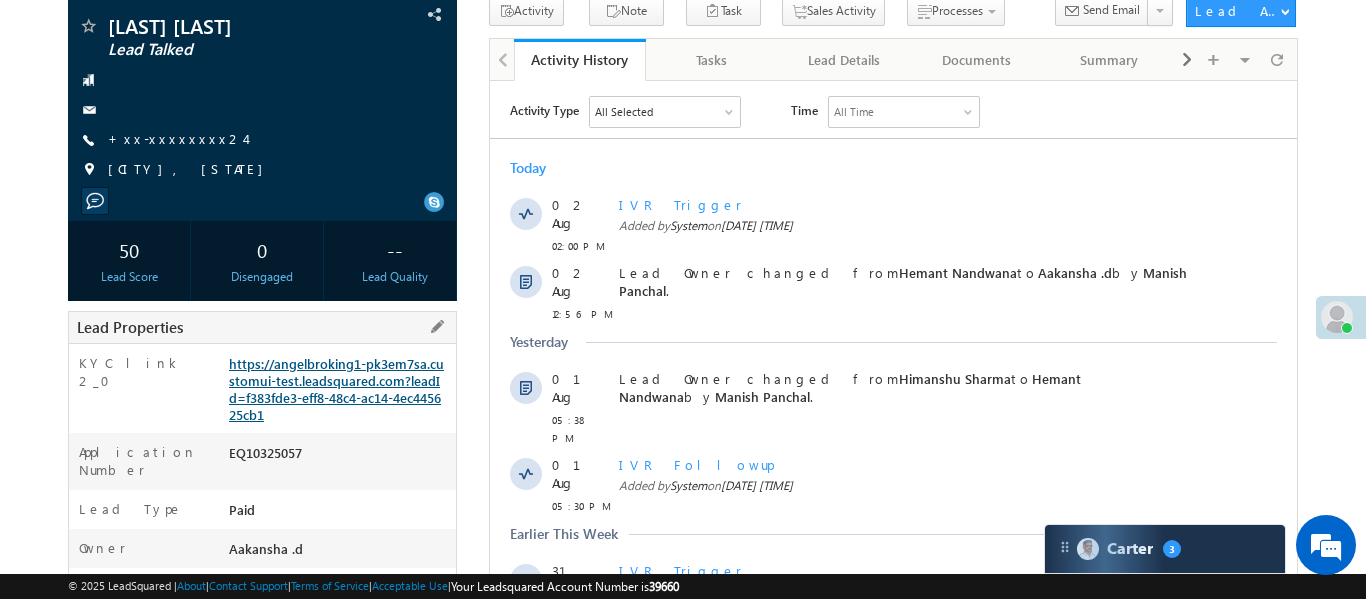 click on "https://angelbroking1-pk3em7sa.customui-test.leadsquared.com?leadId=f383fde3-eff8-48c4-ac14-4ec445625cb1" at bounding box center [336, 389] 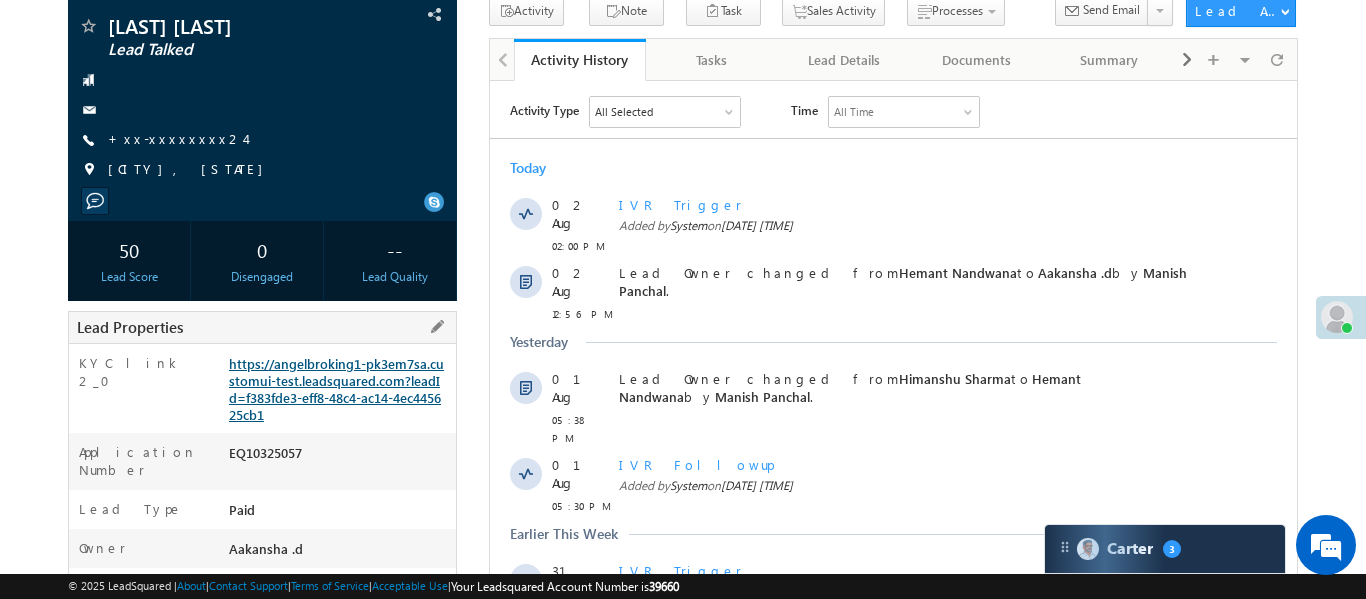 scroll, scrollTop: 0, scrollLeft: 0, axis: both 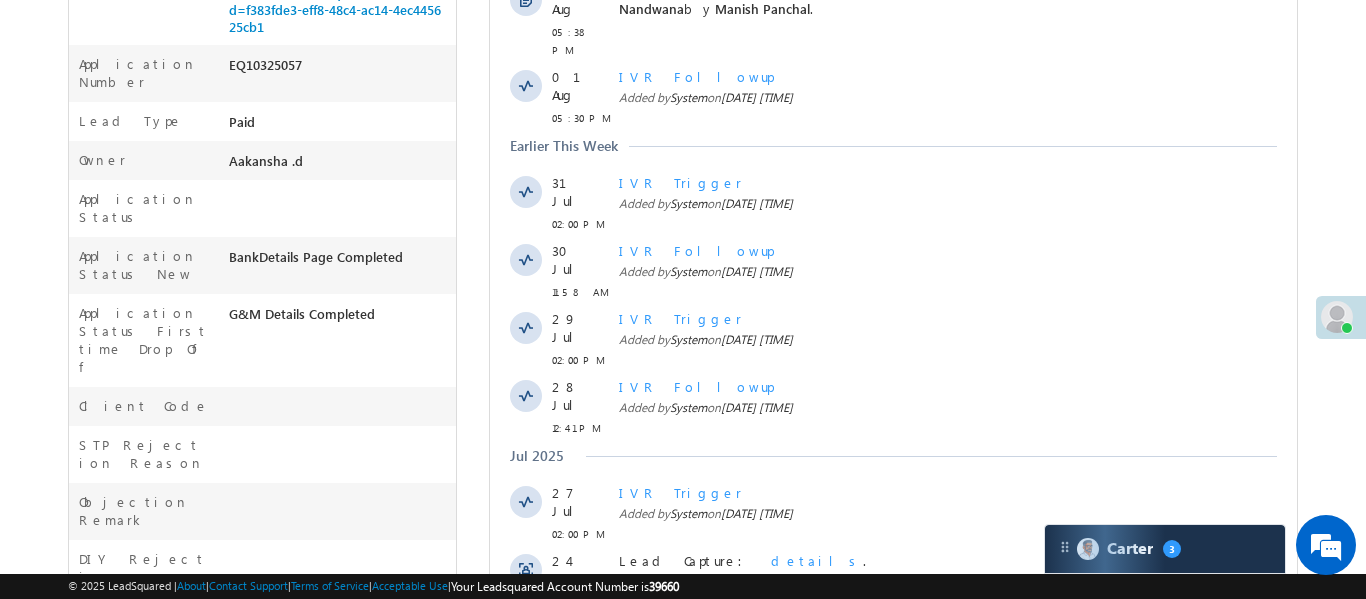 click on "Show More" at bounding box center [892, 646] 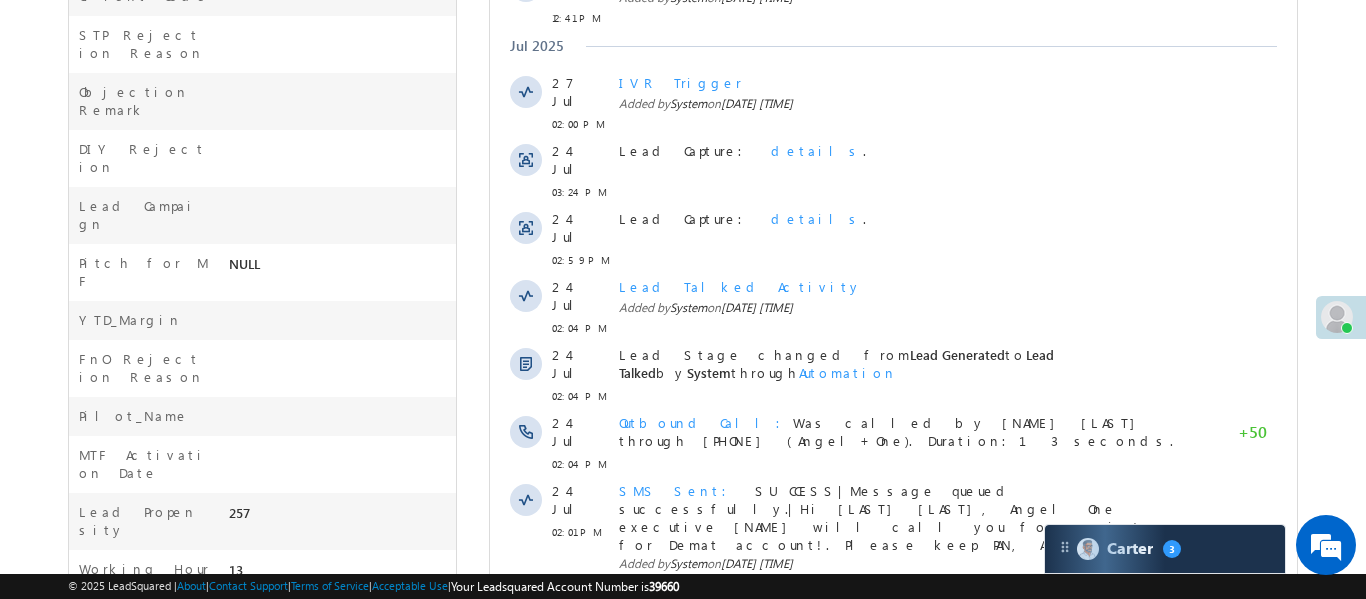 scroll, scrollTop: 1230, scrollLeft: 0, axis: vertical 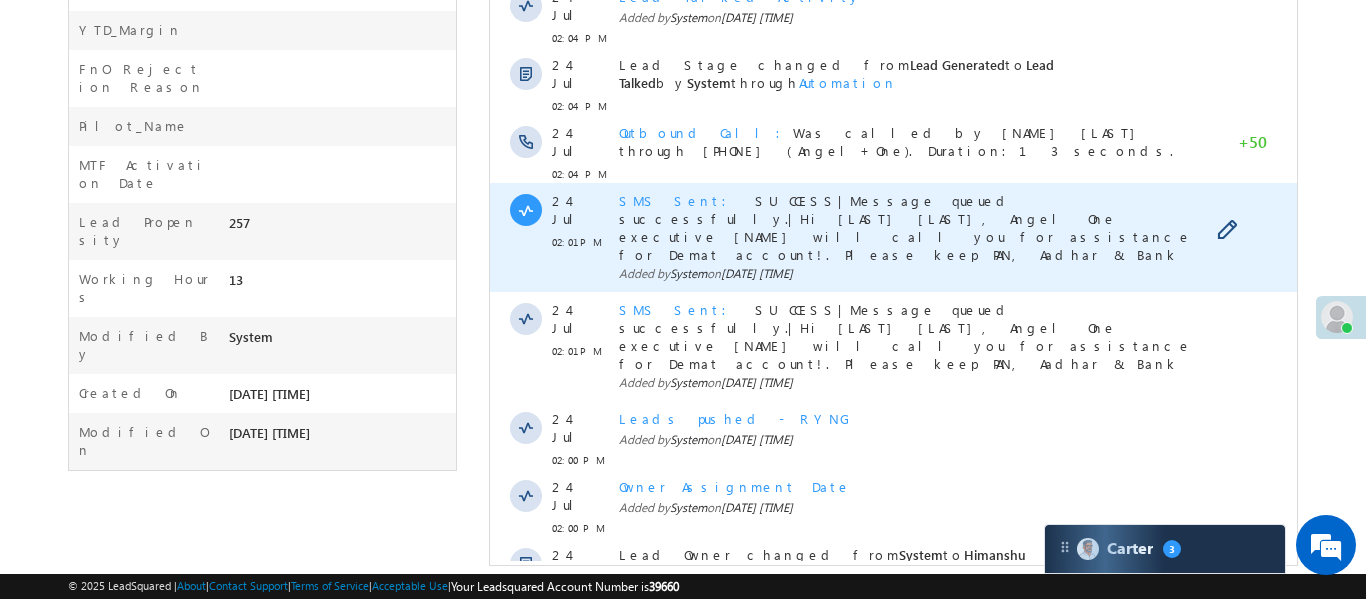 click on "SMS Sent" at bounding box center [678, 200] 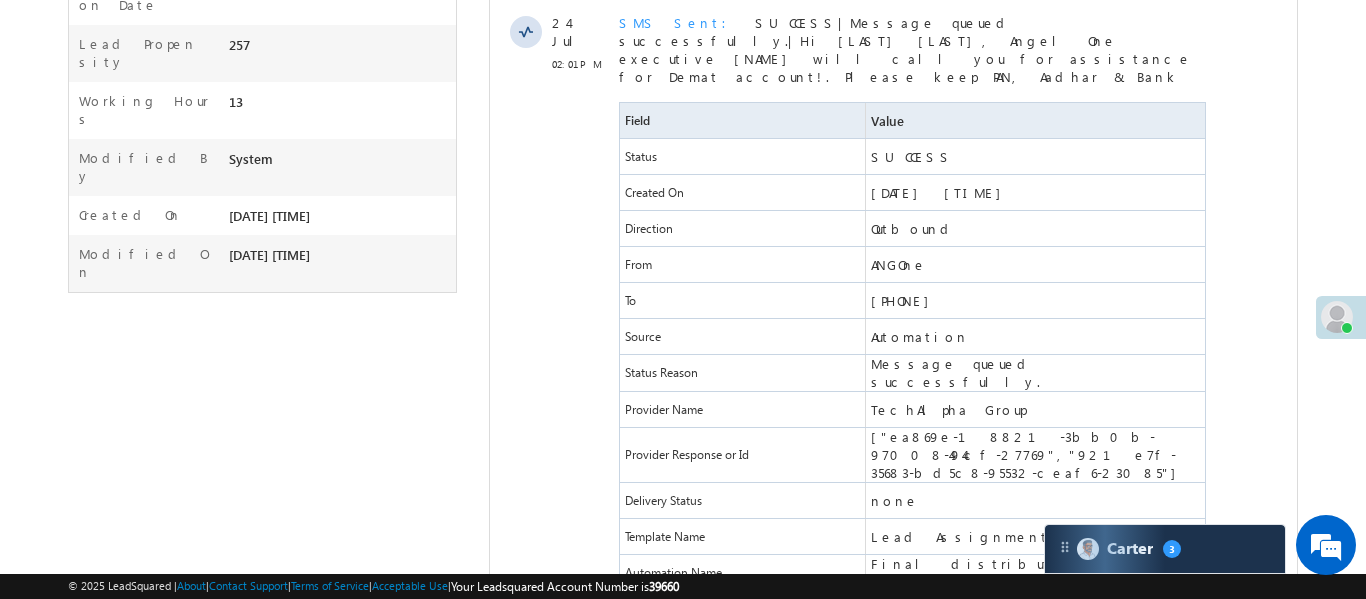 scroll, scrollTop: 424, scrollLeft: 0, axis: vertical 